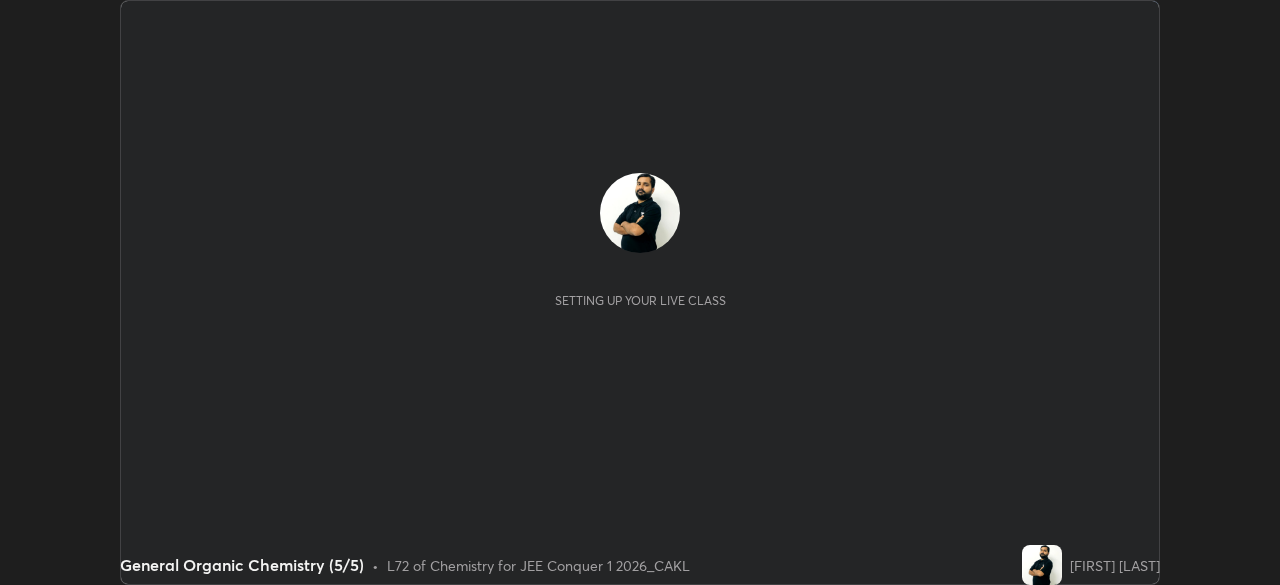 scroll, scrollTop: 0, scrollLeft: 0, axis: both 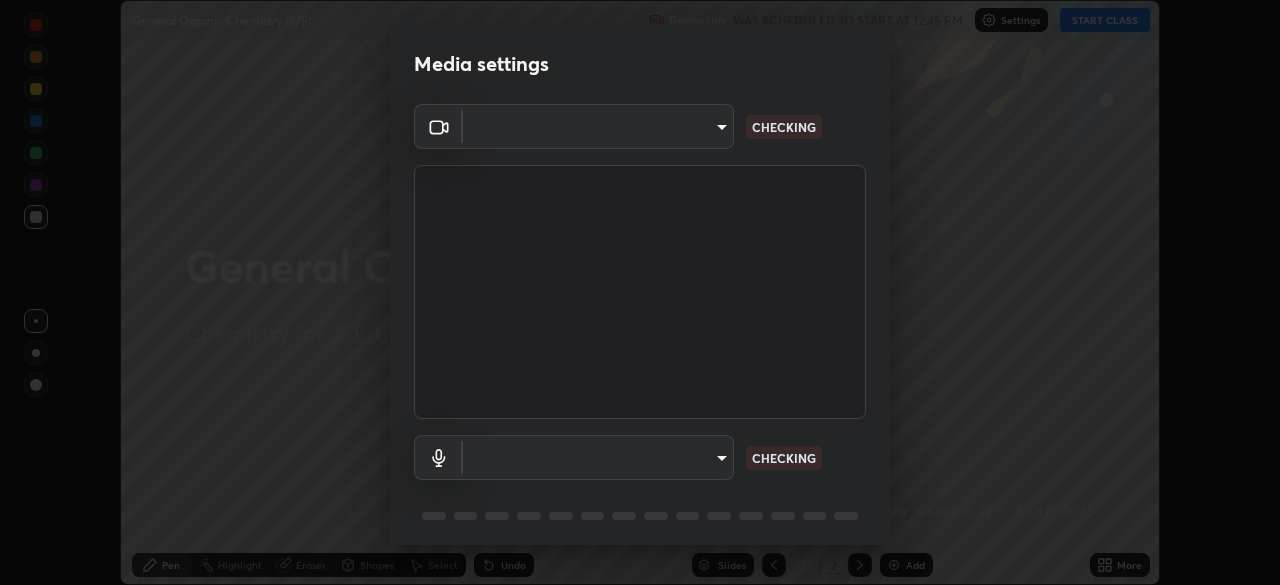 type on "b06fa8ff9ac4ffb7a92976e327235824ae8e01cfa839dbeb6f48655f2a6a4ac4" 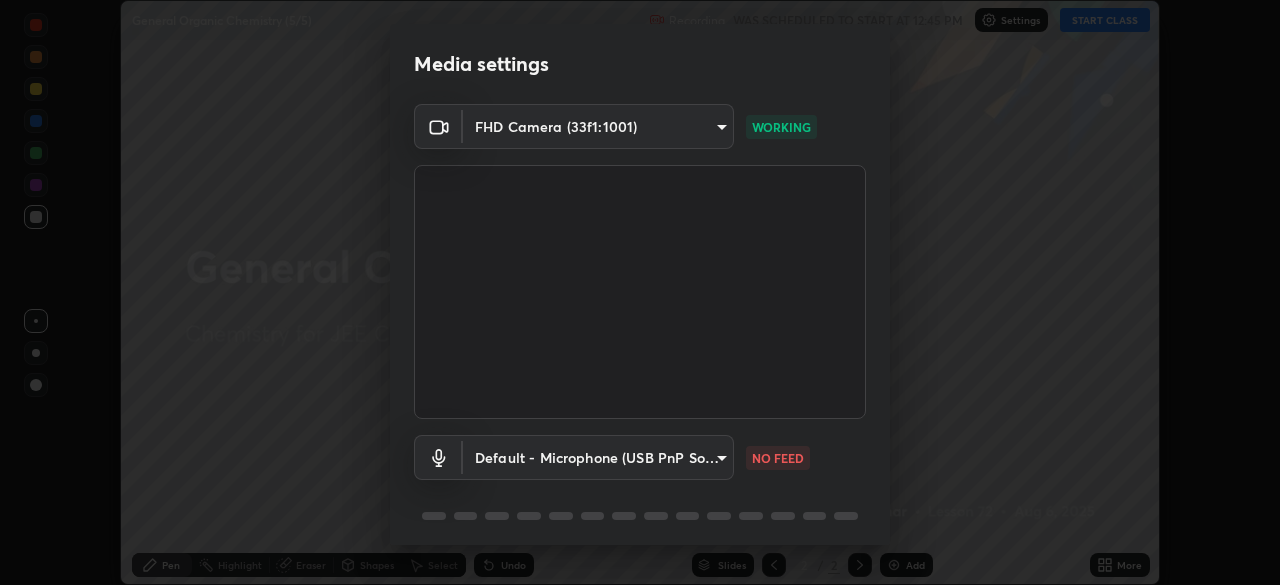 click on "Erase all General Organic Chemistry (5/5) Recording WAS SCHEDULED TO START AT  12:45 PM Settings START CLASS Setting up your live class General Organic Chemistry (5/5) • L72 of Chemistry for JEE Conquer 1 2026_CAKL [FIRST] [LAST] Pen Highlight Eraser Shapes Select Undo Slides 2 / 2 Add More No doubts shared Encourage your learners to ask a doubt for better clarity Report an issue Reason for reporting Buffering Chat not working Audio - Video sync issue Educator video quality low ​ Attach an image Report Media settings FHD Camera (33f1:1001) b06fa8ff9ac4ffb7a92976e327235824ae8e01cfa839dbeb6f48655f2a6a4ac4 WORKING Default - Microphone (USB PnP Sound Device) default NO FEED 1 / 5 Next" at bounding box center [640, 292] 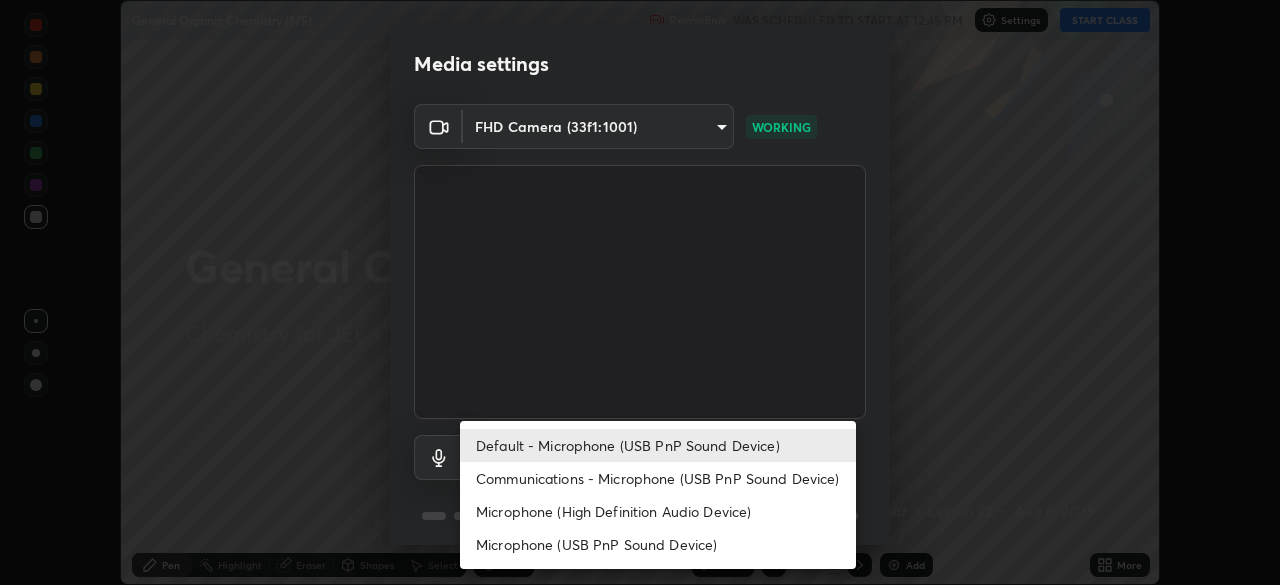 click on "Microphone (USB PnP Sound Device)" at bounding box center [658, 544] 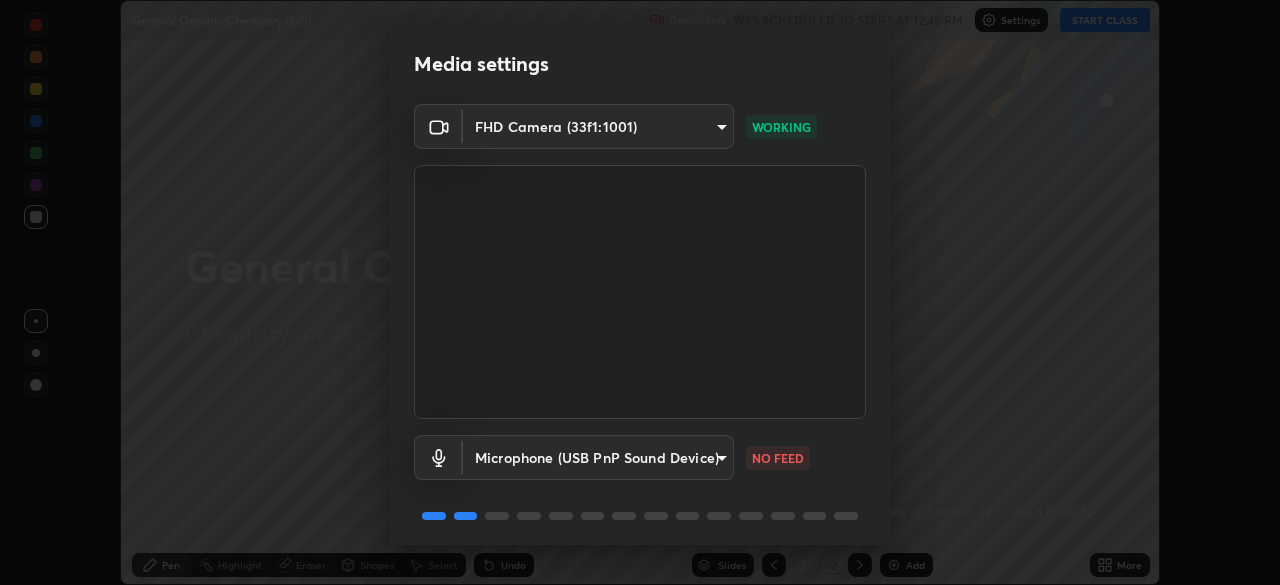 click on "Erase all General Organic Chemistry (5/5) Recording WAS SCHEDULED TO START AT  12:45 PM Settings START CLASS Setting up your live class General Organic Chemistry (5/5) • L72 of Chemistry for JEE Conquer 1 2026_CAKL [FIRST] [LAST] Pen Highlight Eraser Shapes Select Undo Slides 2 / 2 Add More No doubts shared Encourage your learners to ask a doubt for better clarity Report an issue Reason for reporting Buffering Chat not working Audio - Video sync issue Educator video quality low ​ Attach an image Report Media settings FHD Camera (33f1:1001) b06fa8ff9ac4ffb7a92976e327235824ae8e01cfa839dbeb6f48655f2a6a4ac4 WORKING Microphone (USB PnP Sound Device) b9048836b338a4c019871d36dc3b8fed2b61475f6995236da9a681181ab16b5d NO FEED 1 / 5 Next" at bounding box center [640, 292] 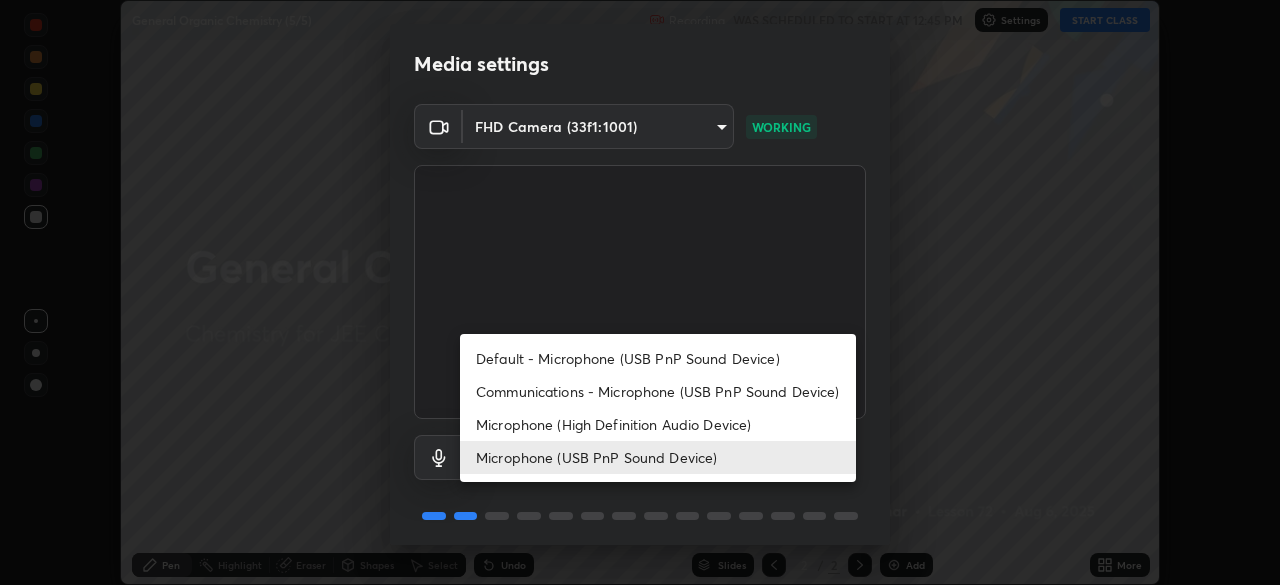 click on "Default - Microphone (USB PnP Sound Device)" at bounding box center (658, 358) 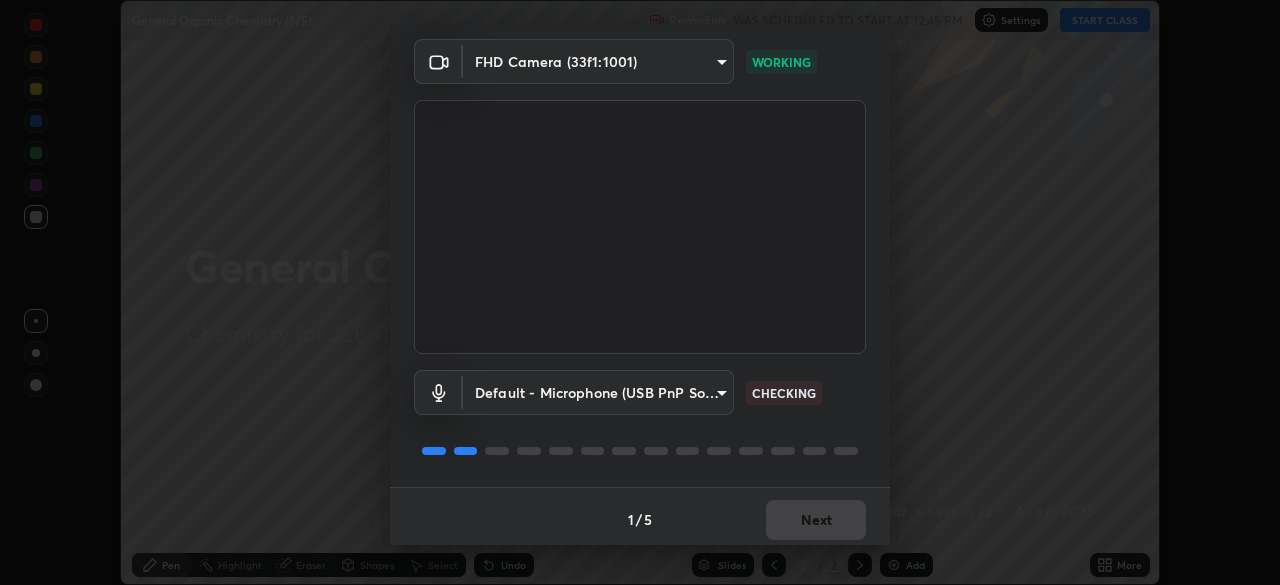 scroll, scrollTop: 71, scrollLeft: 0, axis: vertical 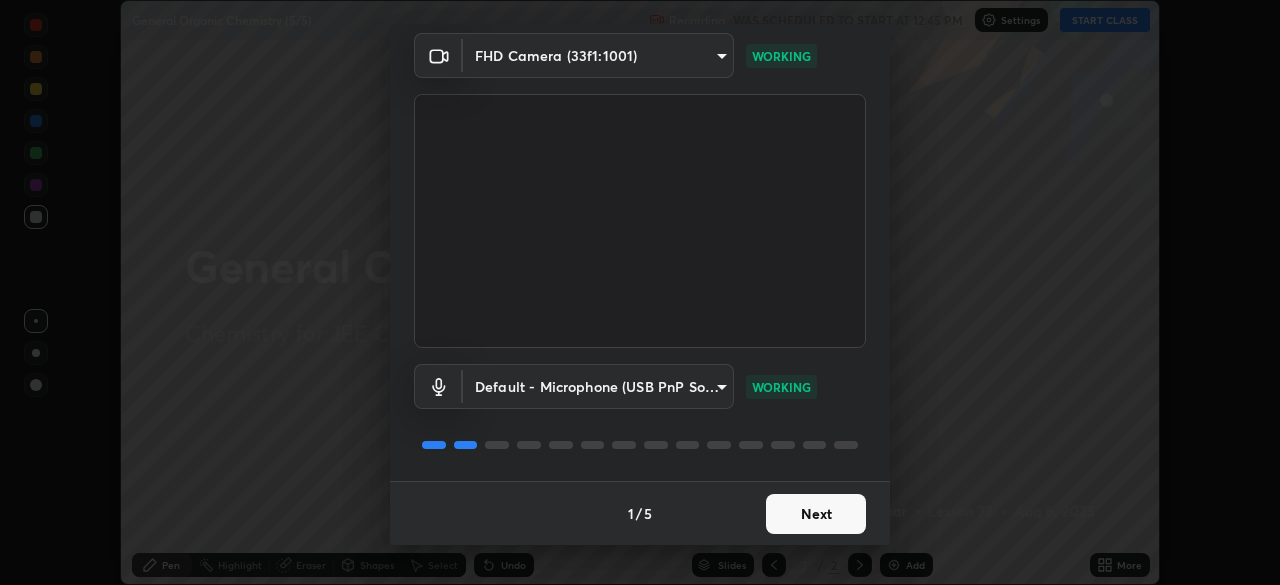 click on "Next" at bounding box center [816, 514] 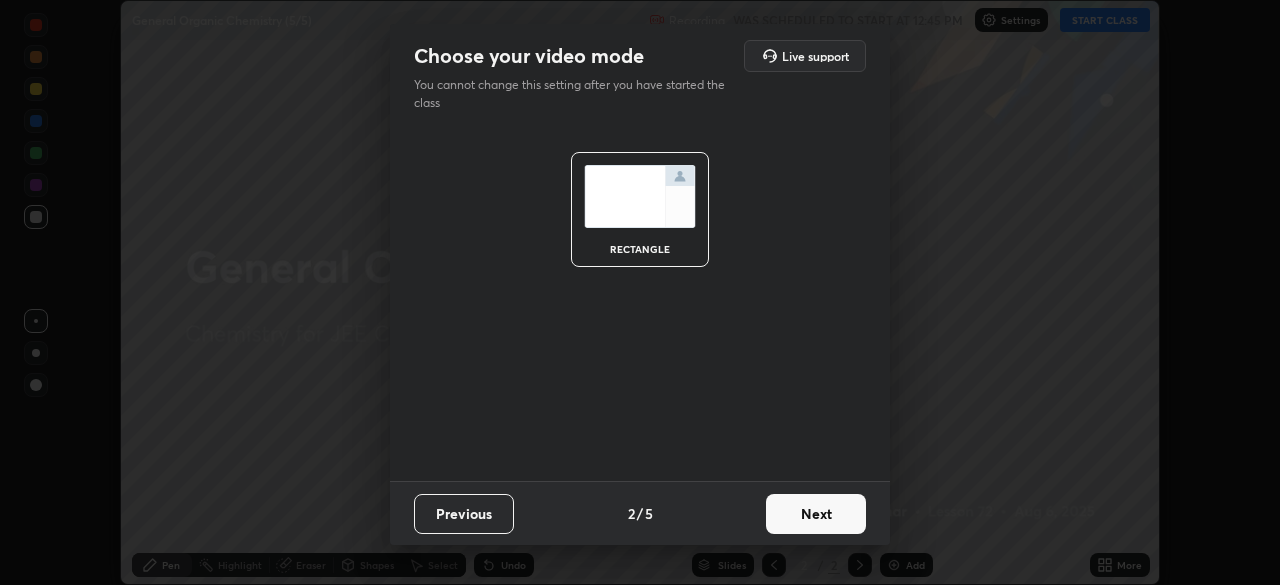 scroll, scrollTop: 0, scrollLeft: 0, axis: both 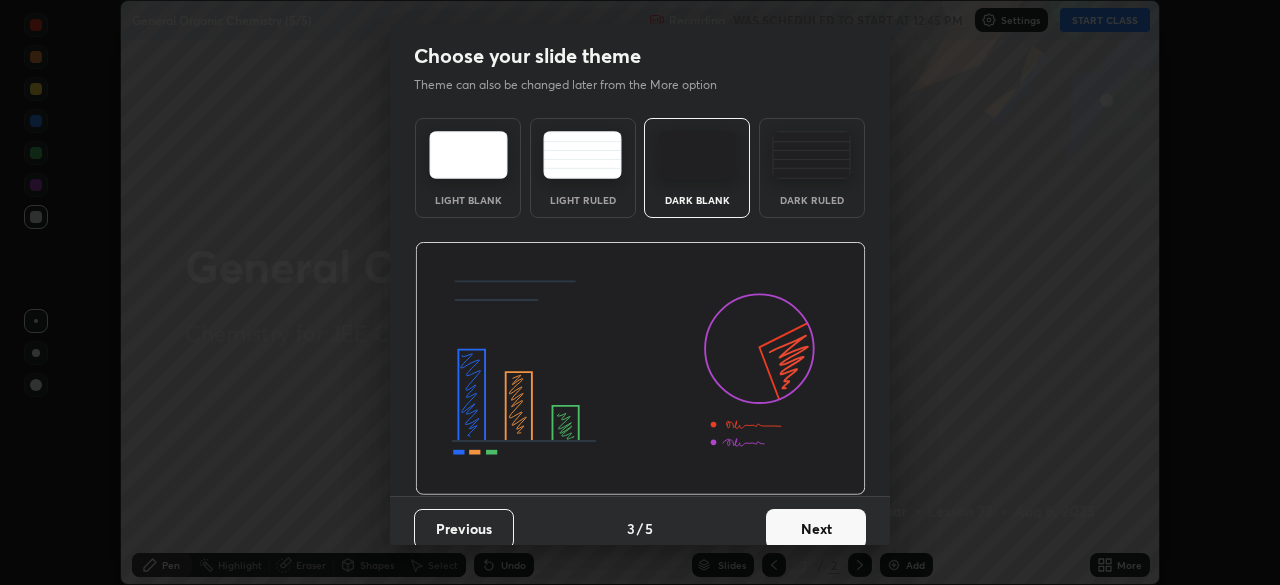 click on "Next" at bounding box center [816, 529] 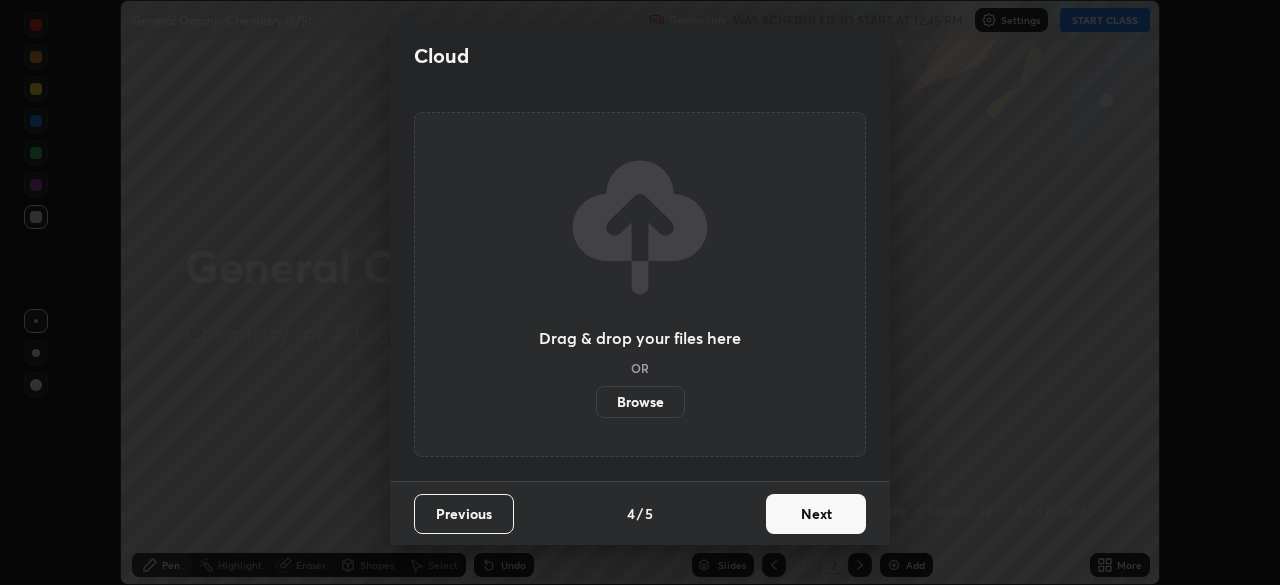 click on "Next" at bounding box center [816, 514] 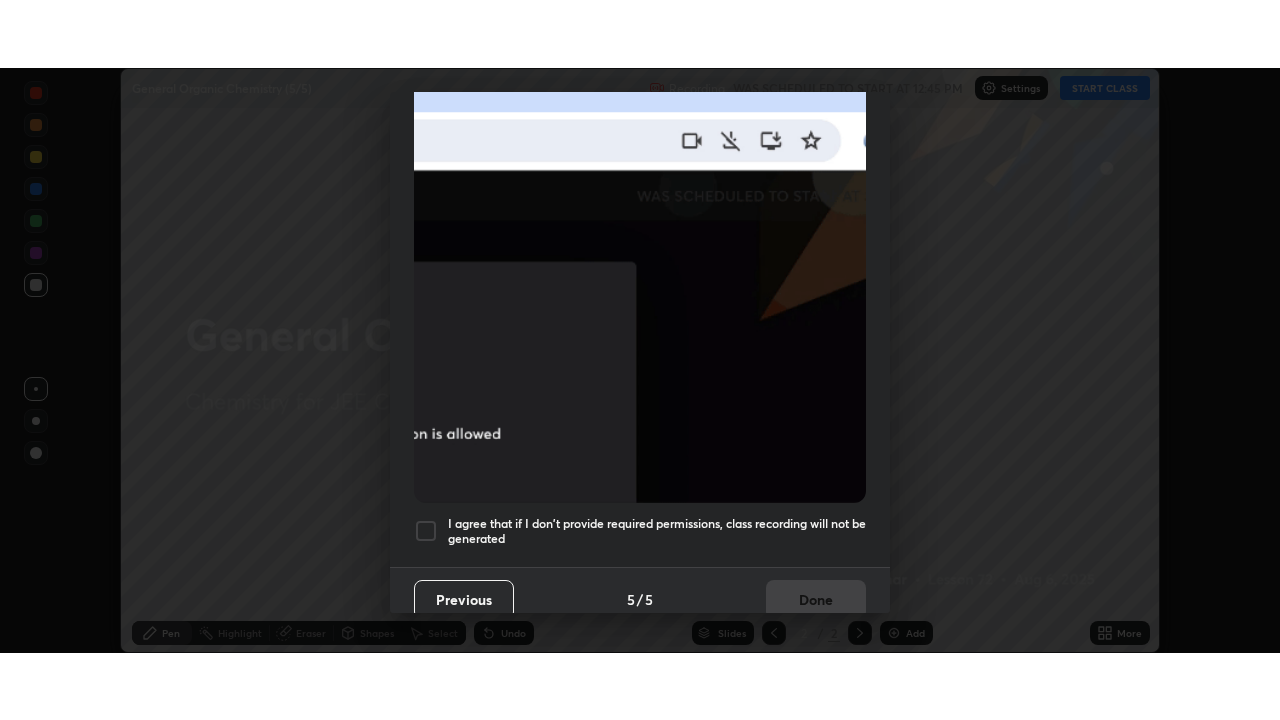 scroll, scrollTop: 479, scrollLeft: 0, axis: vertical 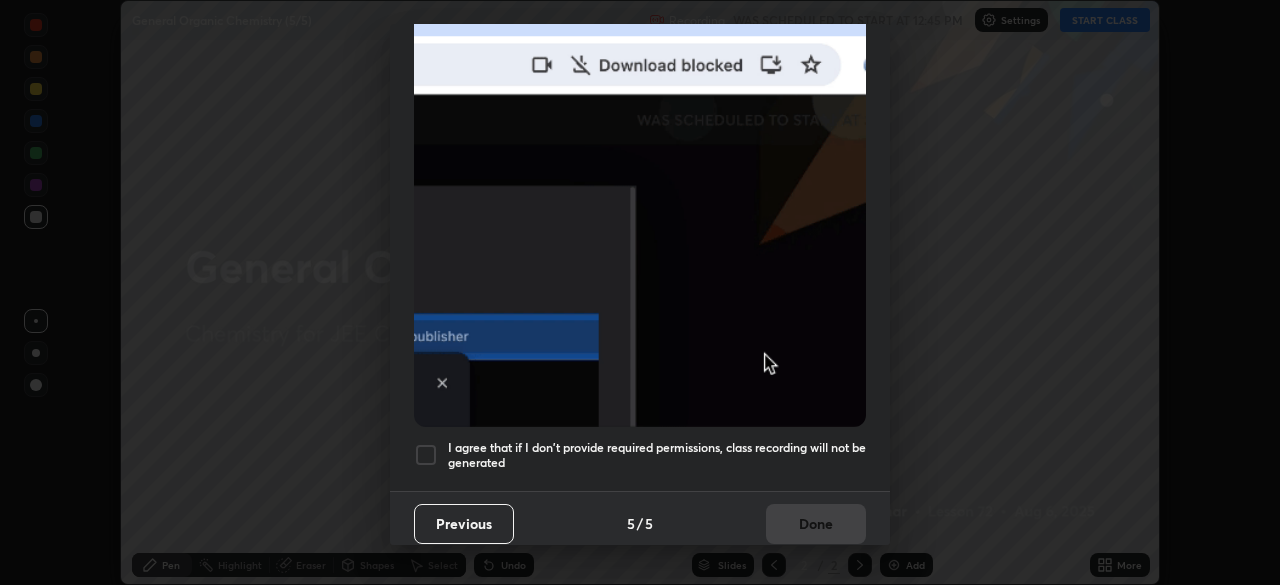 click at bounding box center [426, 455] 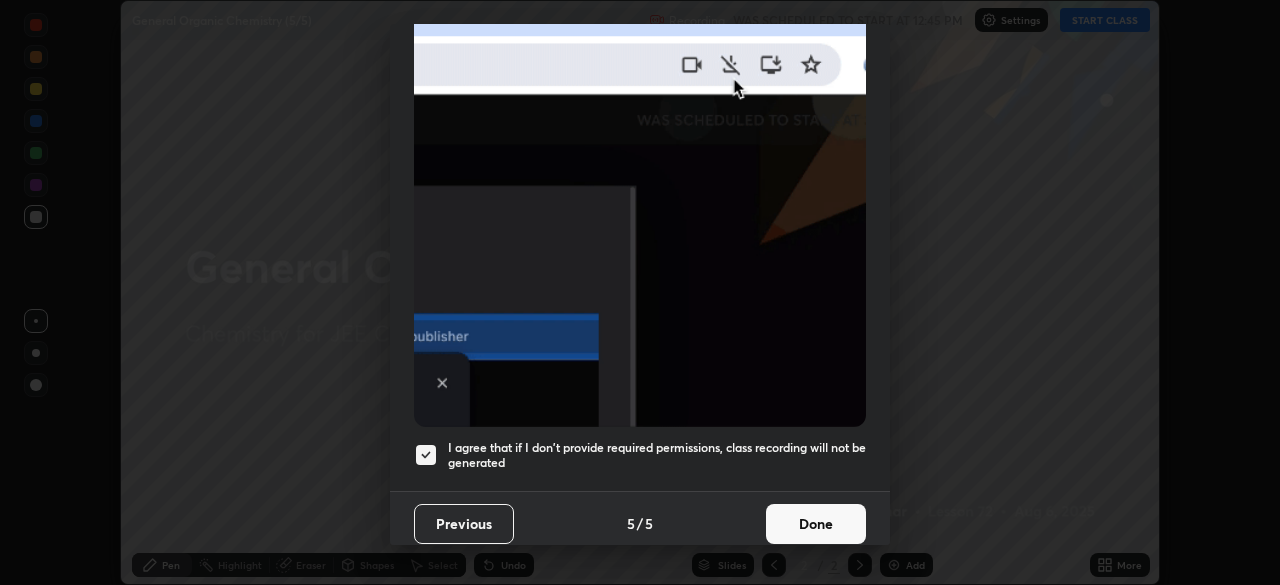 click on "Done" at bounding box center (816, 524) 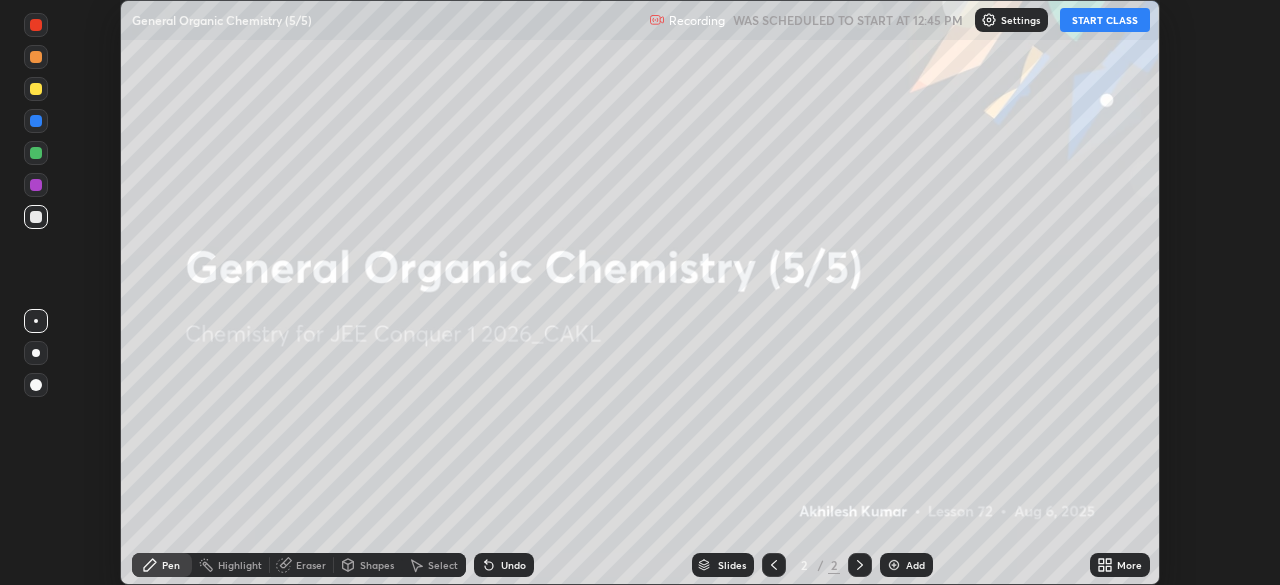 click on "START CLASS" at bounding box center [1105, 20] 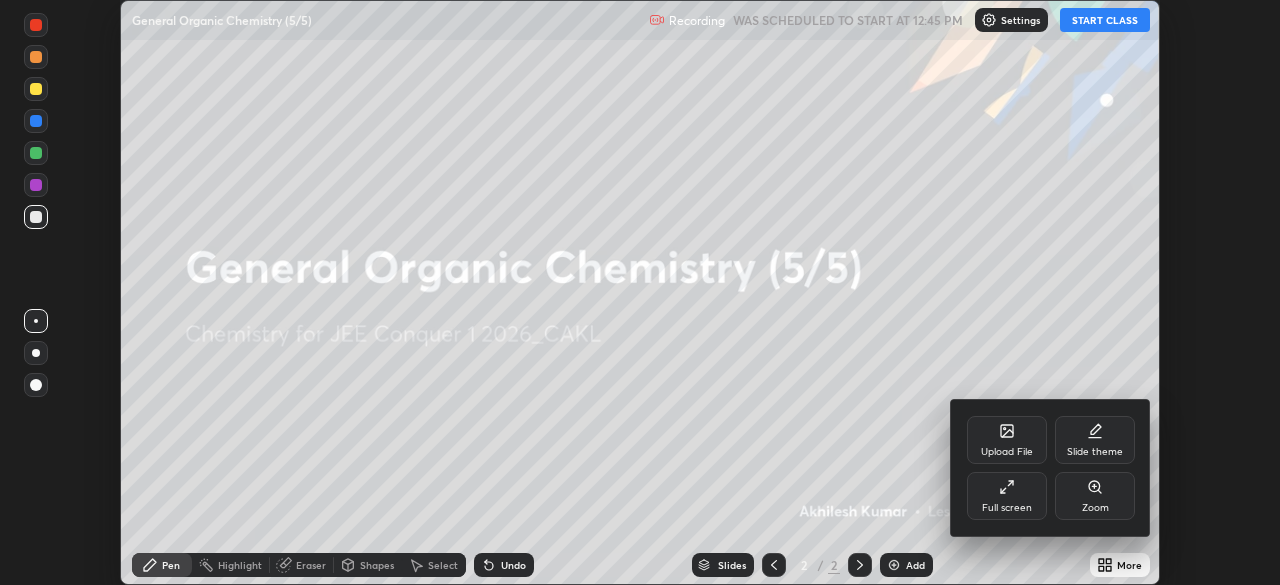 click on "Full screen" at bounding box center [1007, 496] 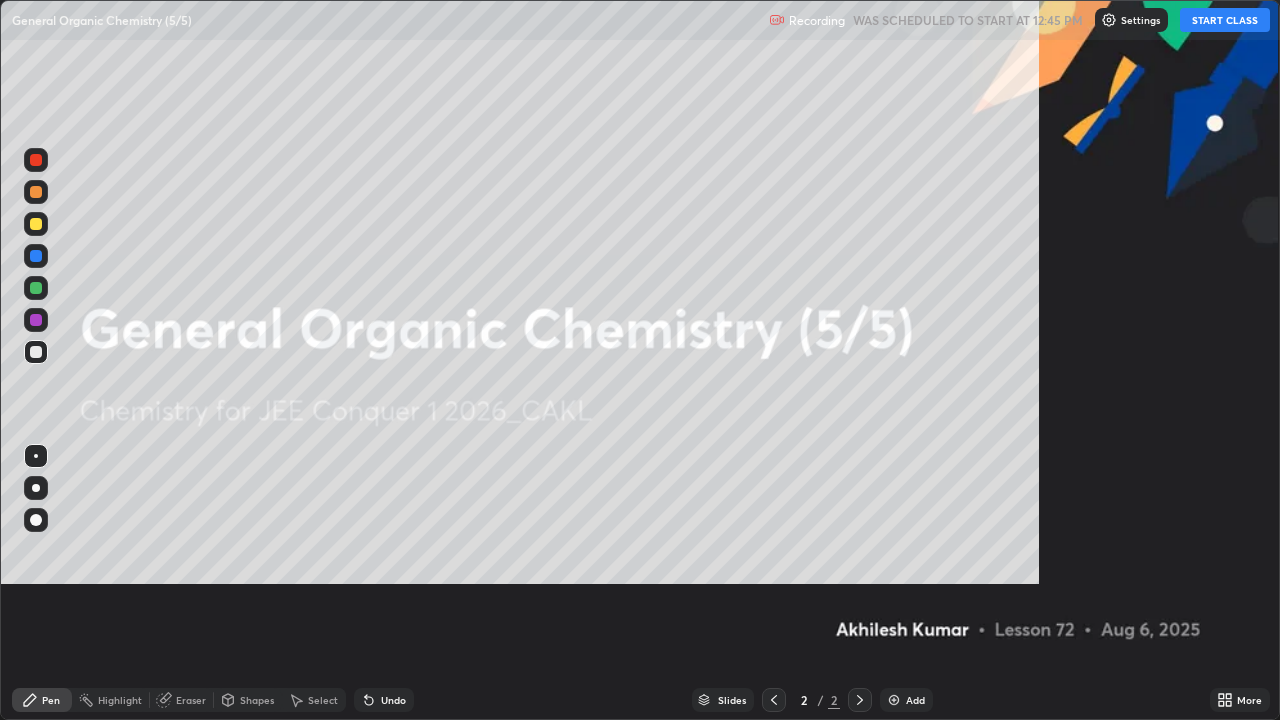 scroll, scrollTop: 99280, scrollLeft: 98720, axis: both 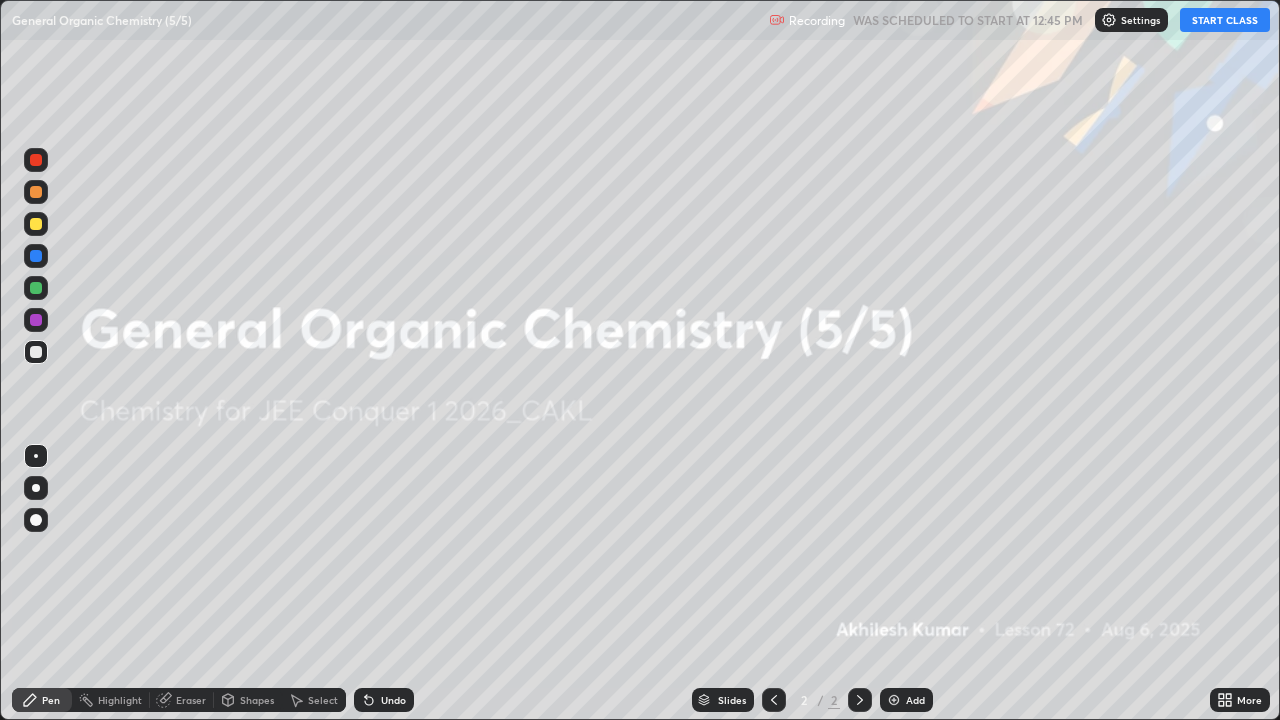 click on "START CLASS" at bounding box center [1225, 20] 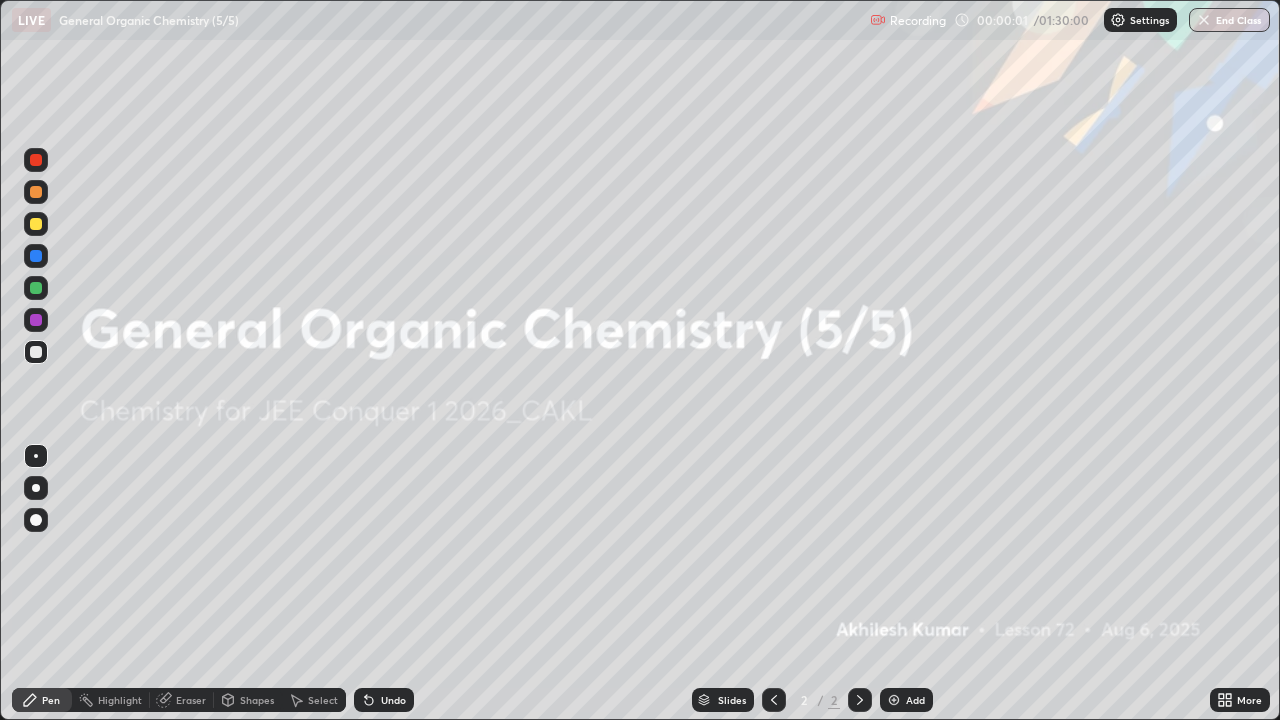click at bounding box center (894, 700) 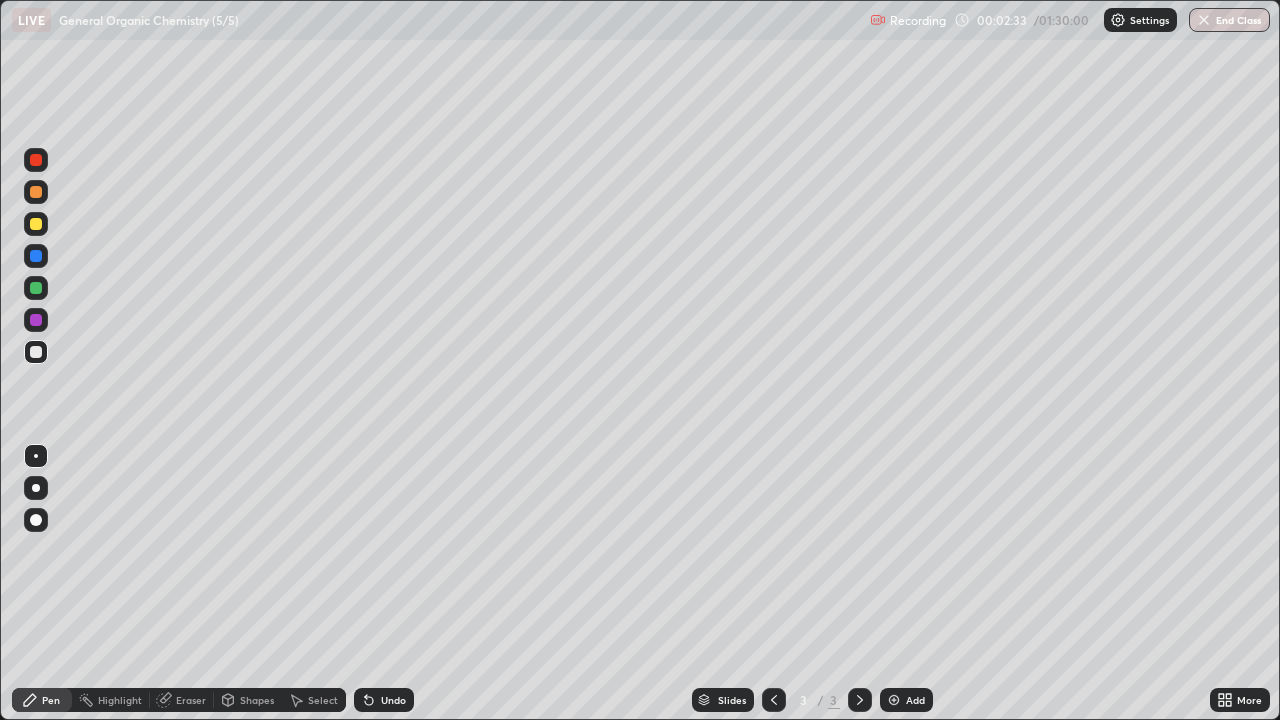 click on "Eraser" at bounding box center [182, 700] 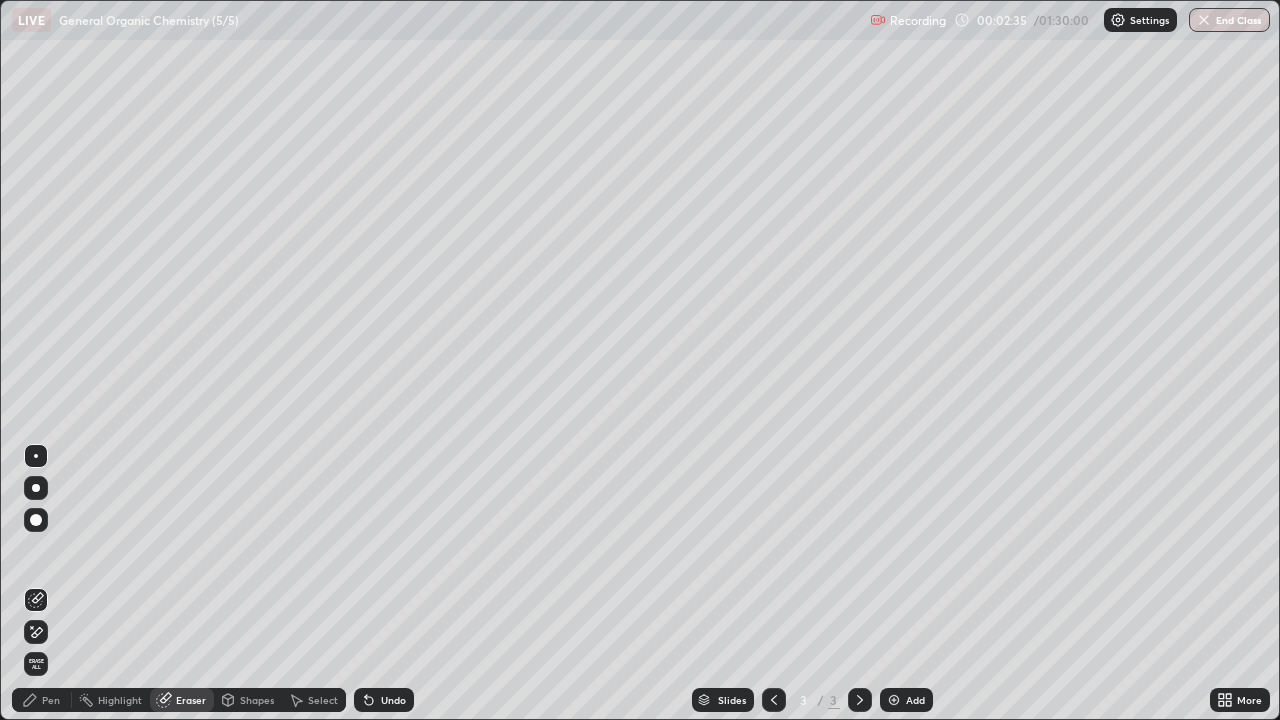 click on "Pen" at bounding box center (42, 700) 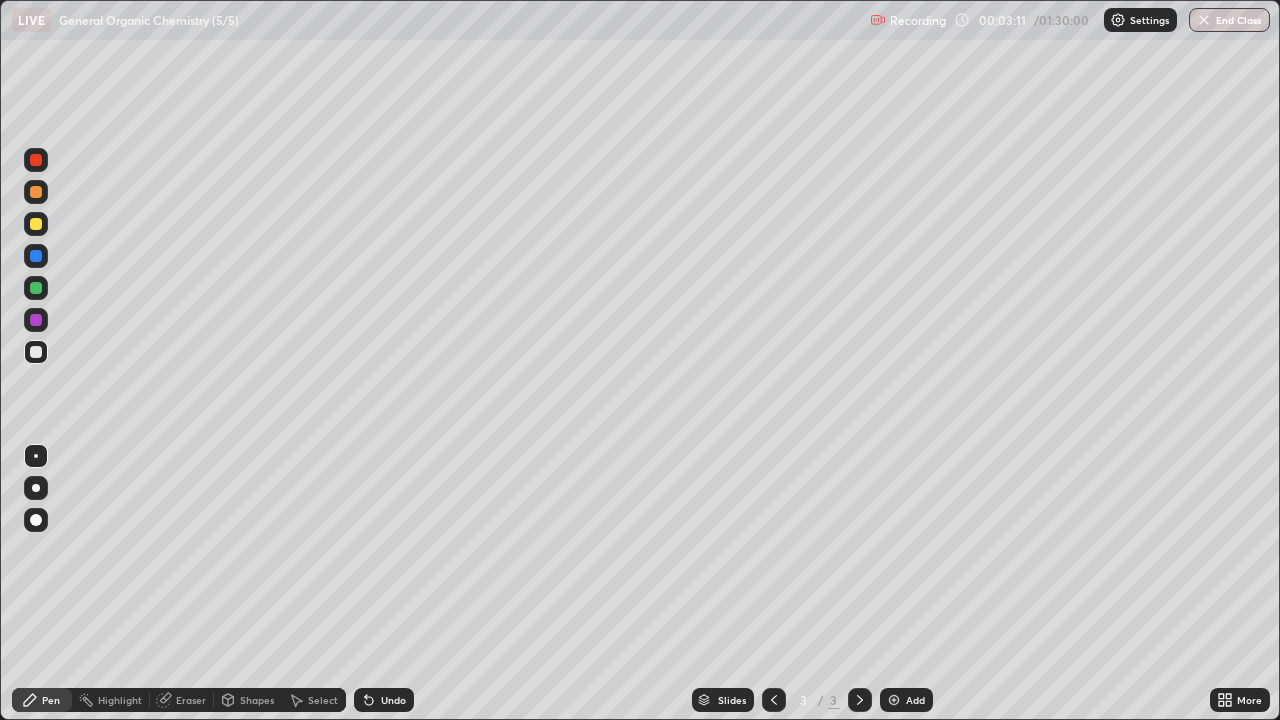 click 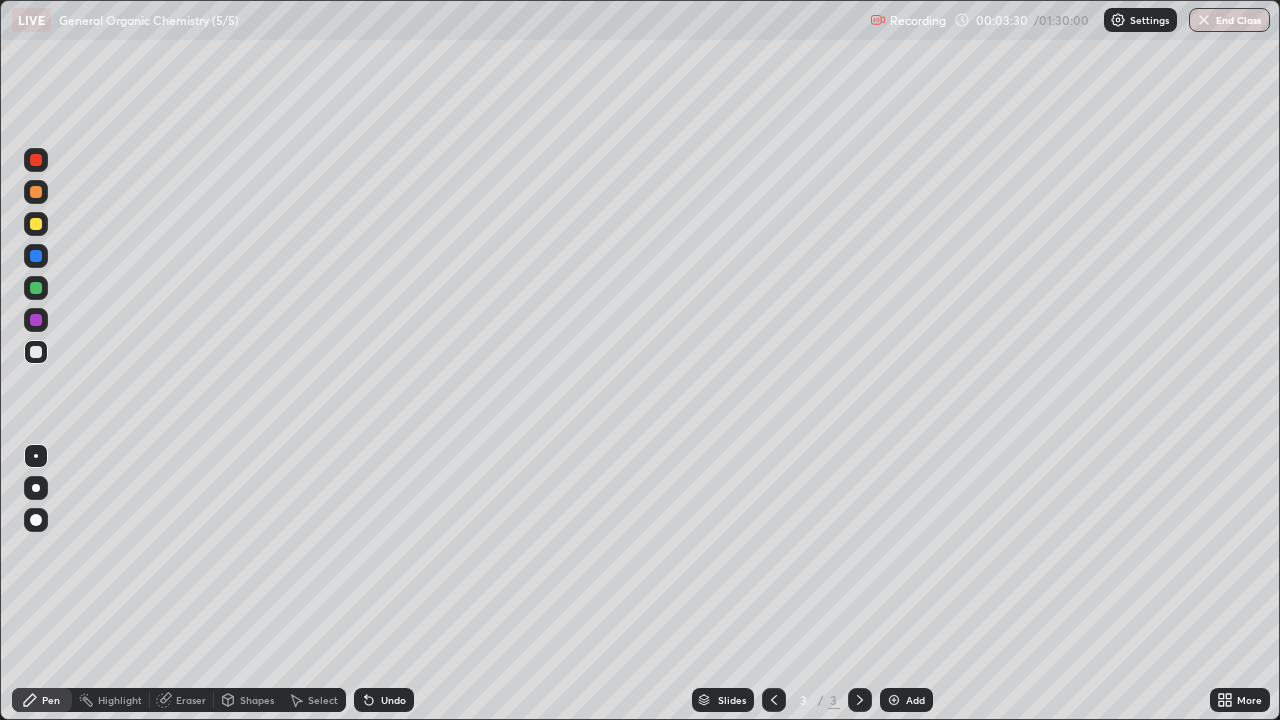 click on "Shapes" at bounding box center [257, 700] 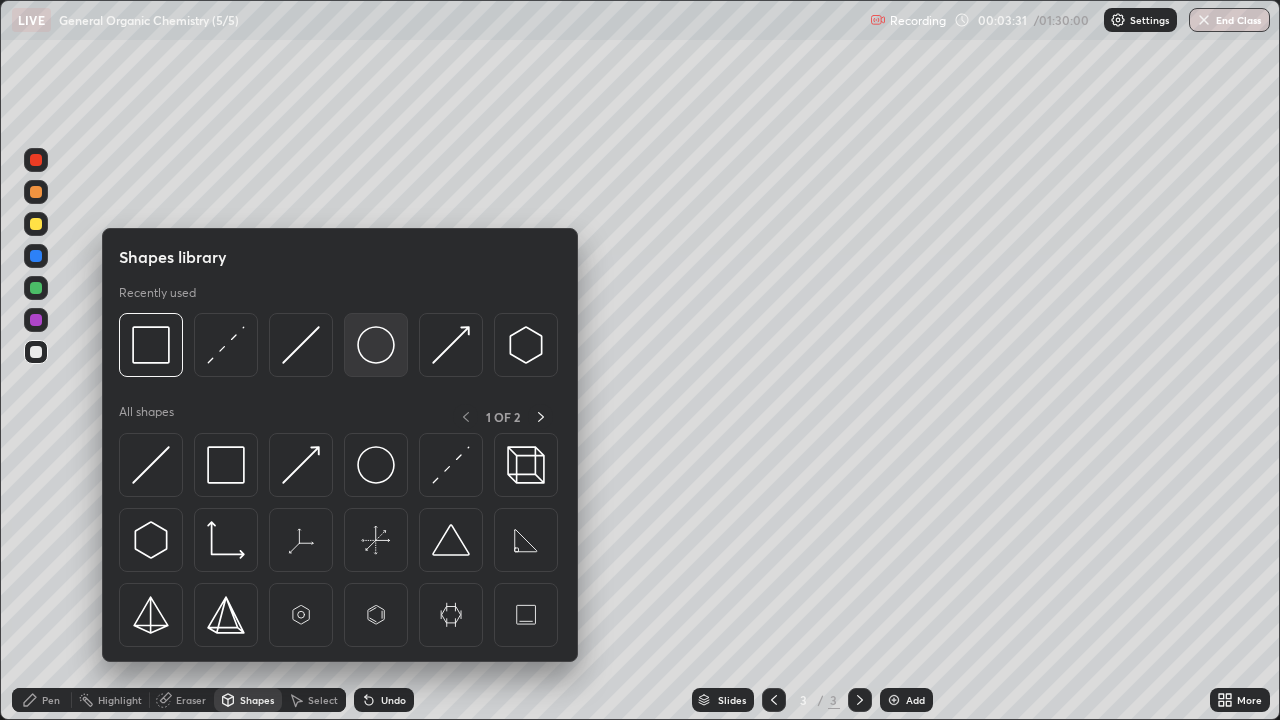 click at bounding box center (376, 345) 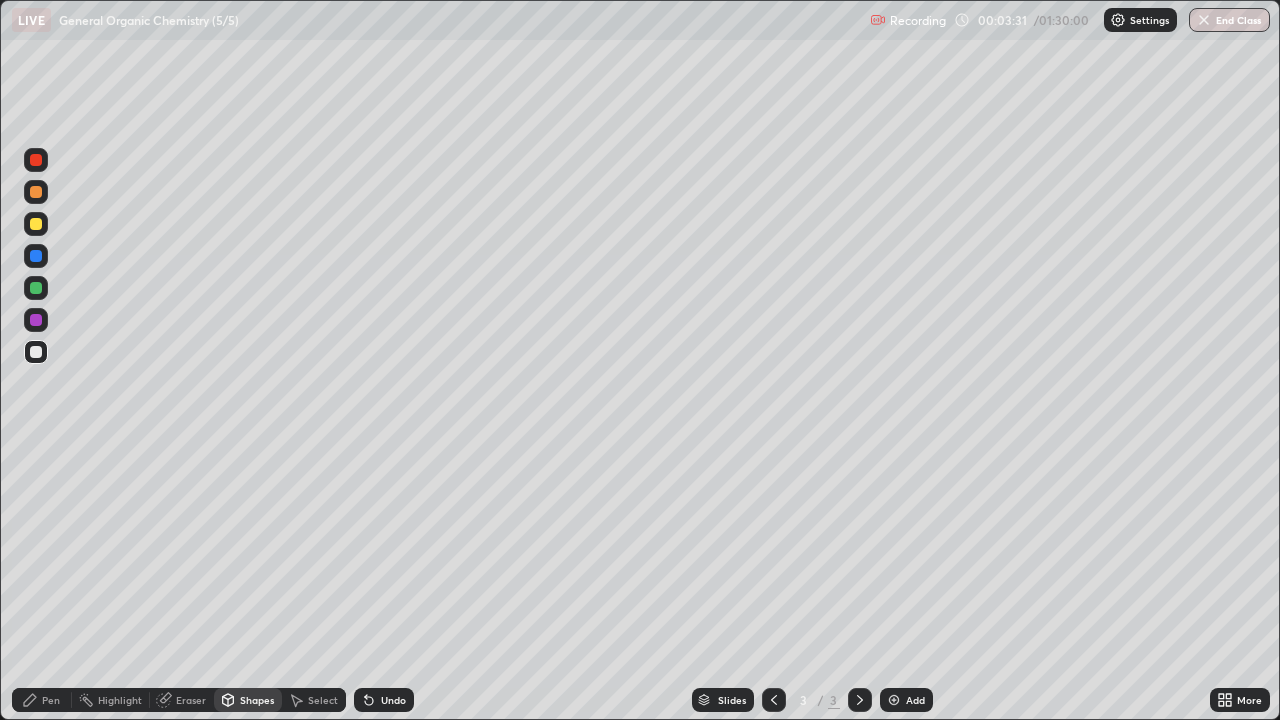 click at bounding box center [36, 320] 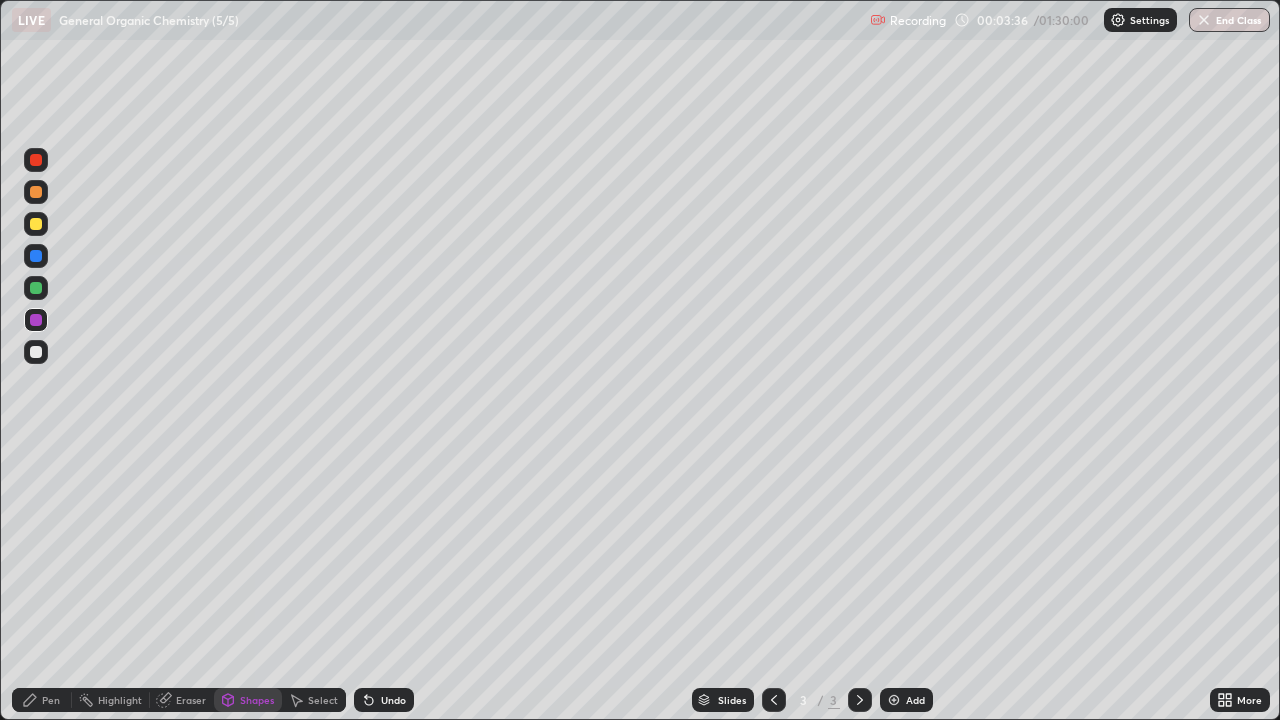 click at bounding box center [36, 288] 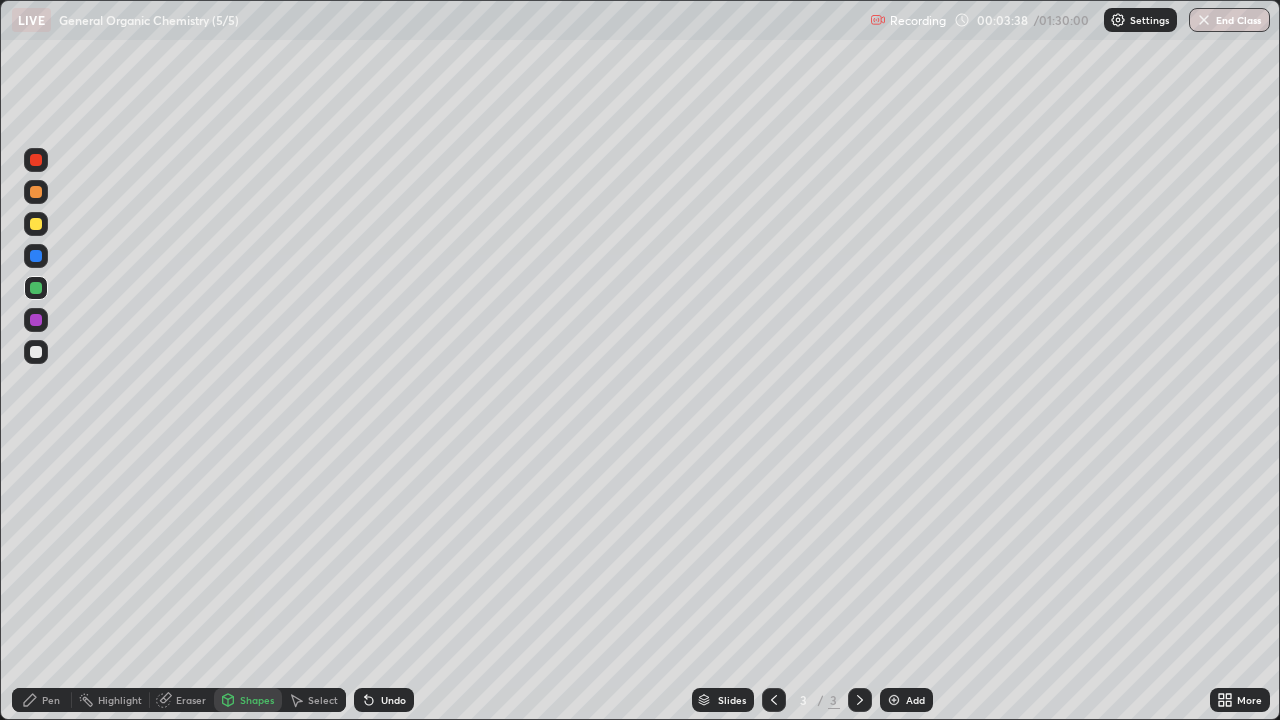 click on "Pen" at bounding box center (51, 700) 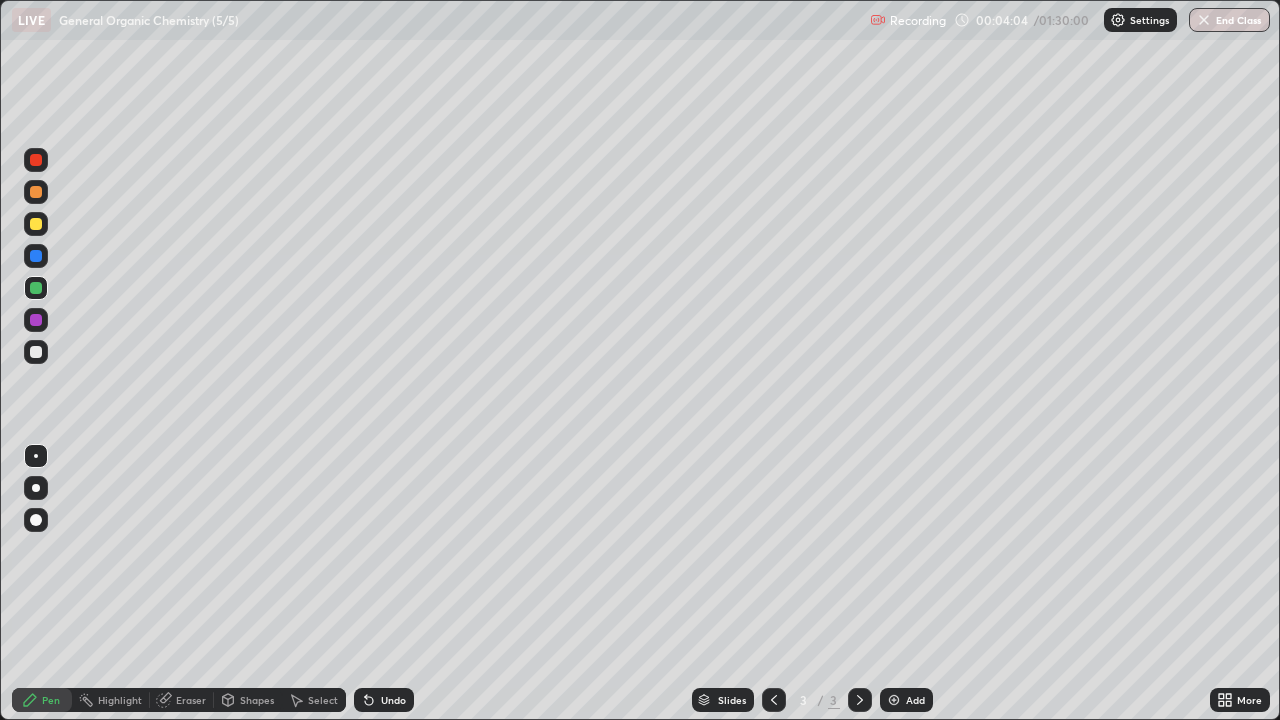 click on "Select" at bounding box center (323, 700) 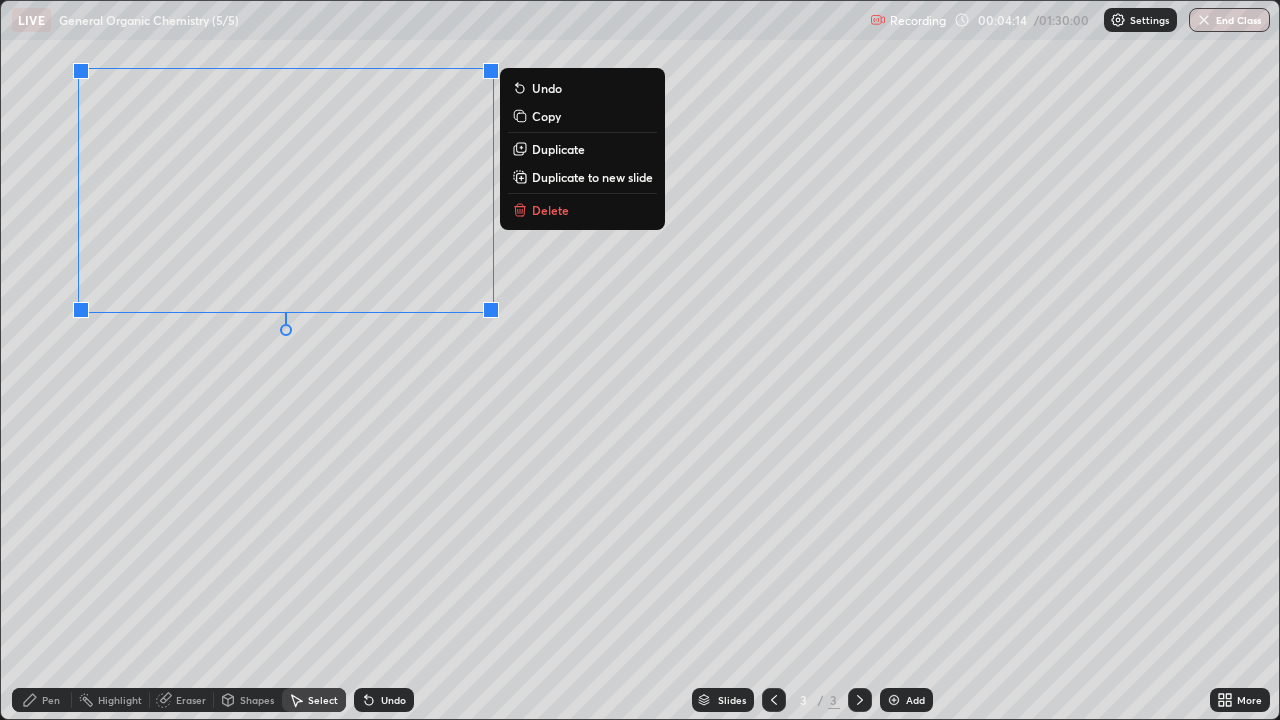 click on "Pen" at bounding box center (51, 700) 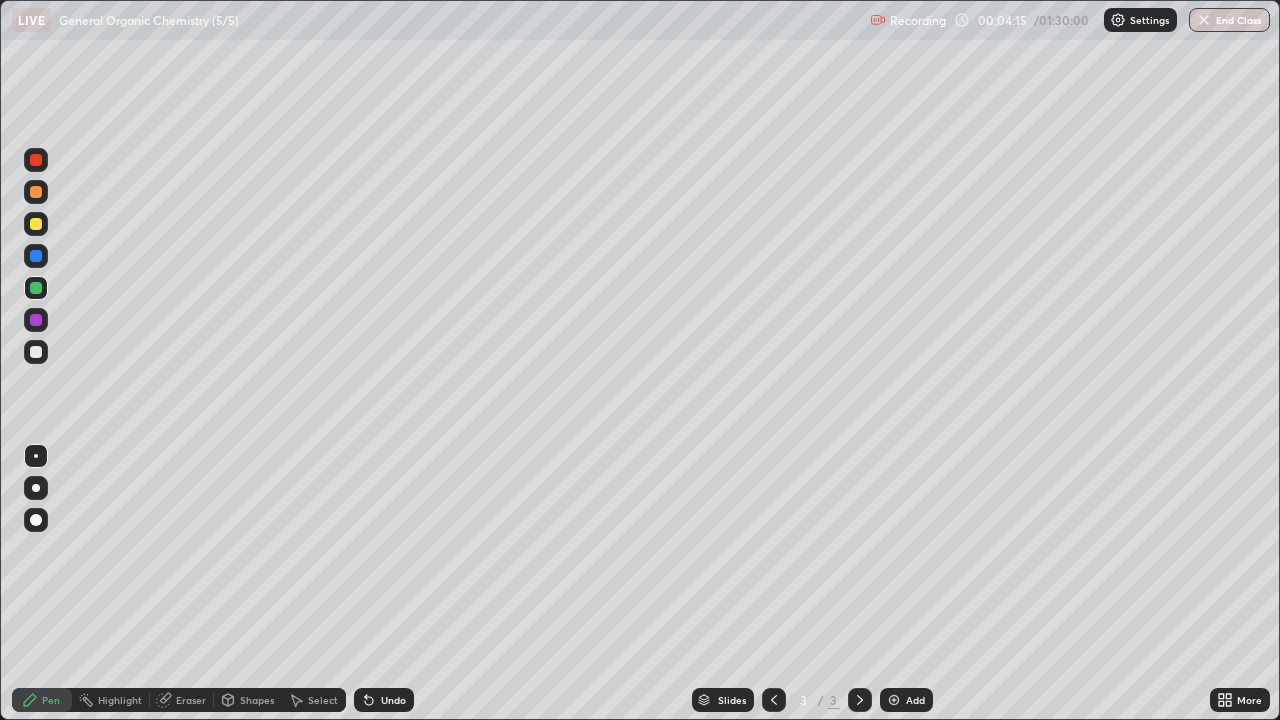 click at bounding box center [36, 352] 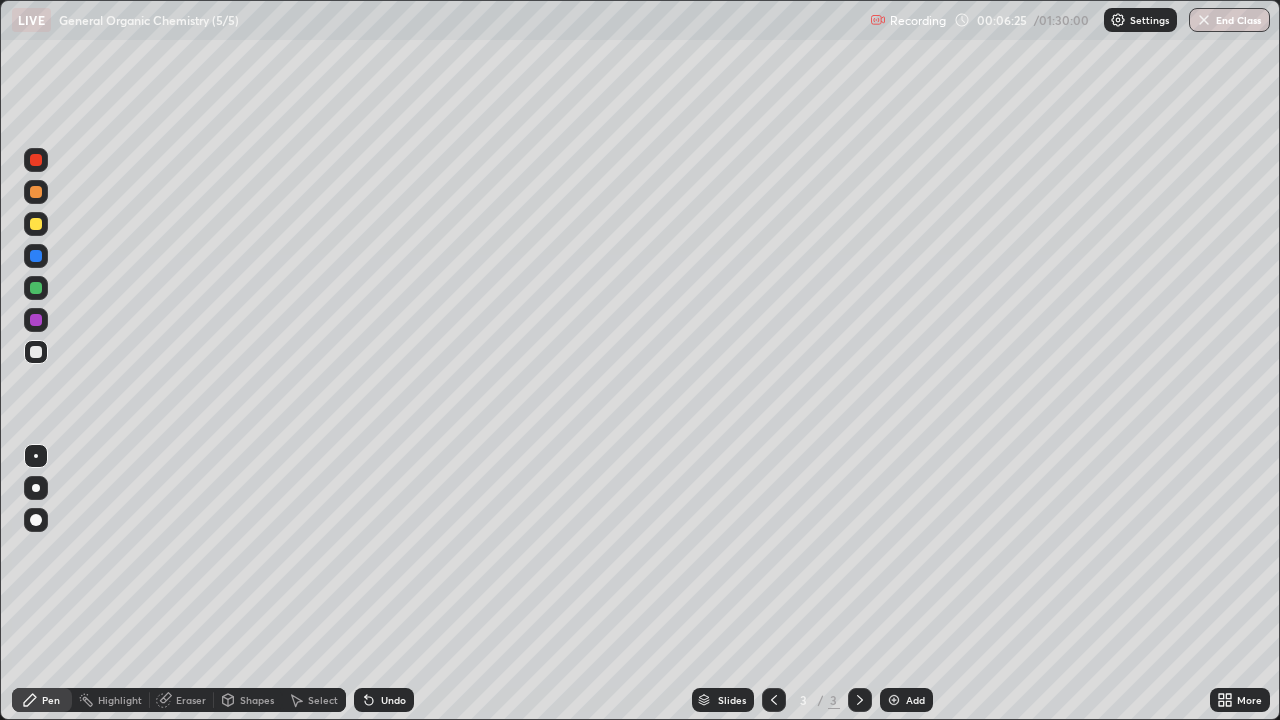 click on "Shapes" at bounding box center [248, 700] 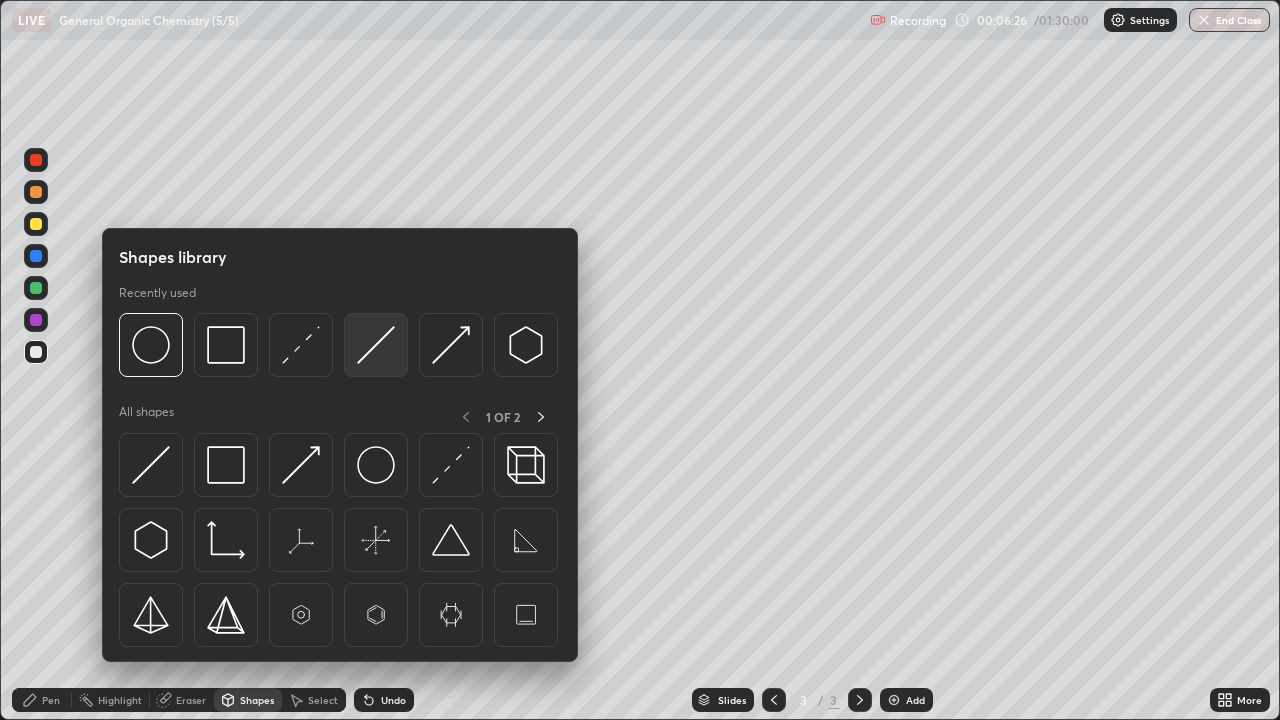 click at bounding box center [376, 345] 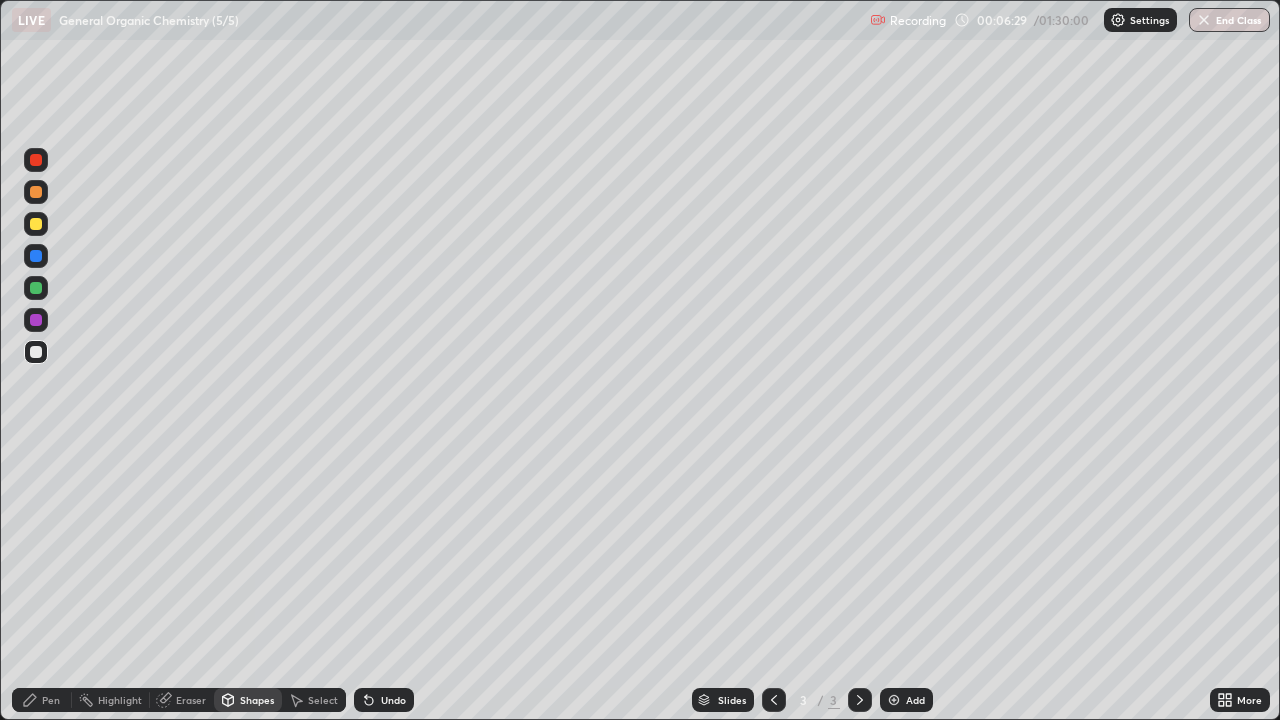click on "Pen" at bounding box center (51, 700) 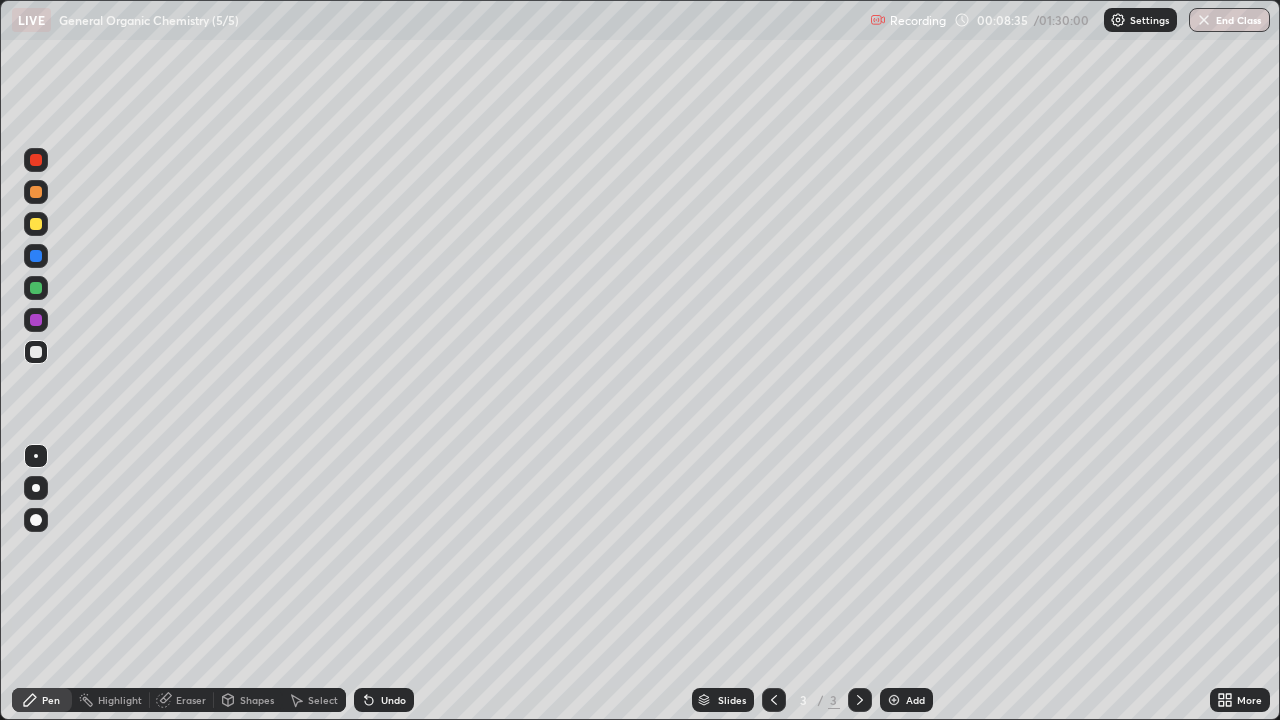 click on "Eraser" at bounding box center [191, 700] 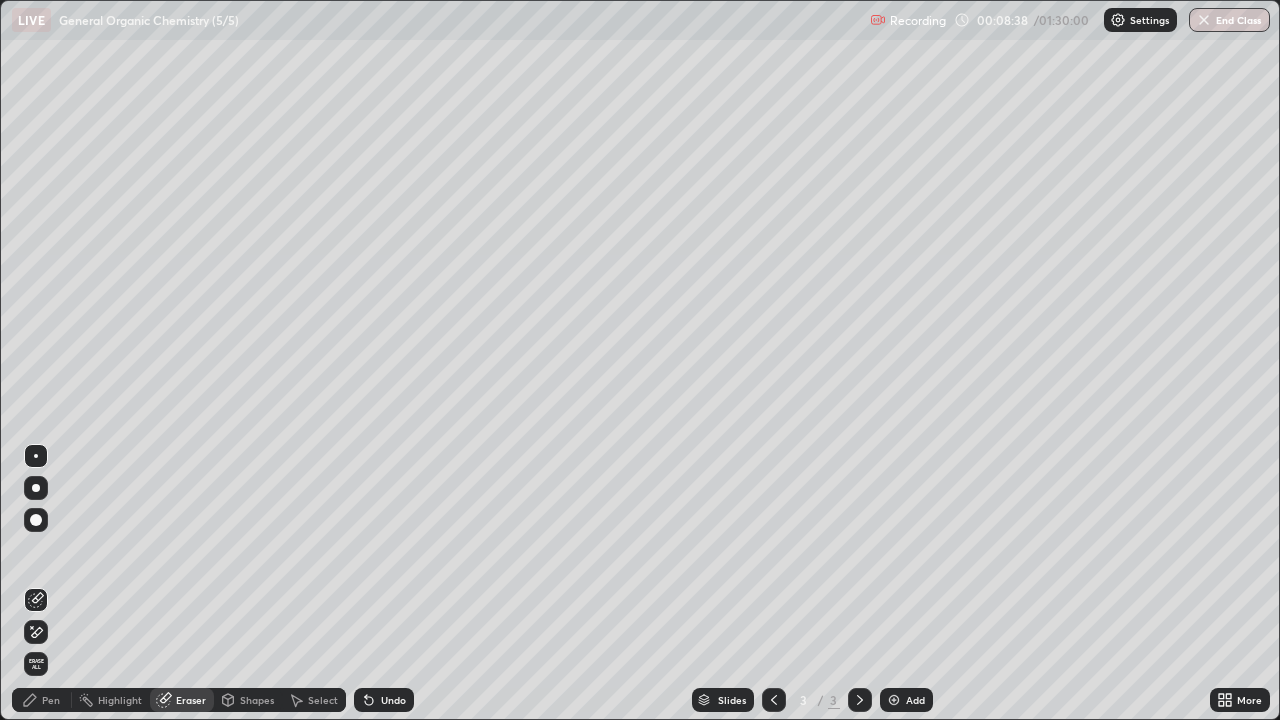 click on "Pen" at bounding box center (42, 700) 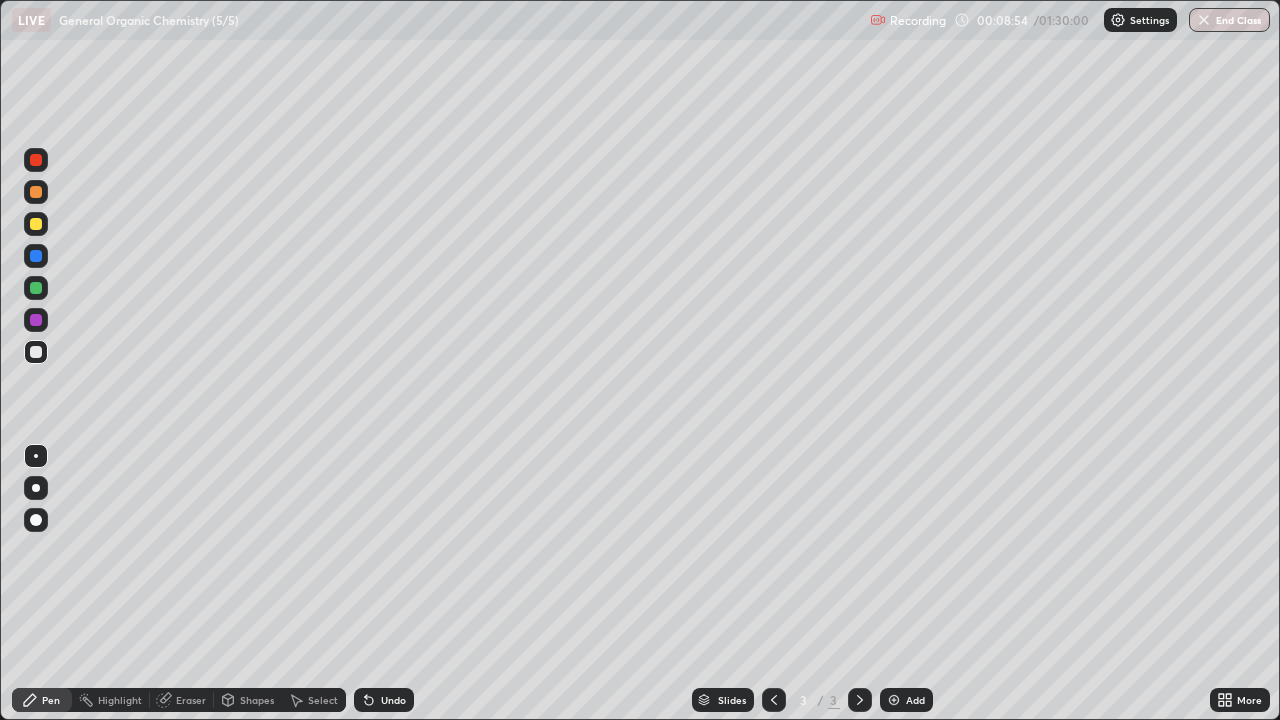 click on "Undo" at bounding box center (384, 700) 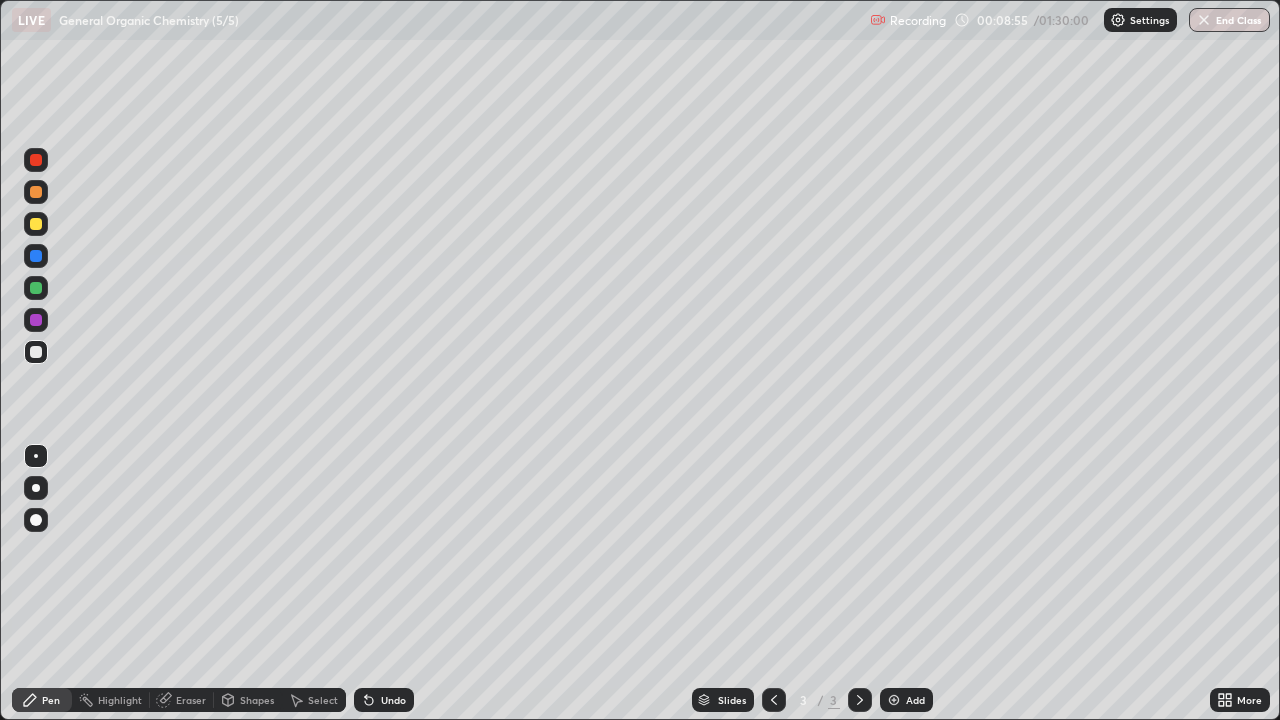 click on "Undo" at bounding box center (384, 700) 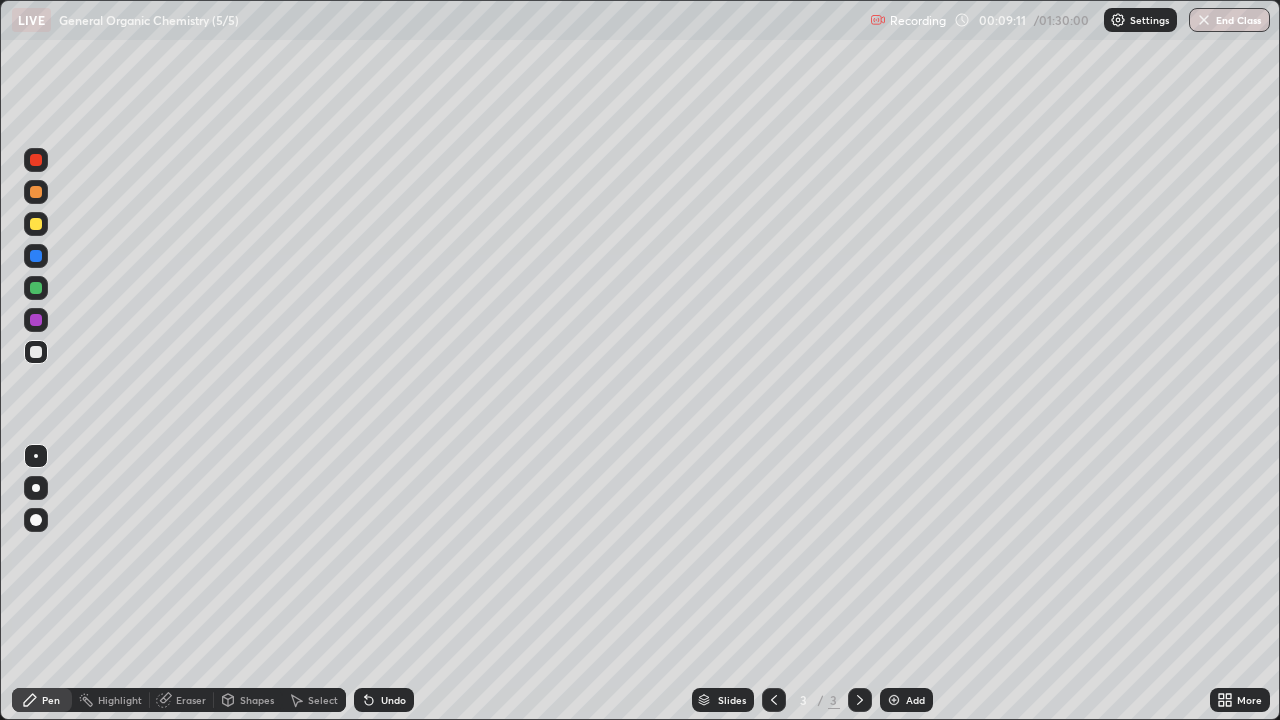 click on "Undo" at bounding box center [384, 700] 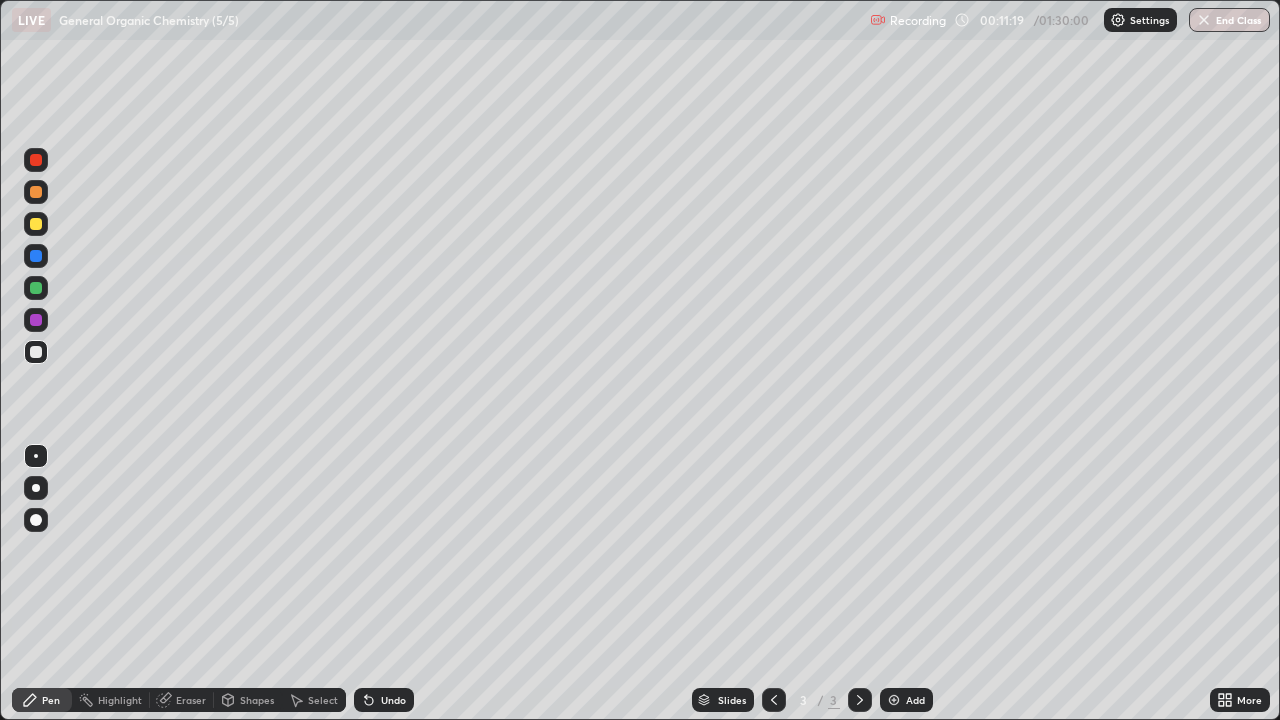 click on "Eraser" at bounding box center (191, 700) 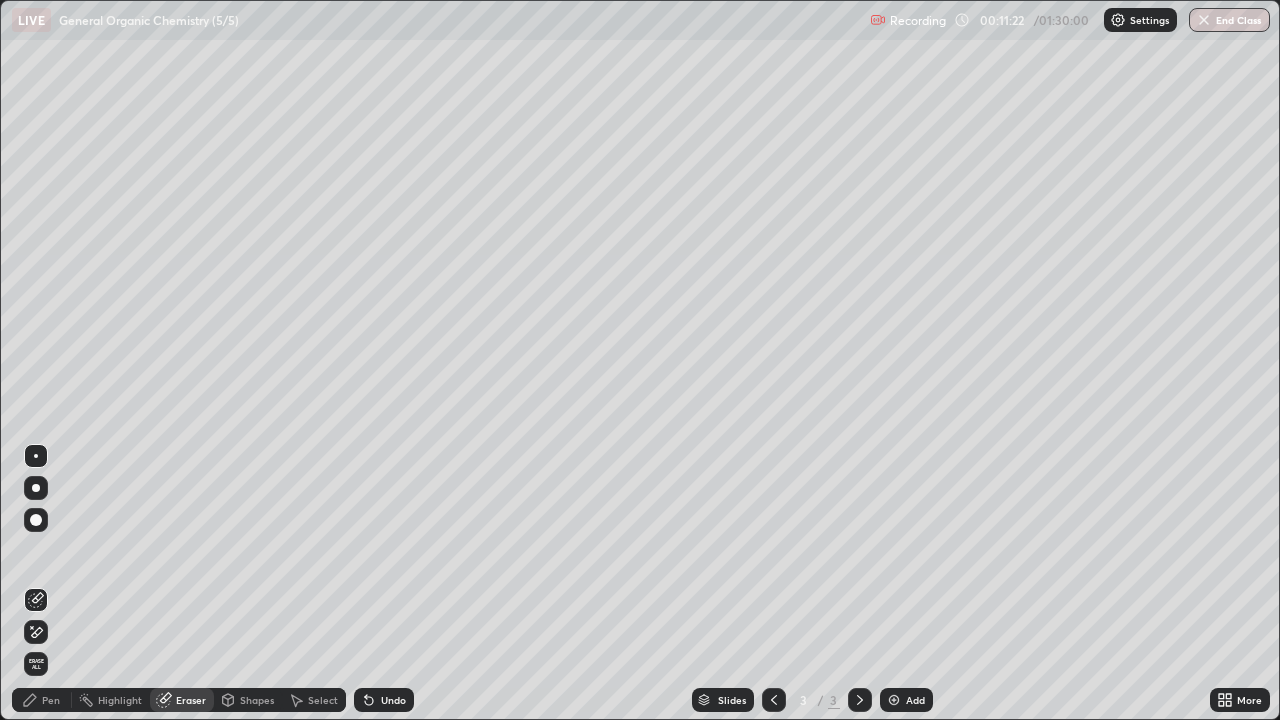 click on "Pen" at bounding box center [51, 700] 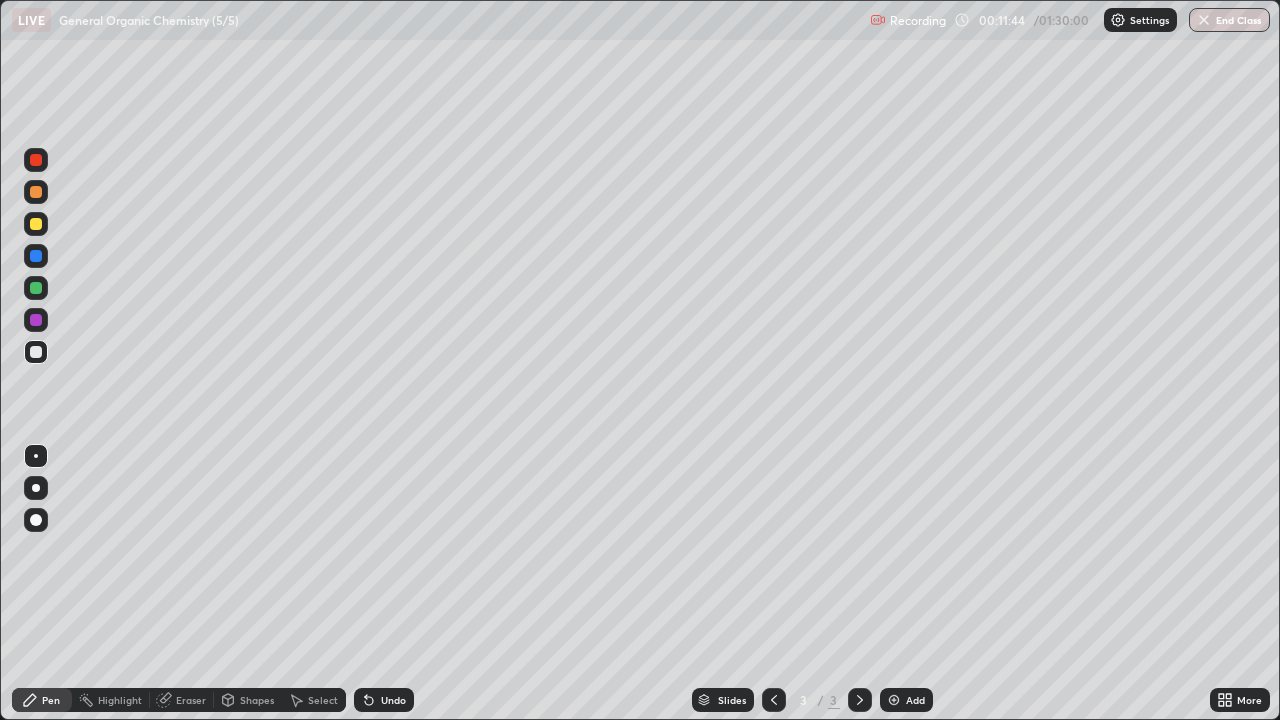 click on "Undo" at bounding box center (384, 700) 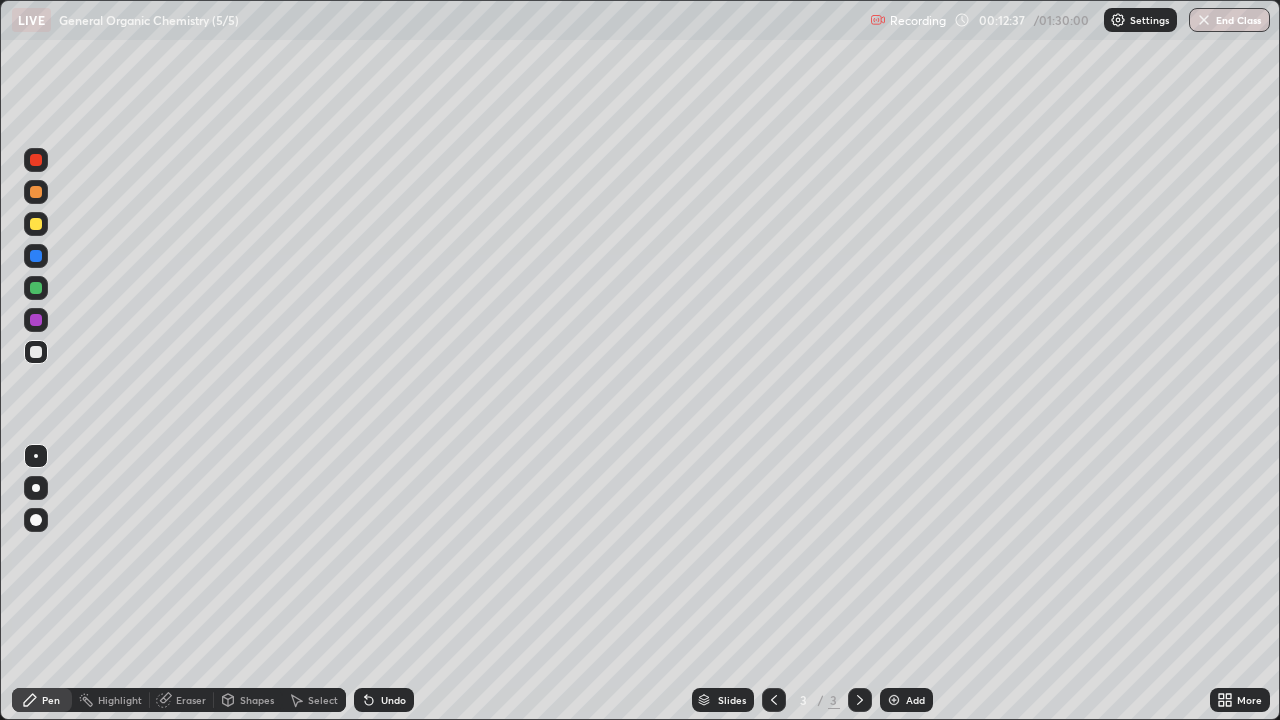 click at bounding box center (894, 700) 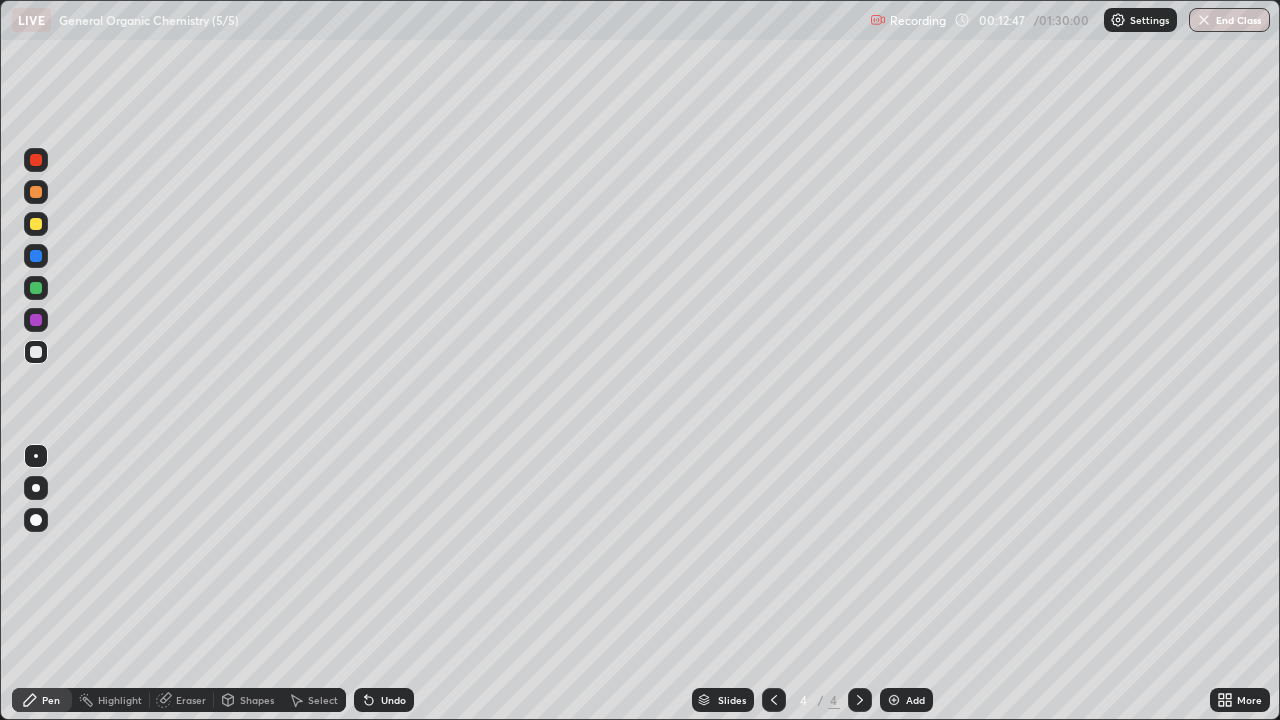 click on "Shapes" at bounding box center (257, 700) 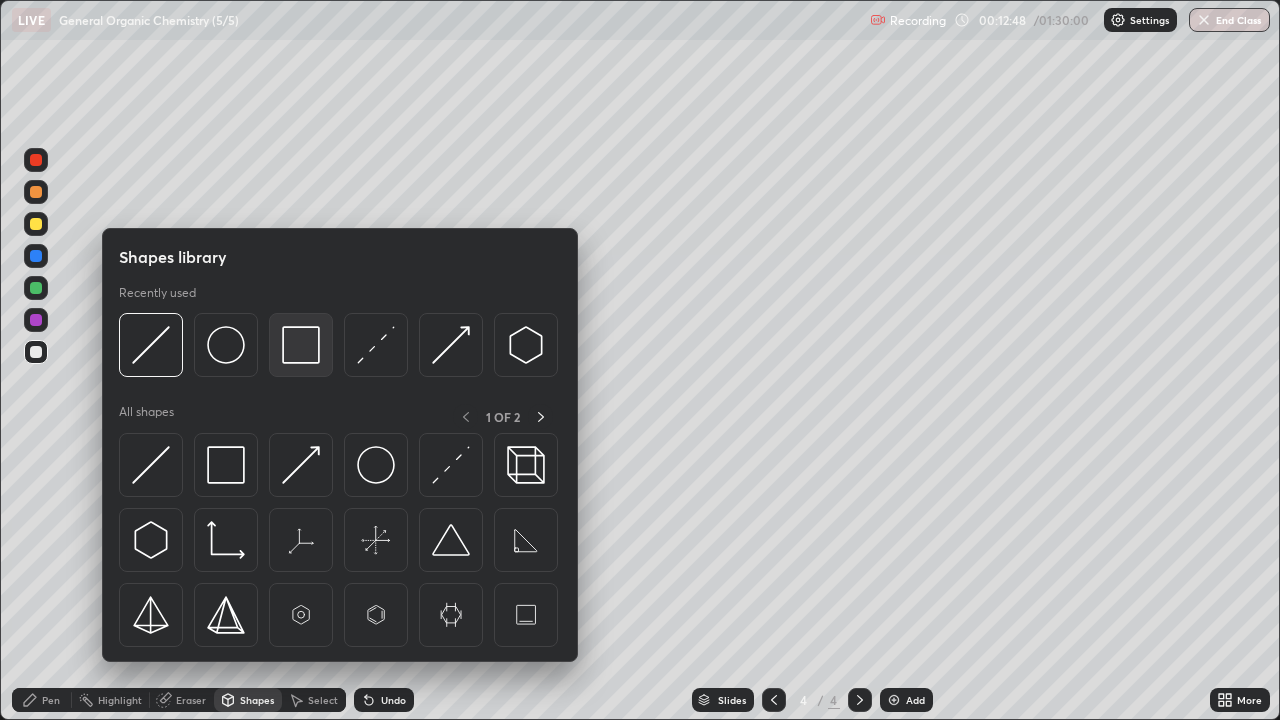 click at bounding box center (301, 345) 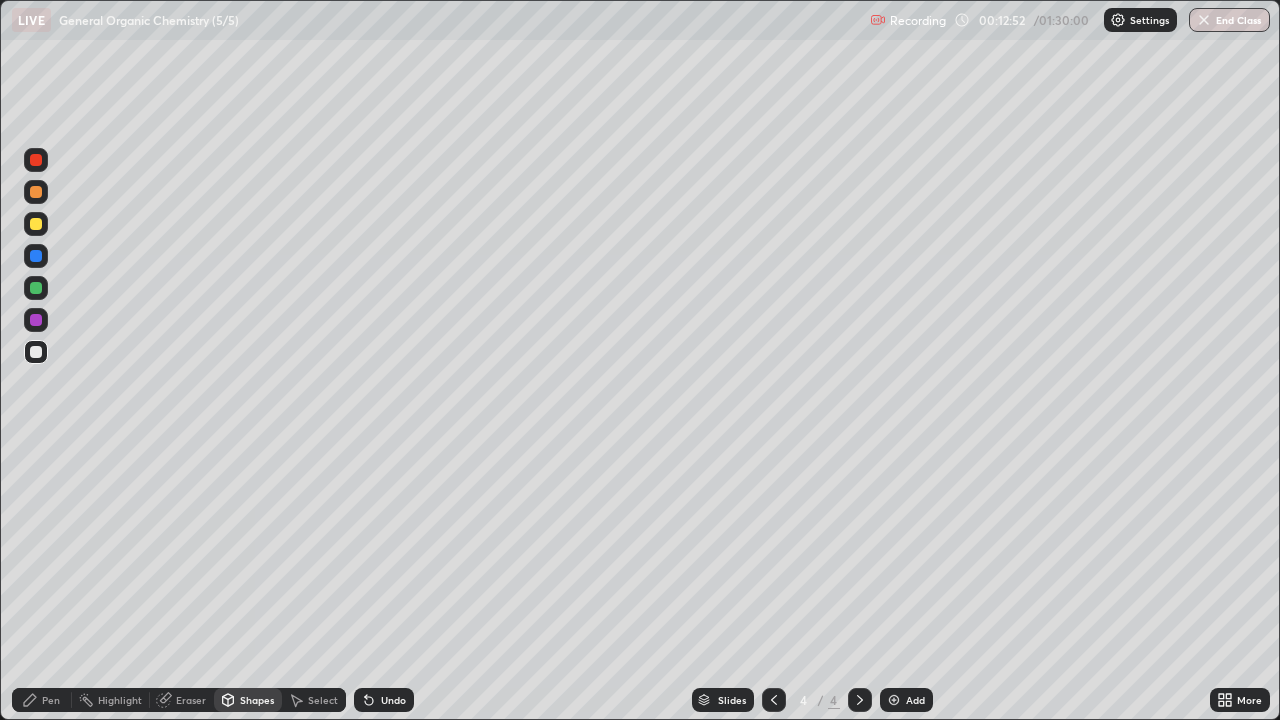 click on "Pen" at bounding box center [42, 700] 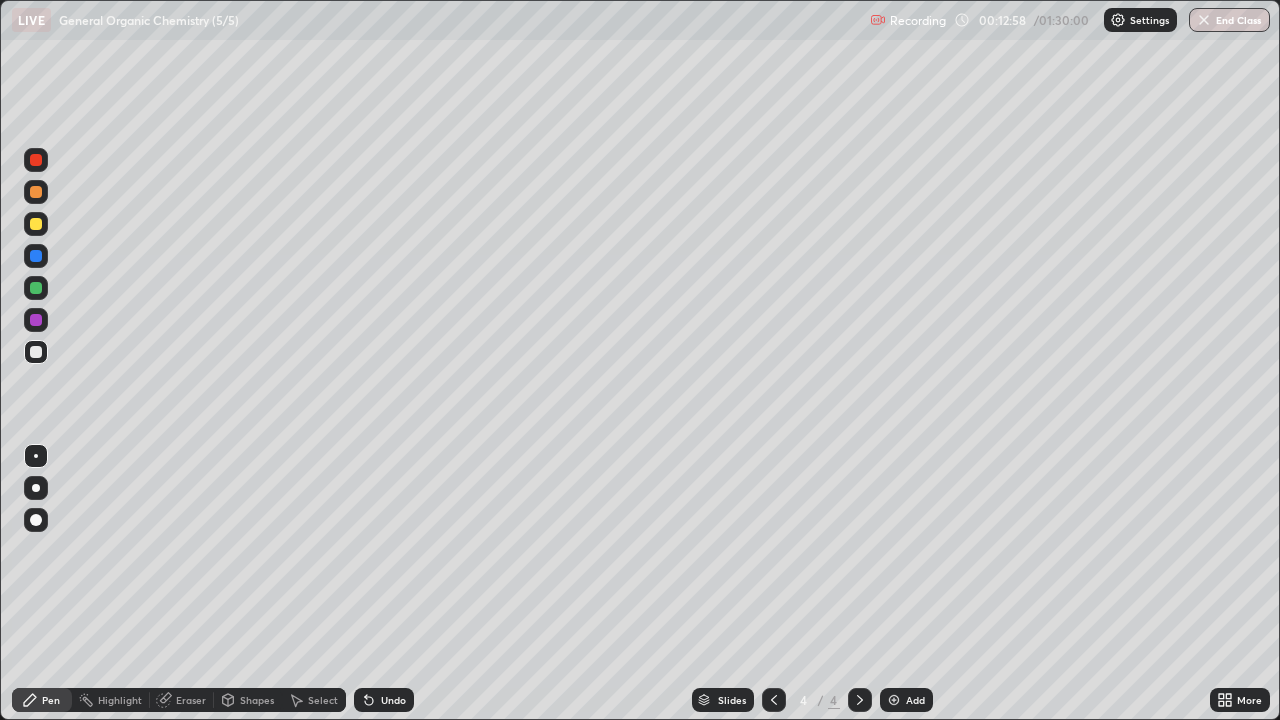 click on "Select" at bounding box center [323, 700] 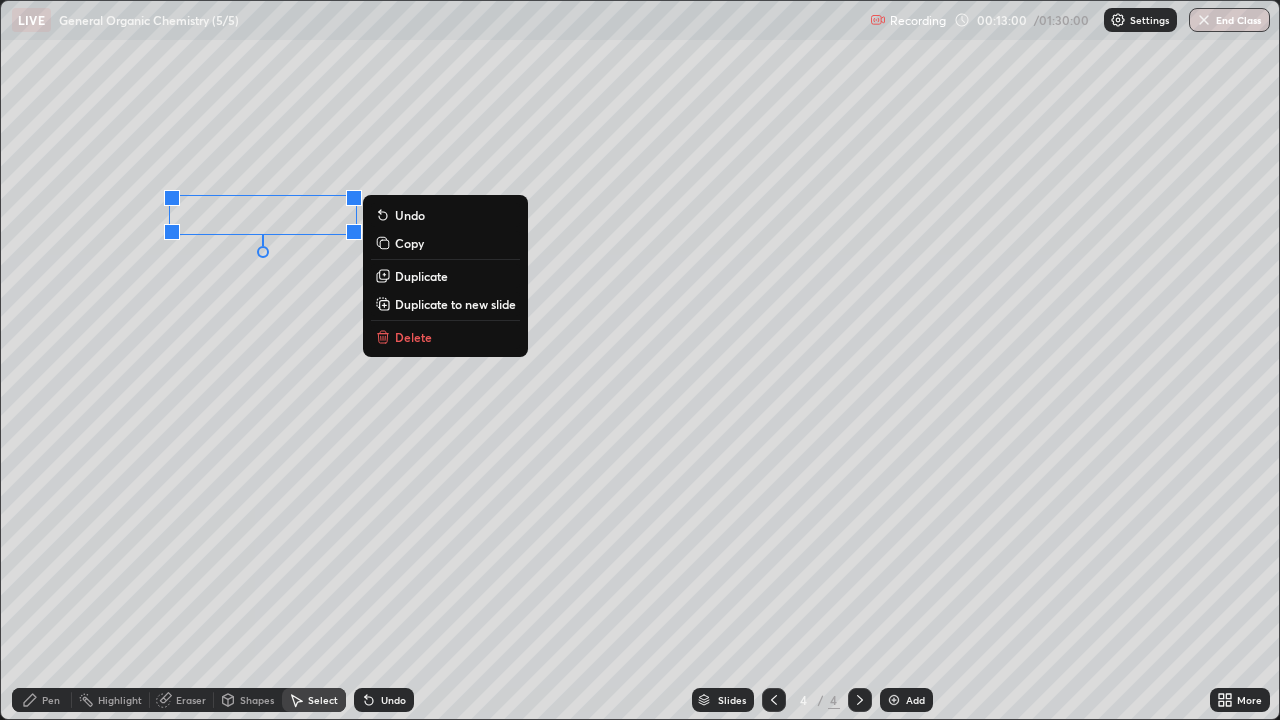 click on "Copy" at bounding box center [409, 243] 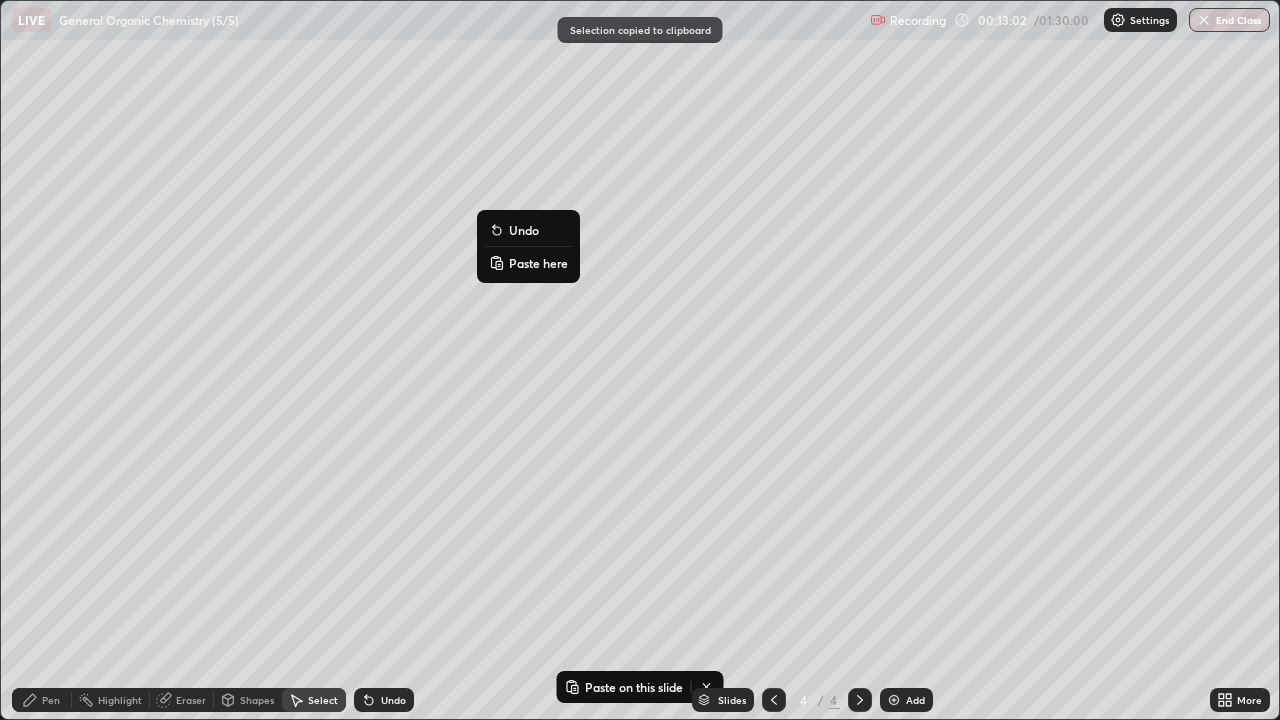 click on "Paste here" at bounding box center (538, 263) 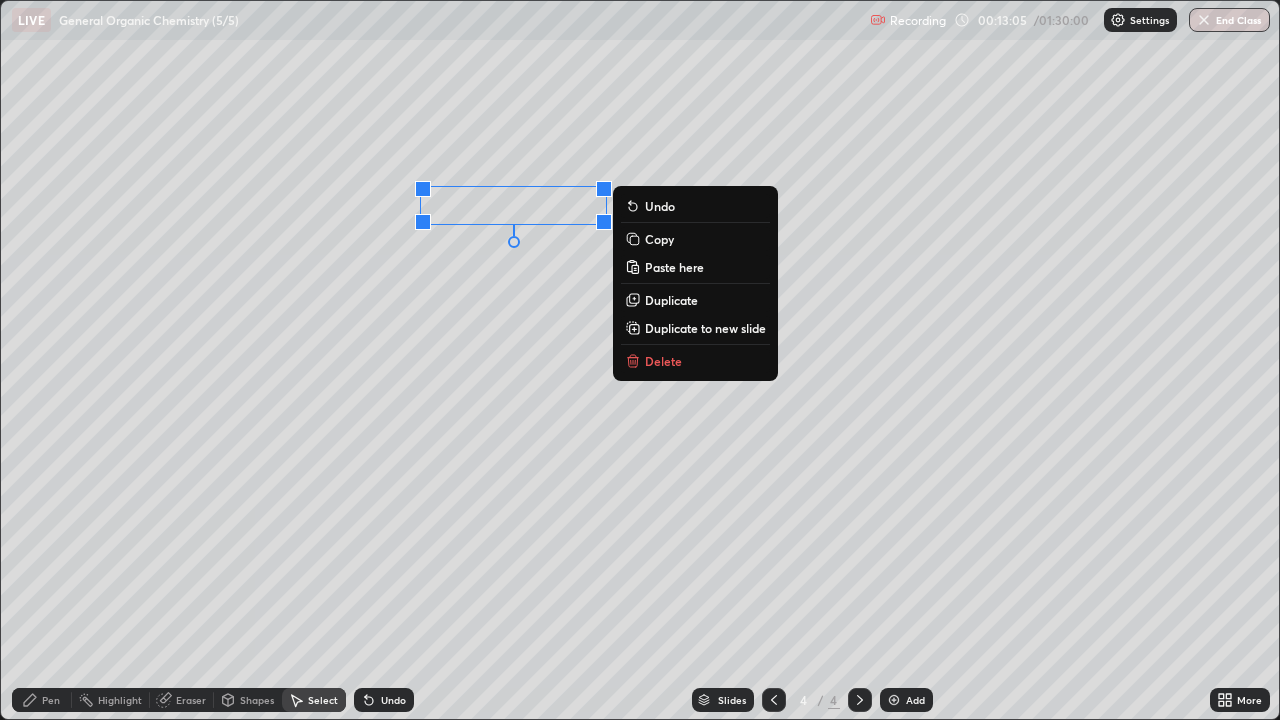click on "Eraser" at bounding box center (182, 700) 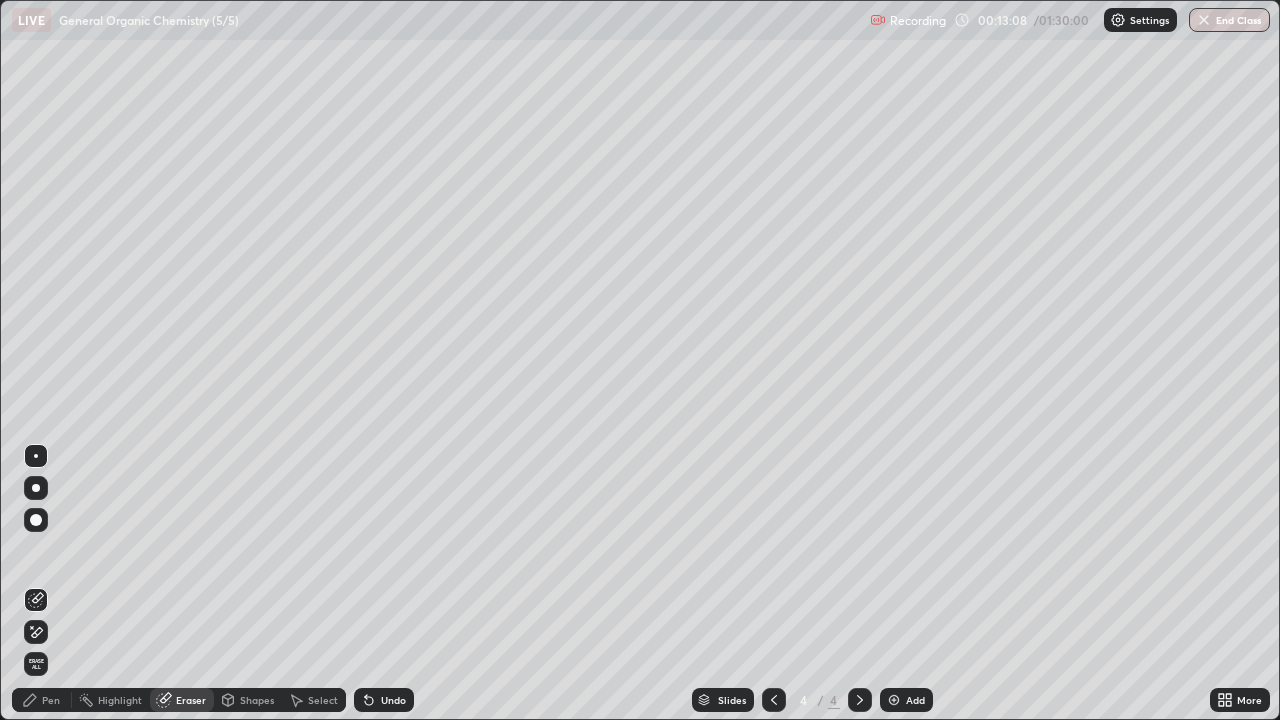 click 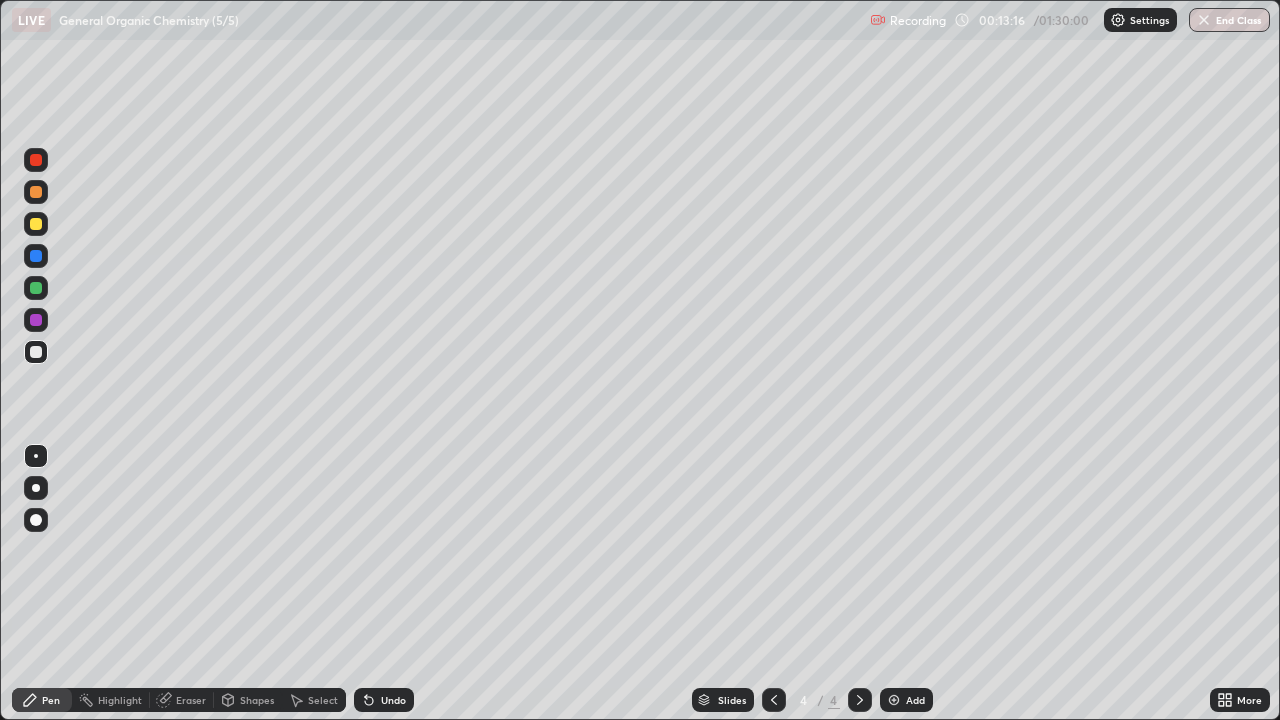 click on "Shapes" at bounding box center (257, 700) 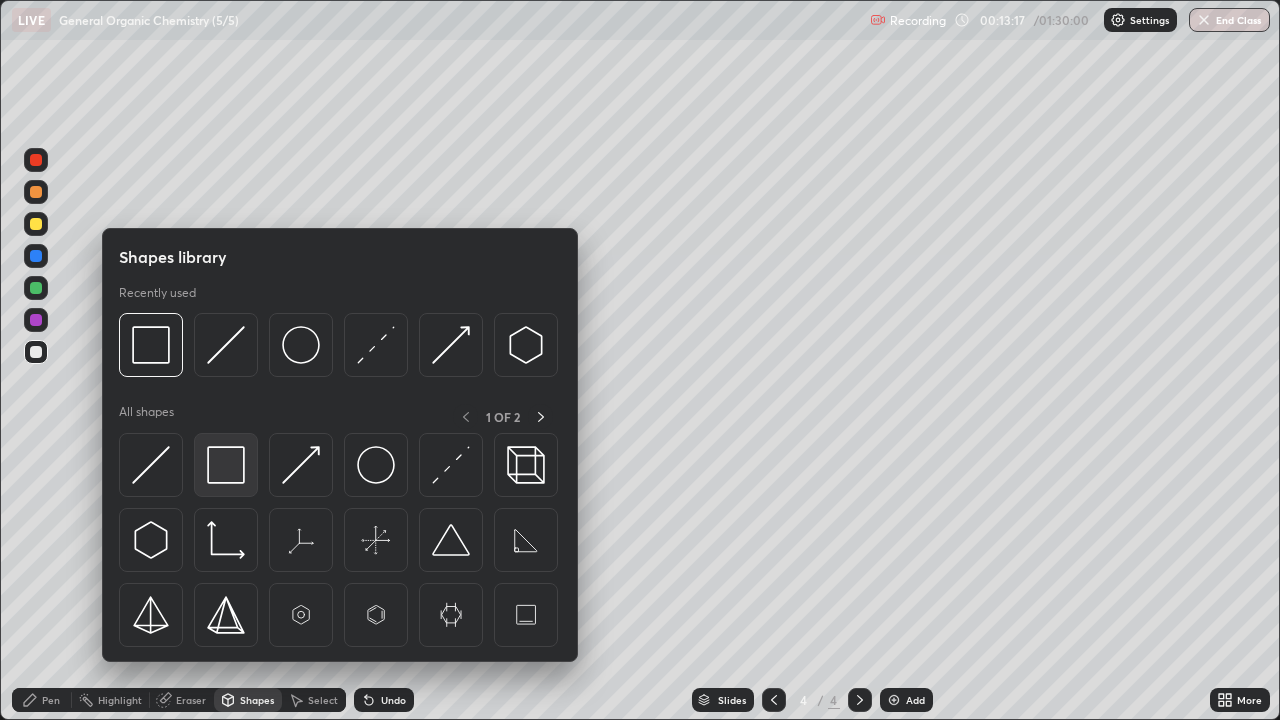 click at bounding box center (226, 465) 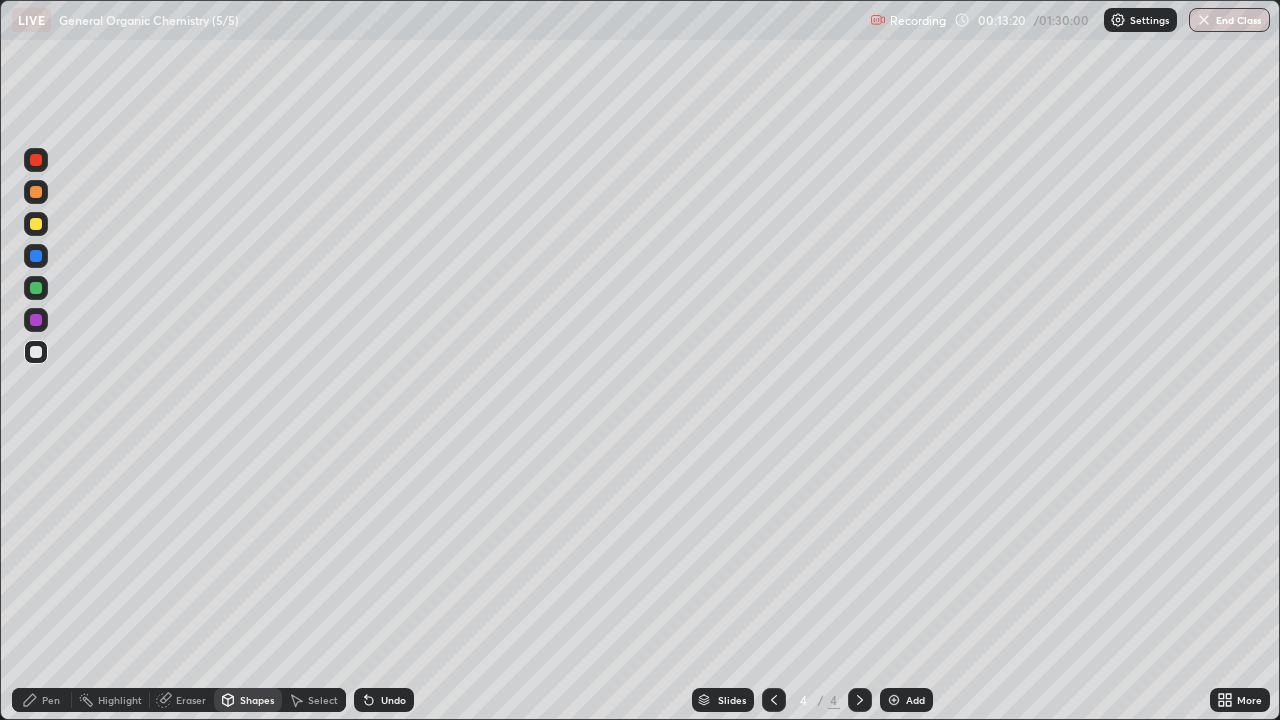 click on "Pen" at bounding box center (51, 700) 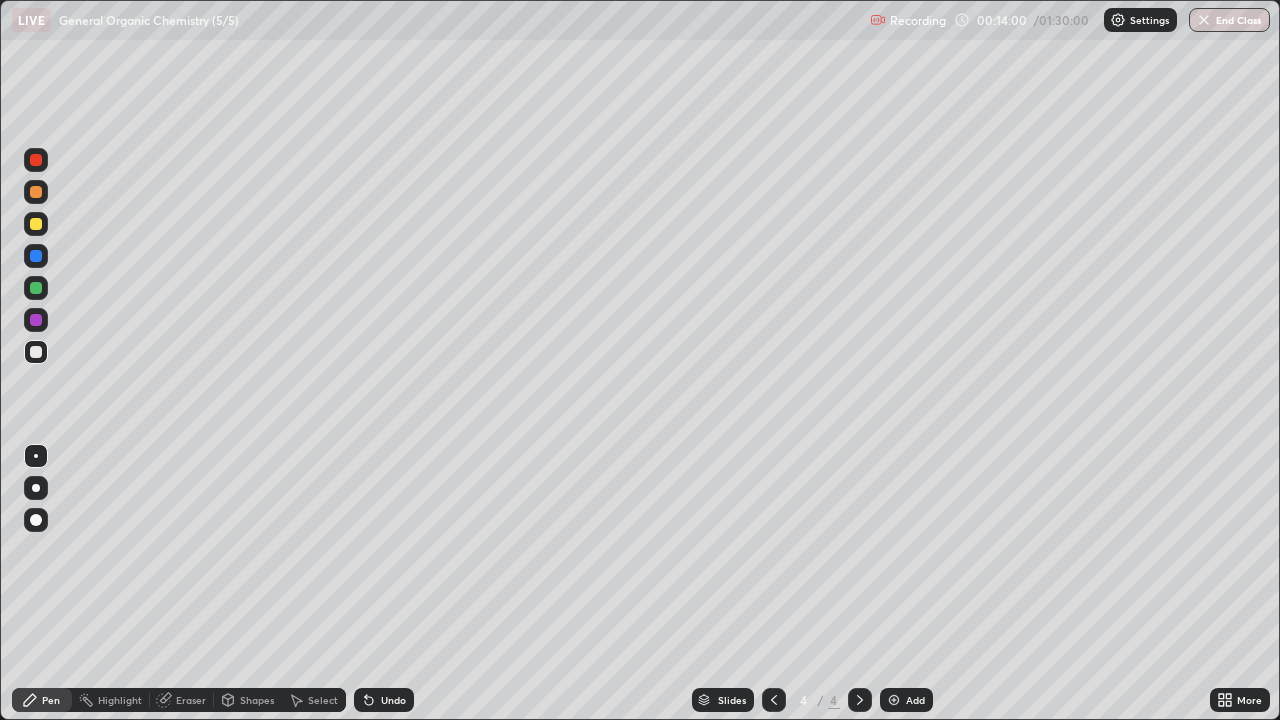 click on "Eraser" at bounding box center (191, 700) 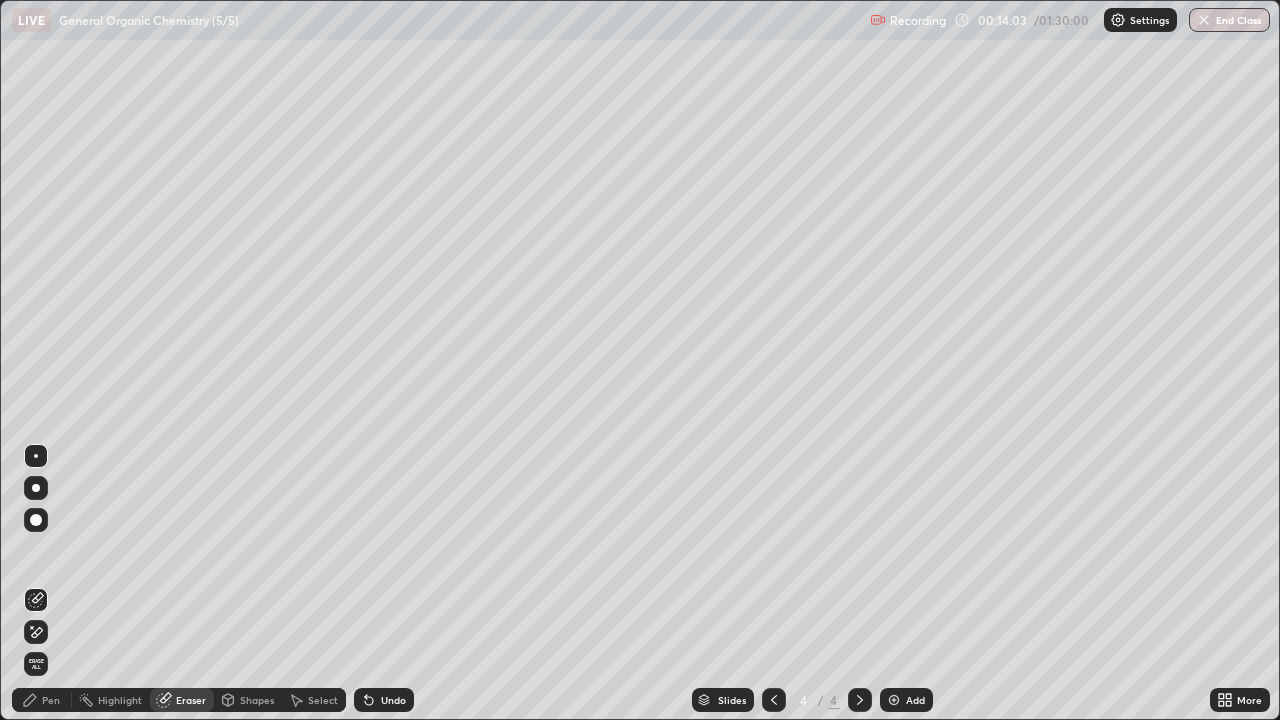 click on "Pen" at bounding box center (51, 700) 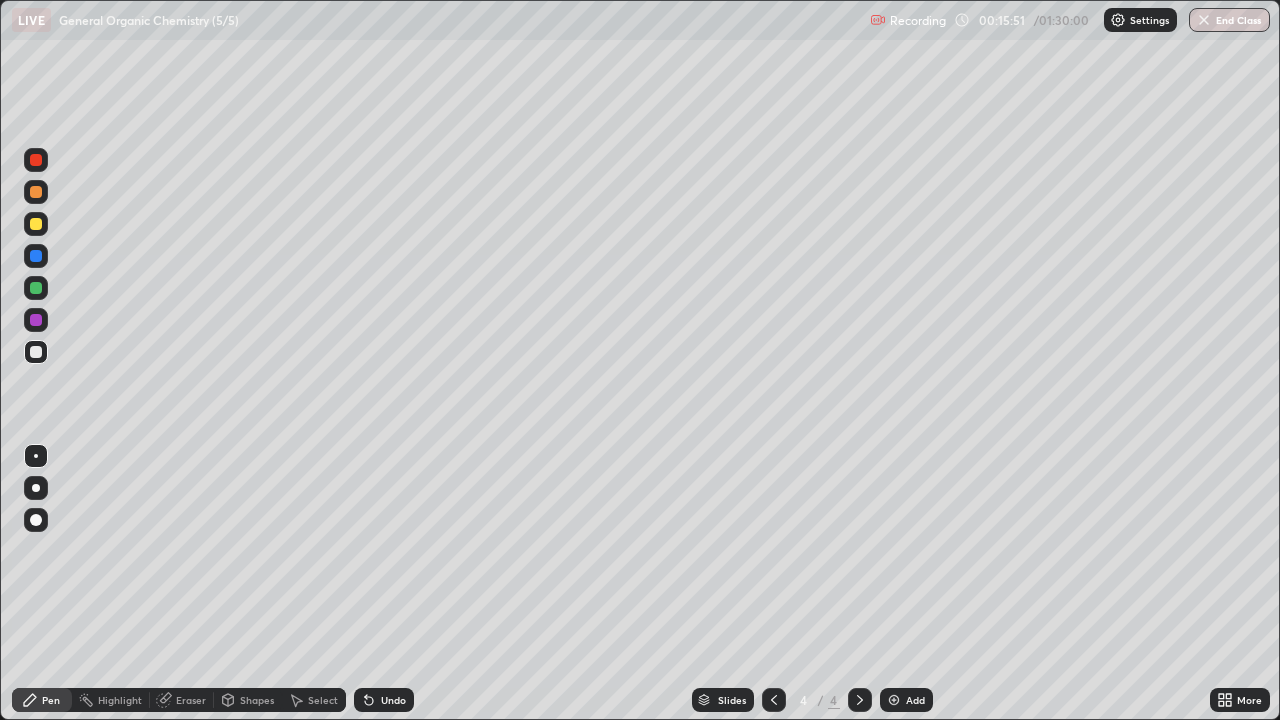 click on "Shapes" at bounding box center (257, 700) 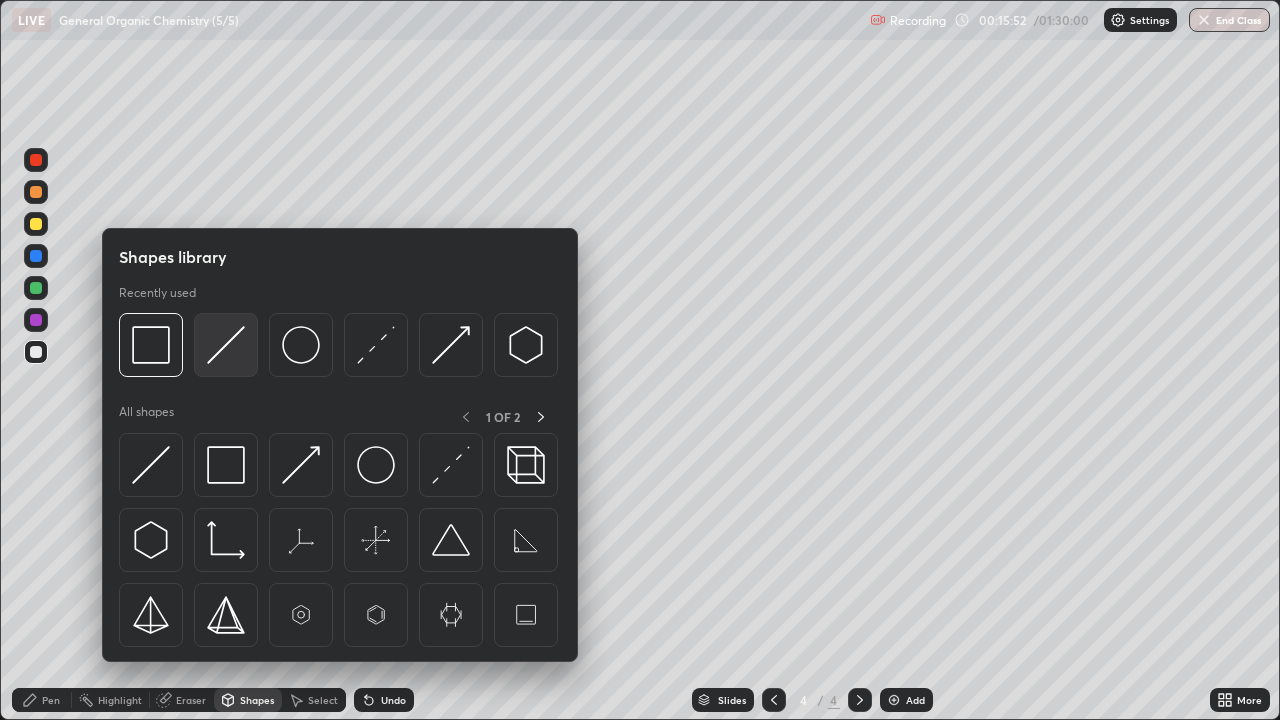 click at bounding box center [226, 345] 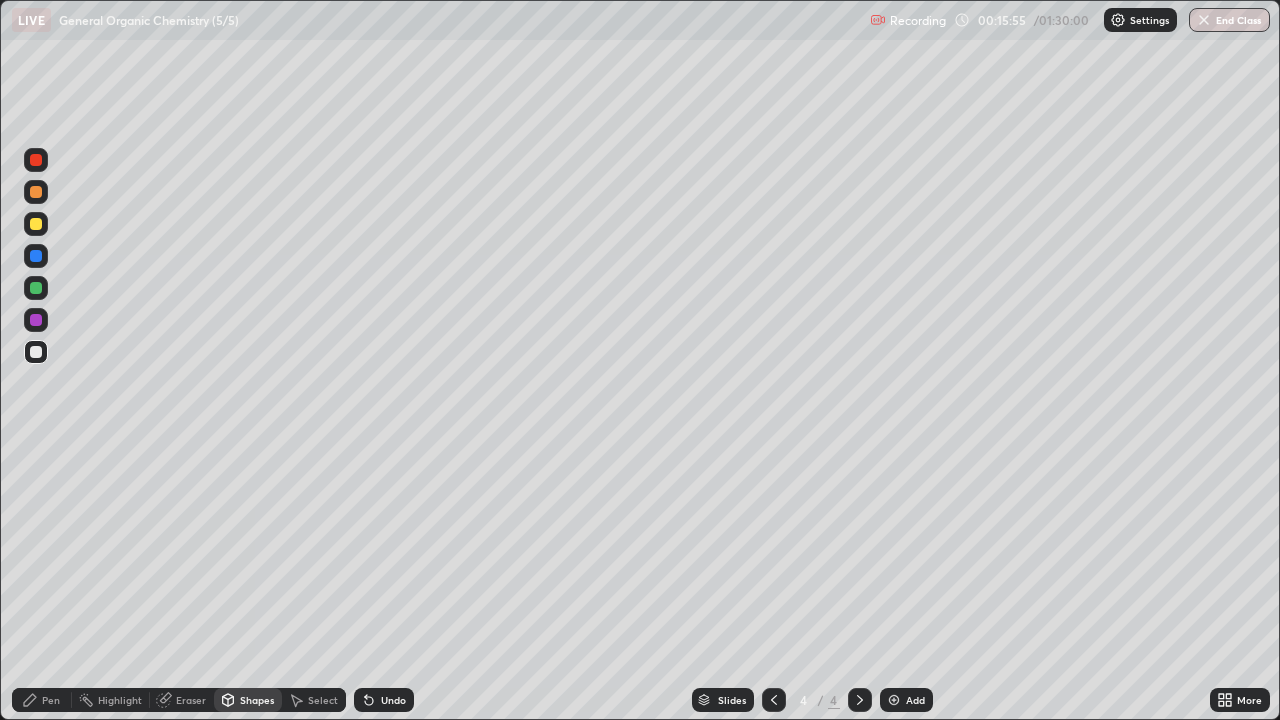 click on "Pen" at bounding box center [51, 700] 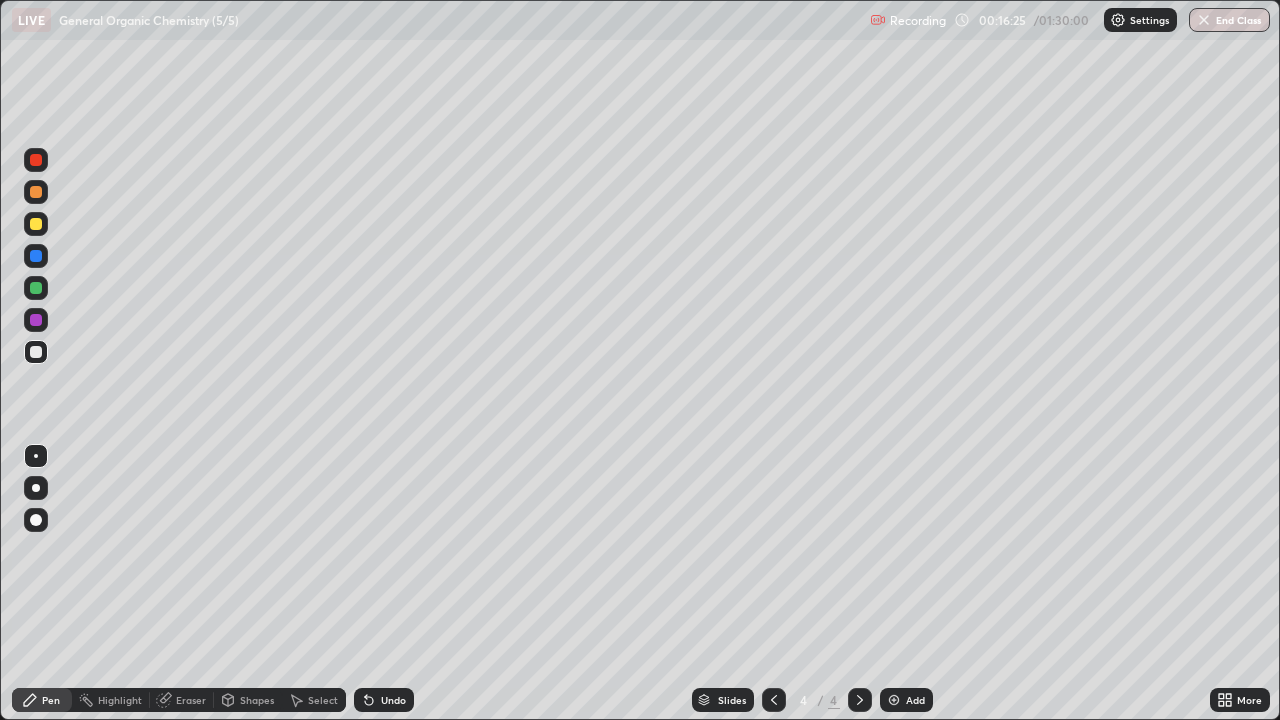 click on "Eraser" at bounding box center [191, 700] 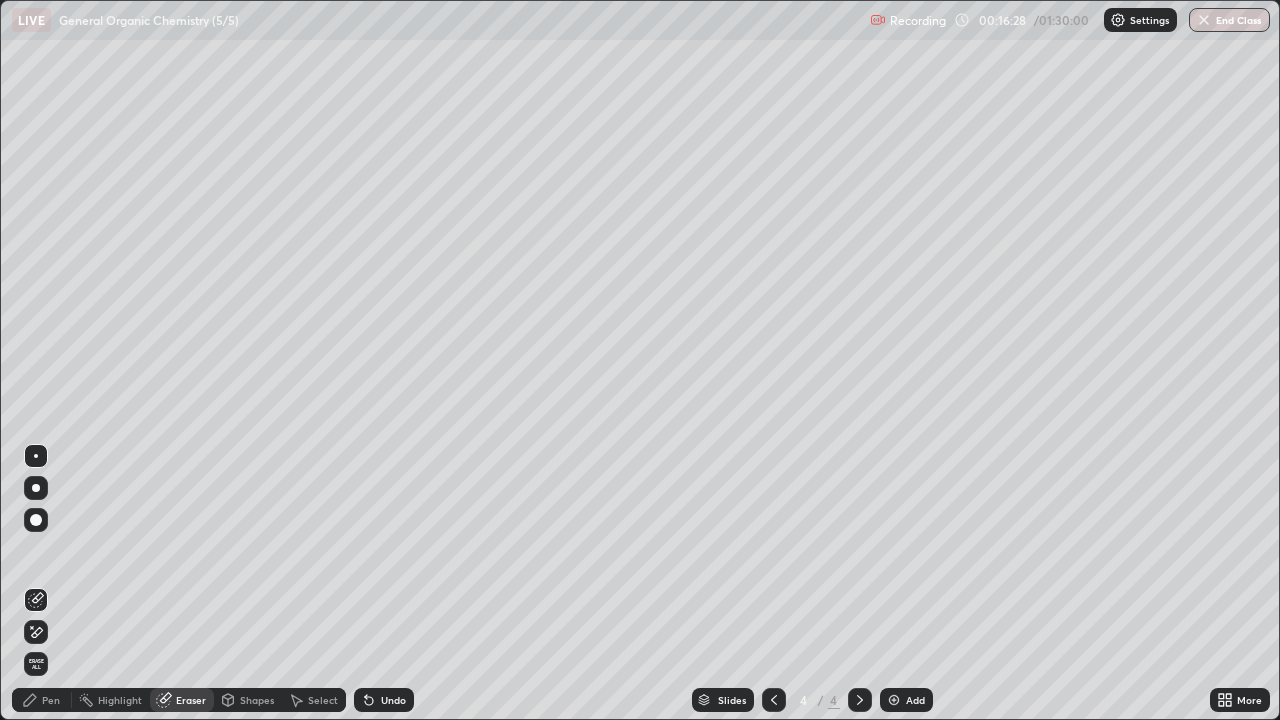click on "Pen" at bounding box center [51, 700] 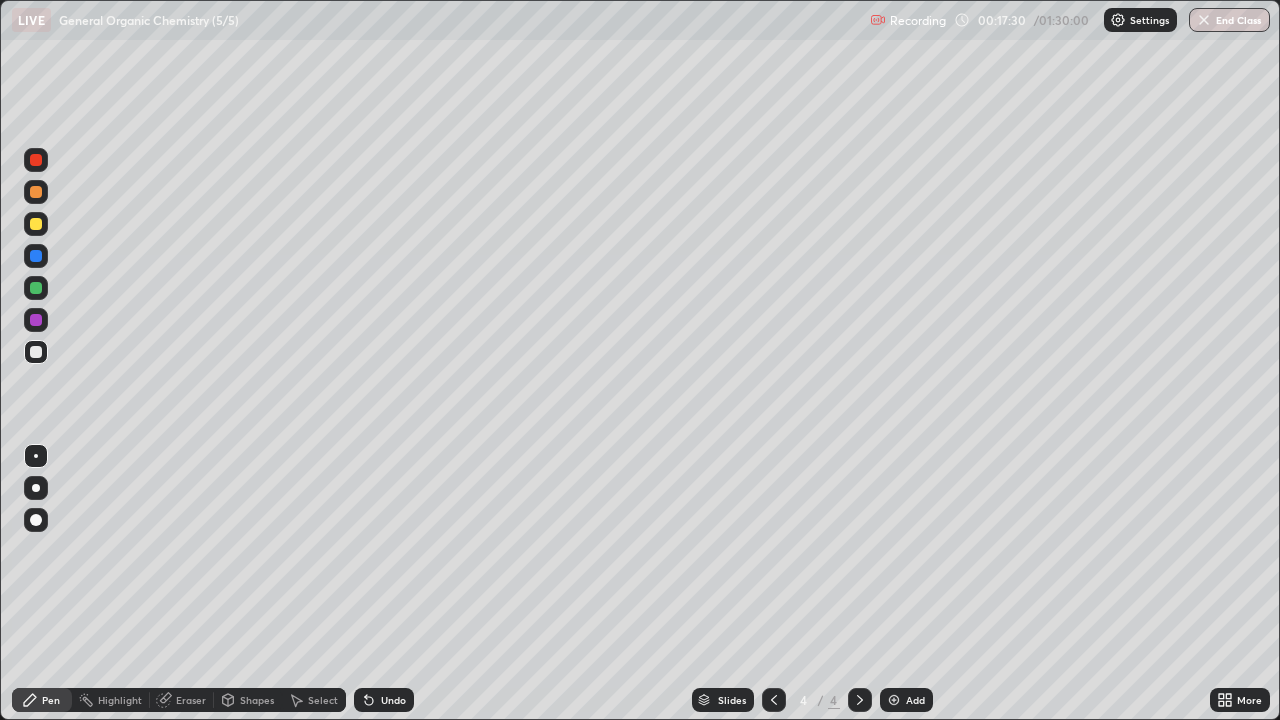 click on "Select" at bounding box center [323, 700] 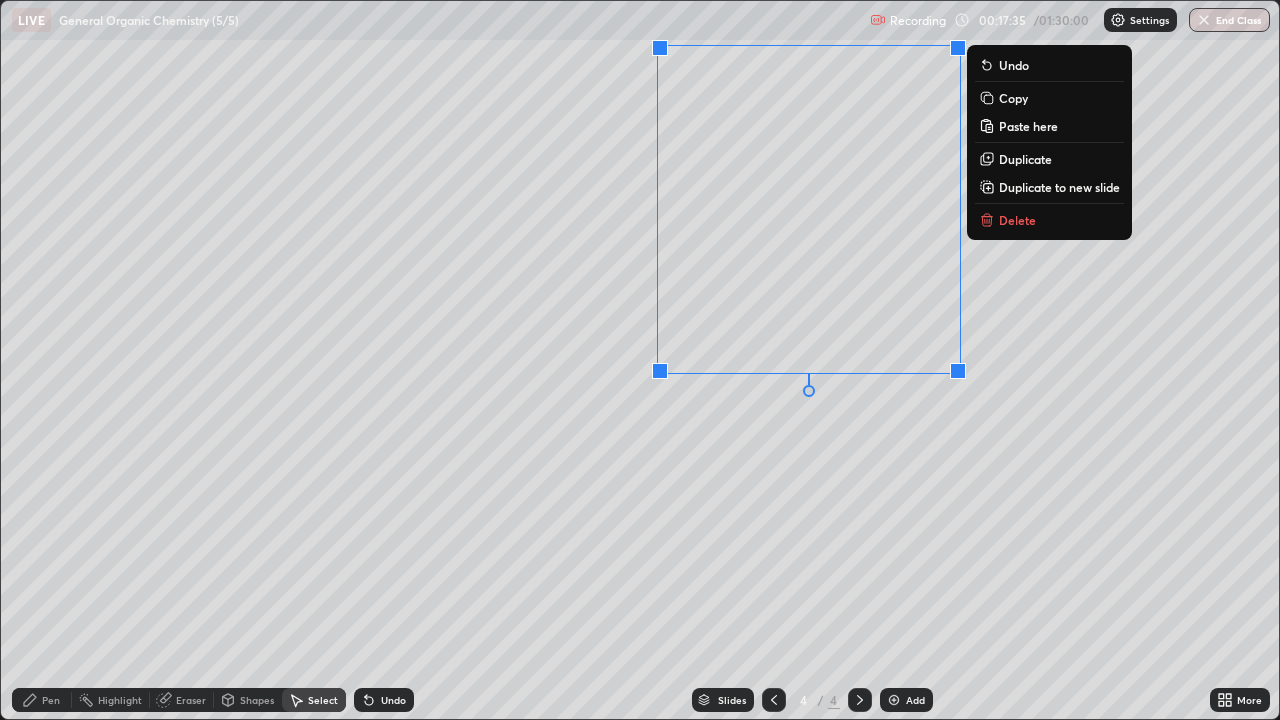 click on "Pen" at bounding box center [51, 700] 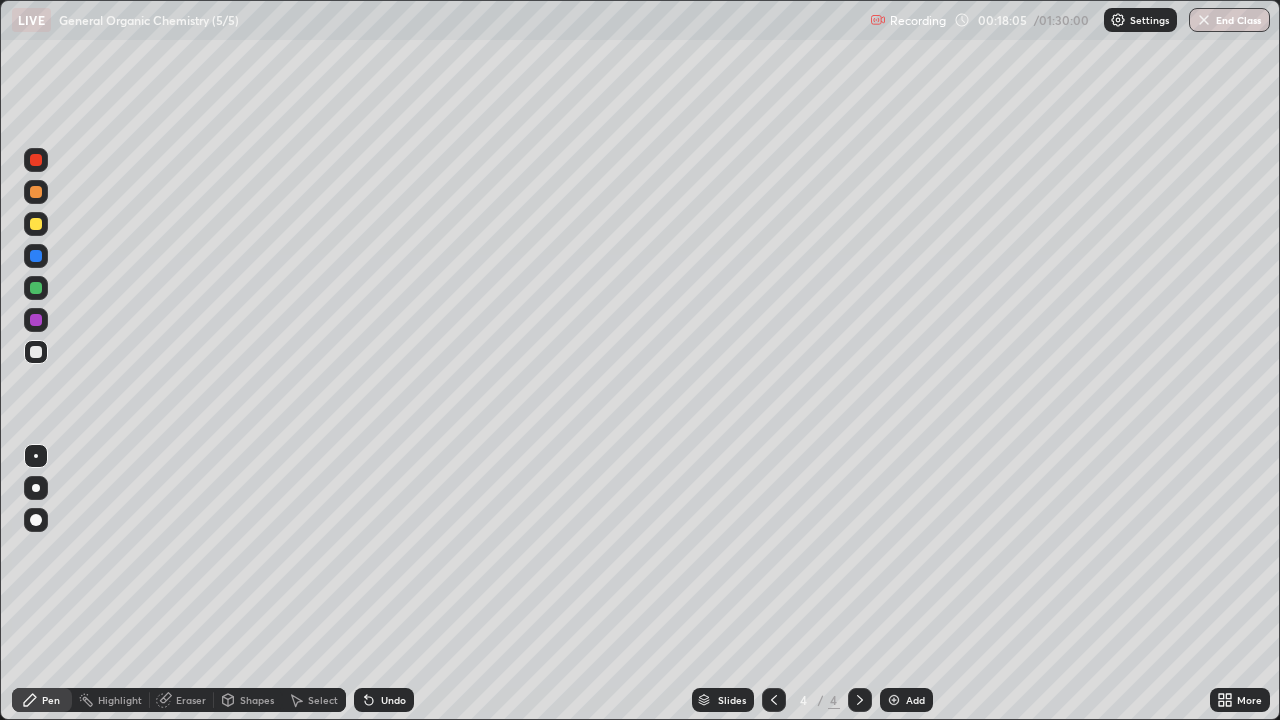 click 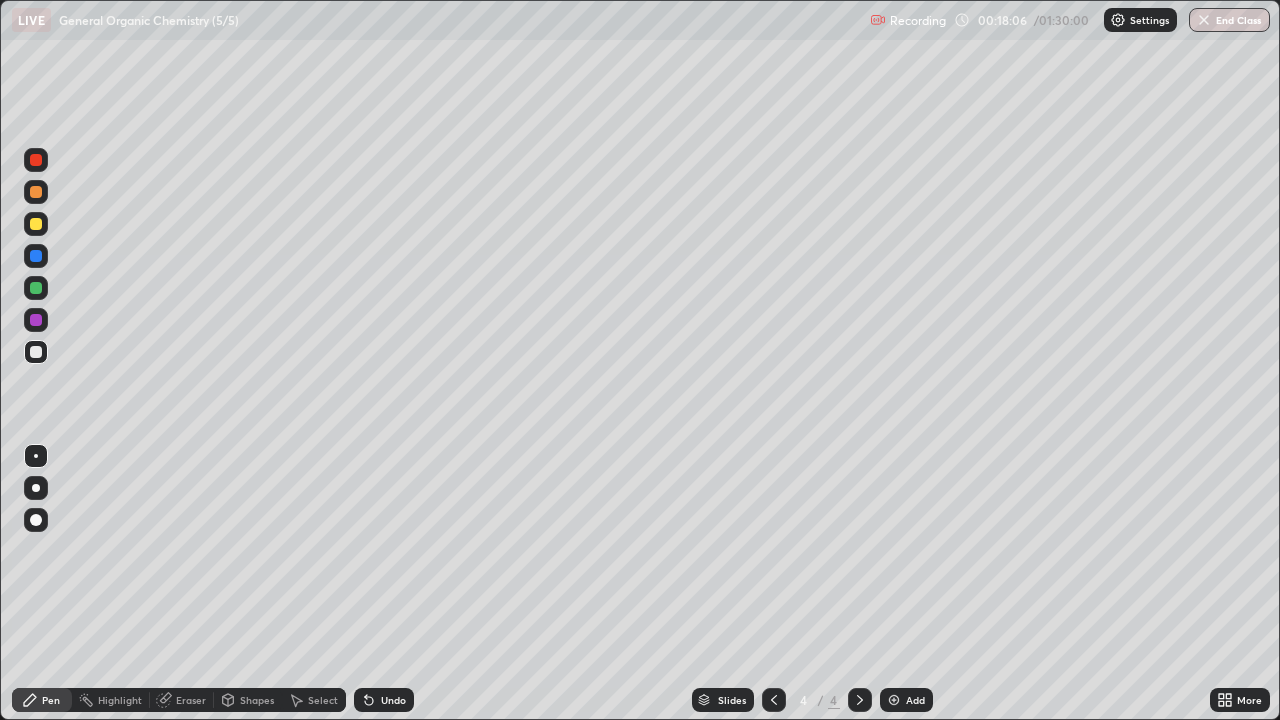 click on "Undo" at bounding box center (384, 700) 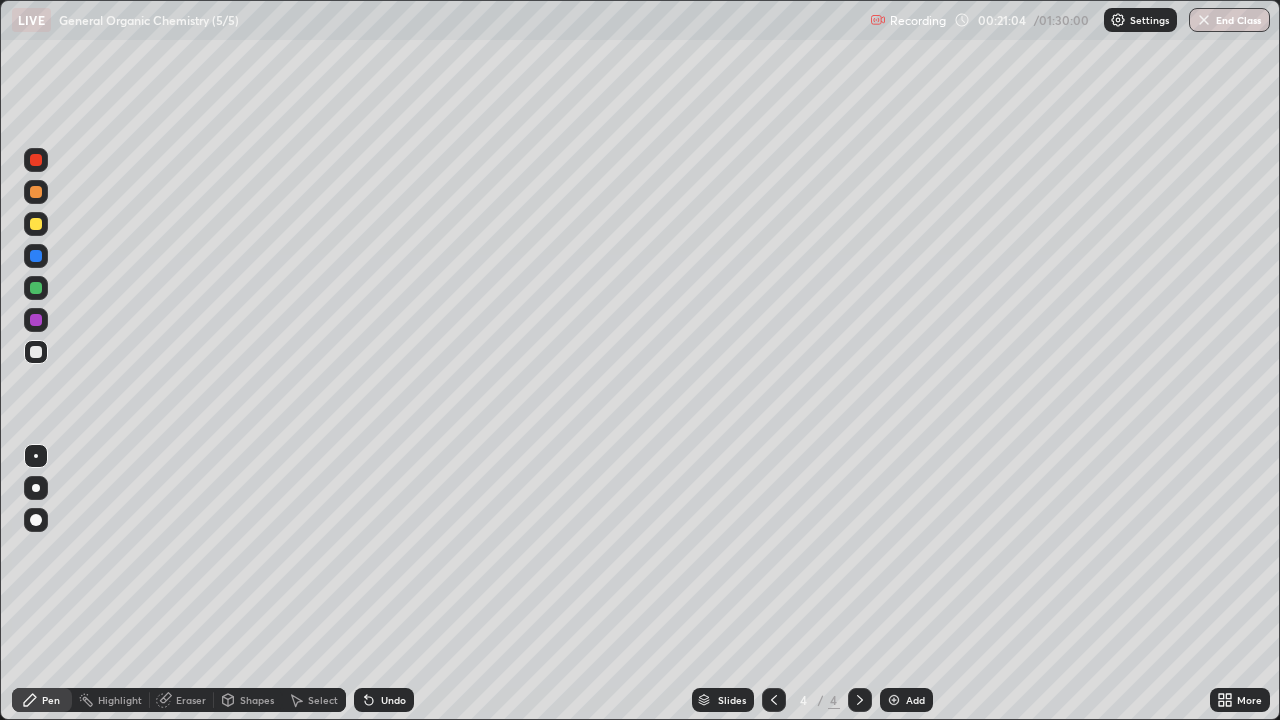 click at bounding box center [894, 700] 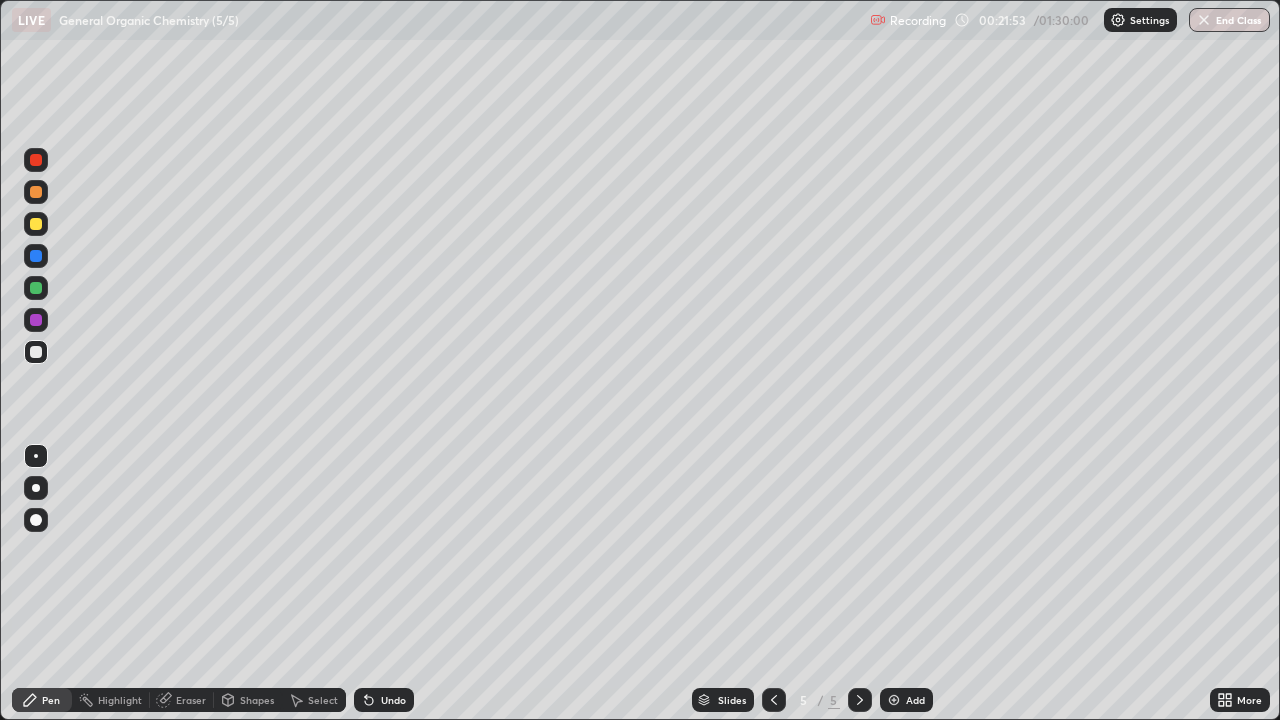 click on "Select" at bounding box center (323, 700) 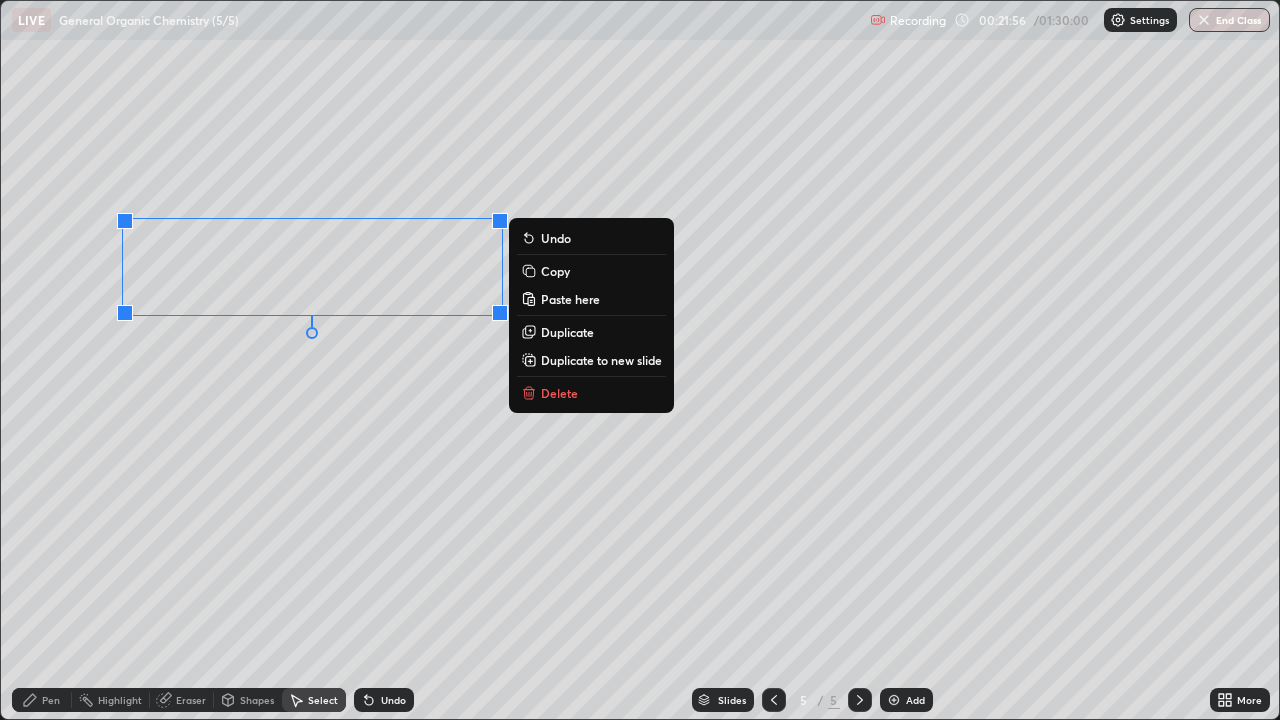click on "Delete" at bounding box center (559, 393) 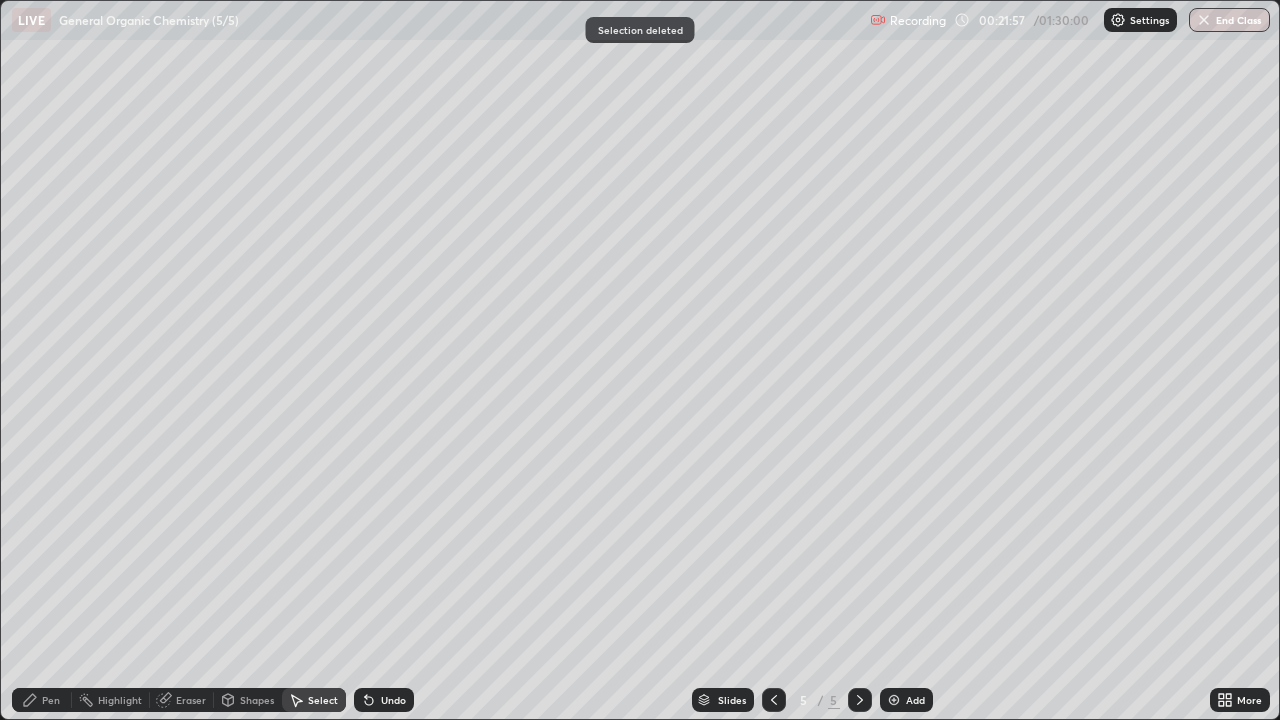 click on "Pen" at bounding box center [42, 700] 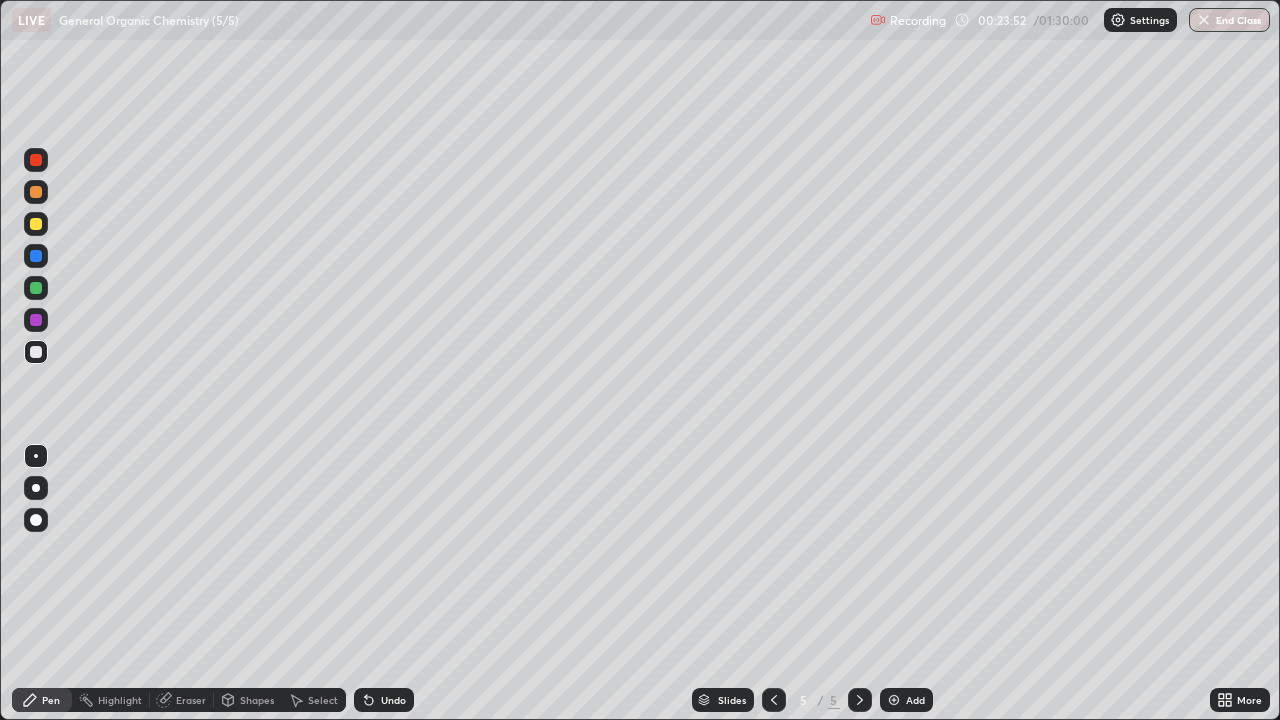 click on "Select" at bounding box center [314, 700] 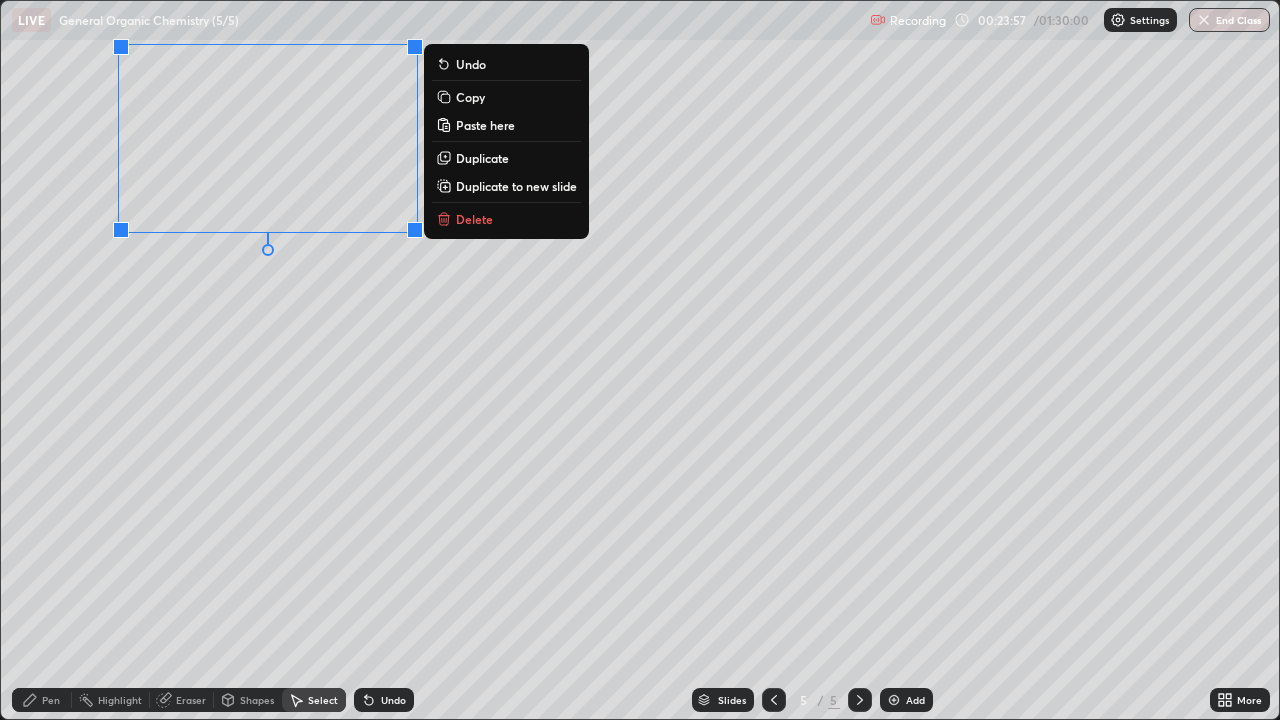 click on "Pen" at bounding box center [42, 700] 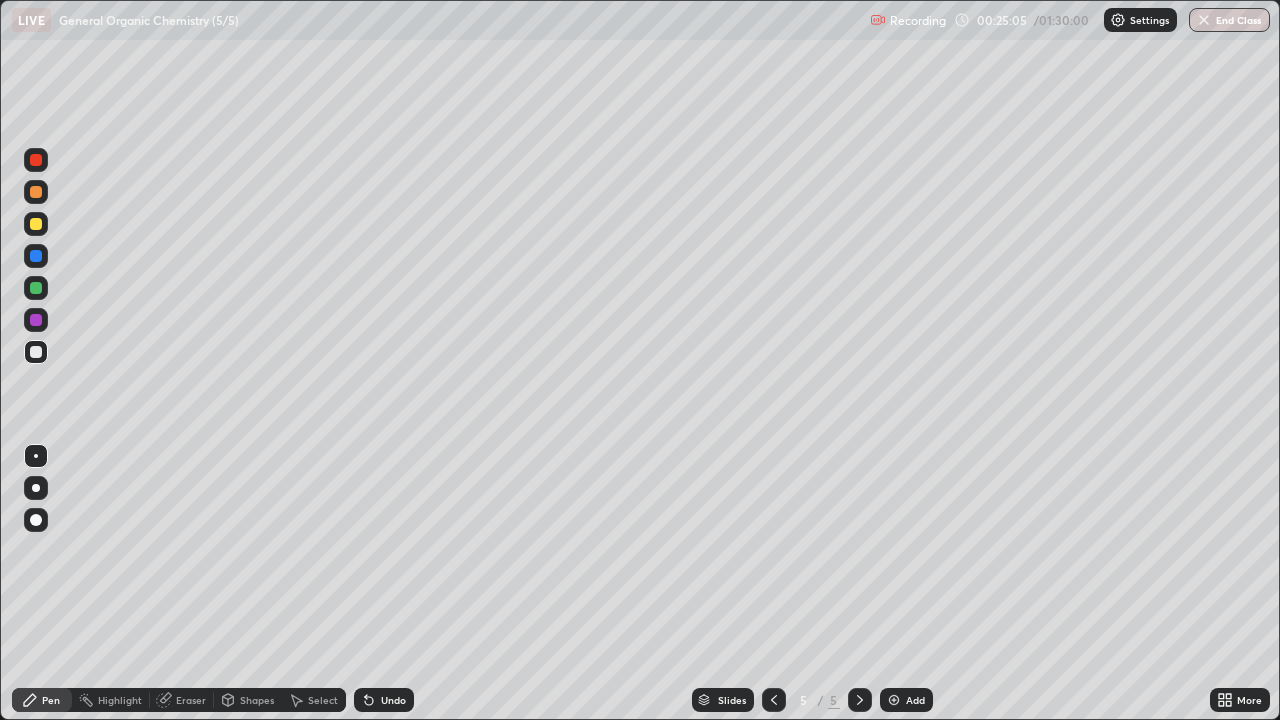 click on "Shapes" at bounding box center (257, 700) 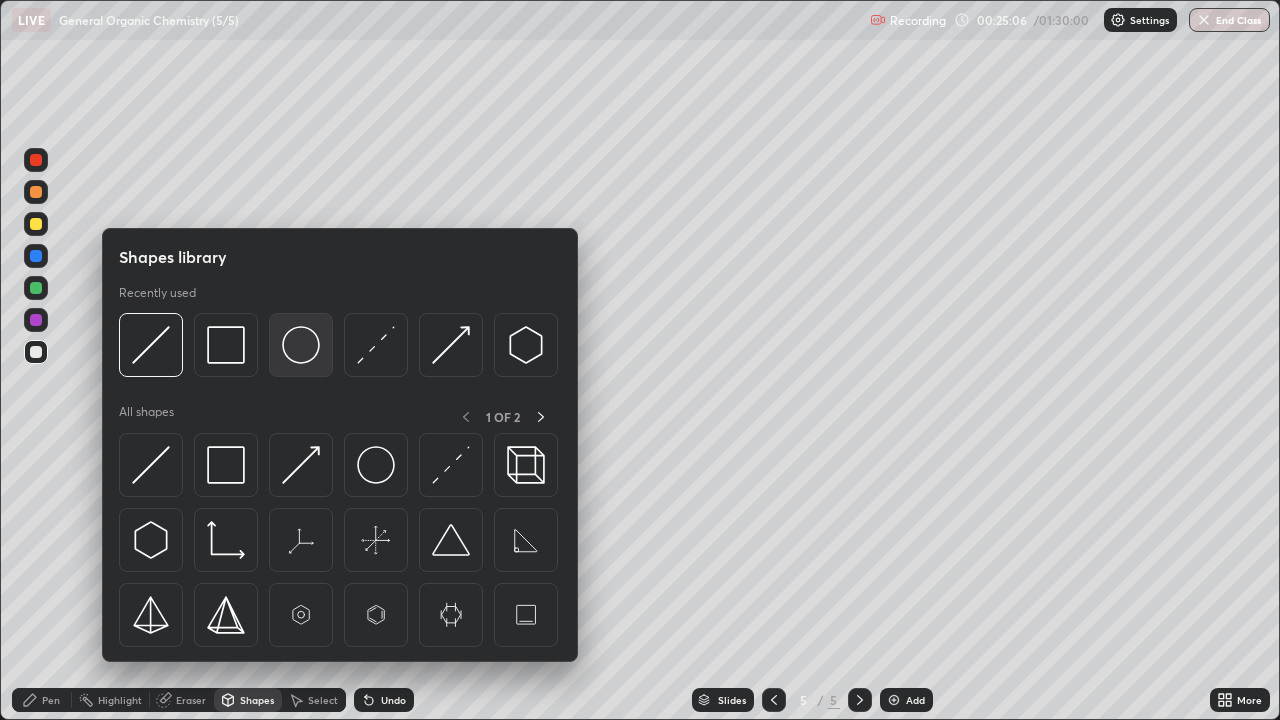 click at bounding box center [301, 345] 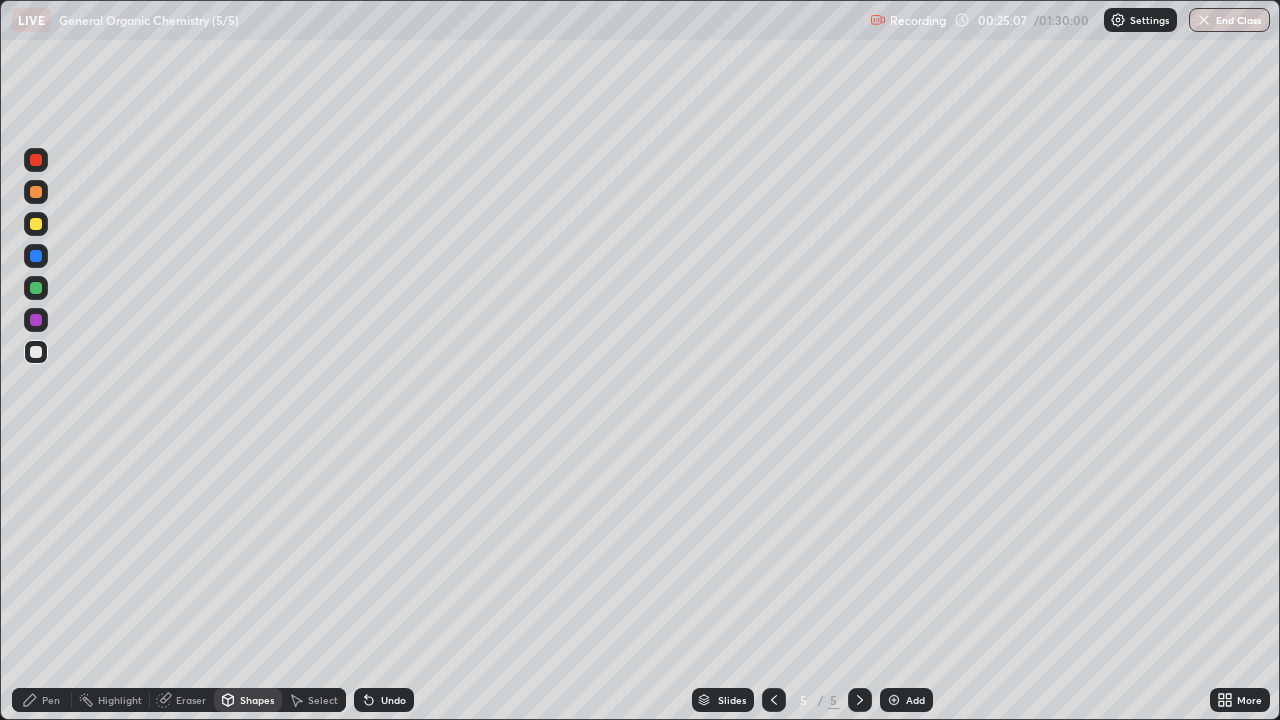 click at bounding box center (36, 320) 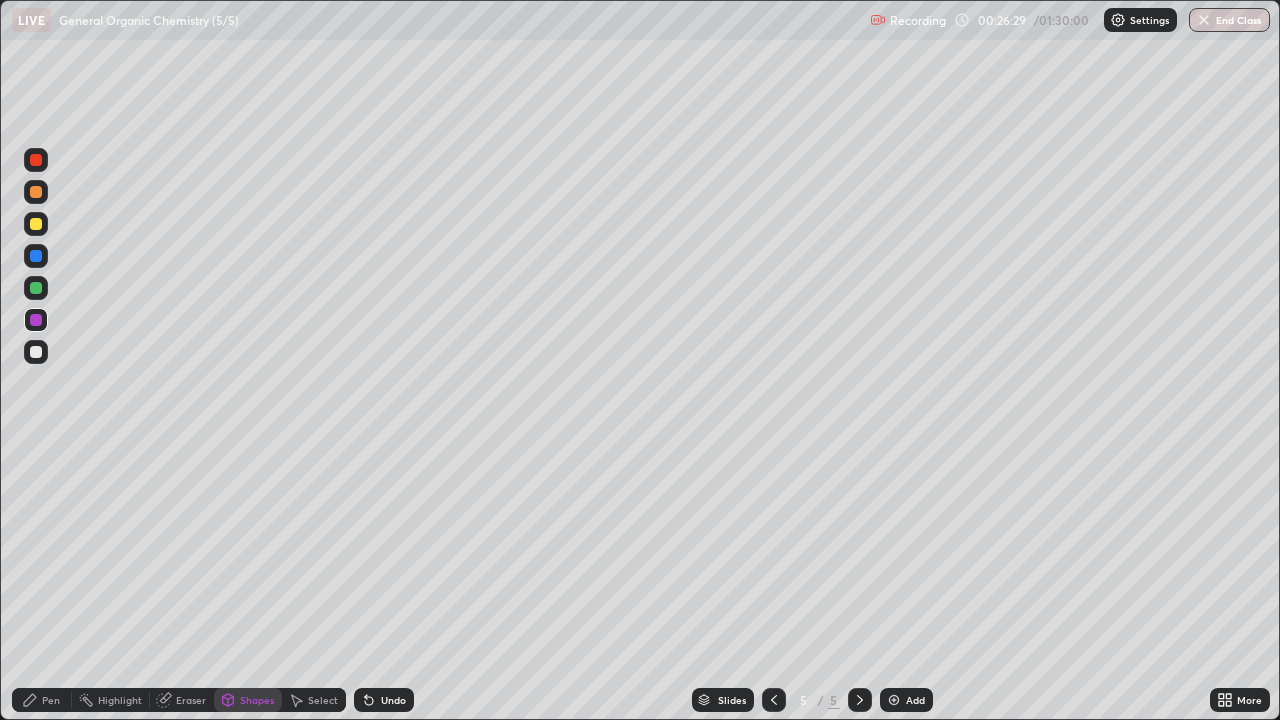 click on "Shapes" at bounding box center [257, 700] 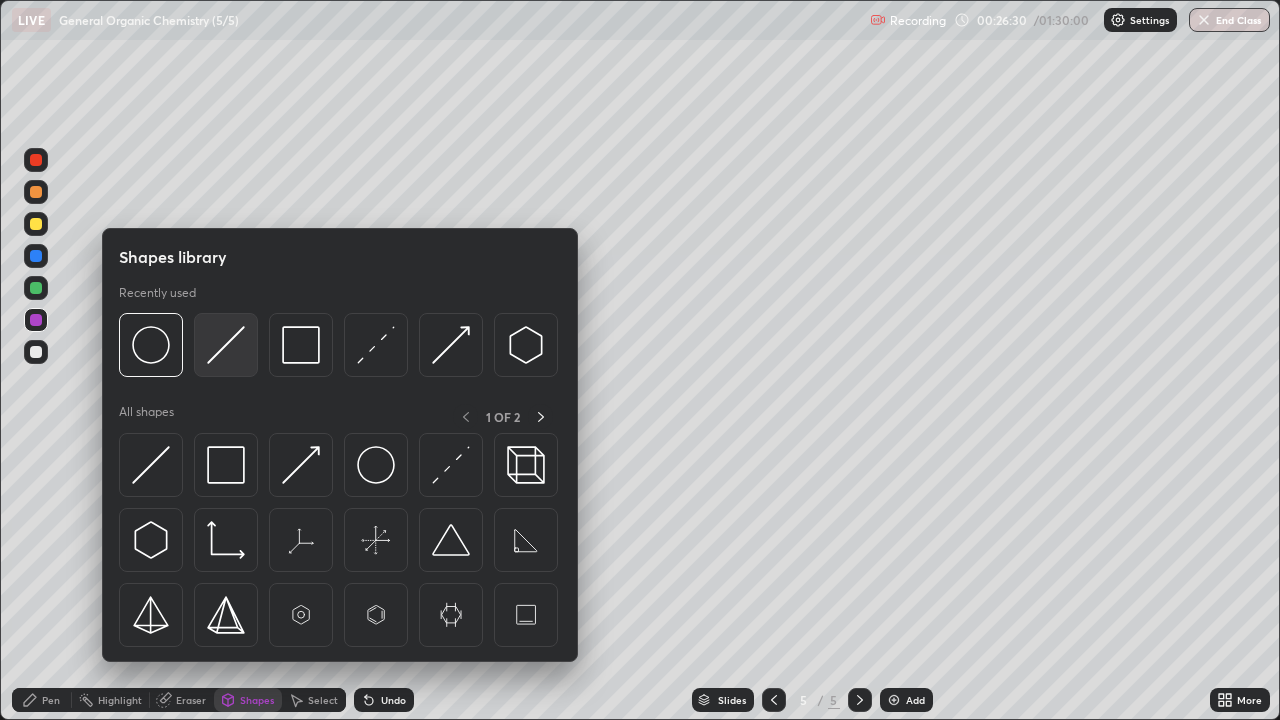 click at bounding box center [226, 345] 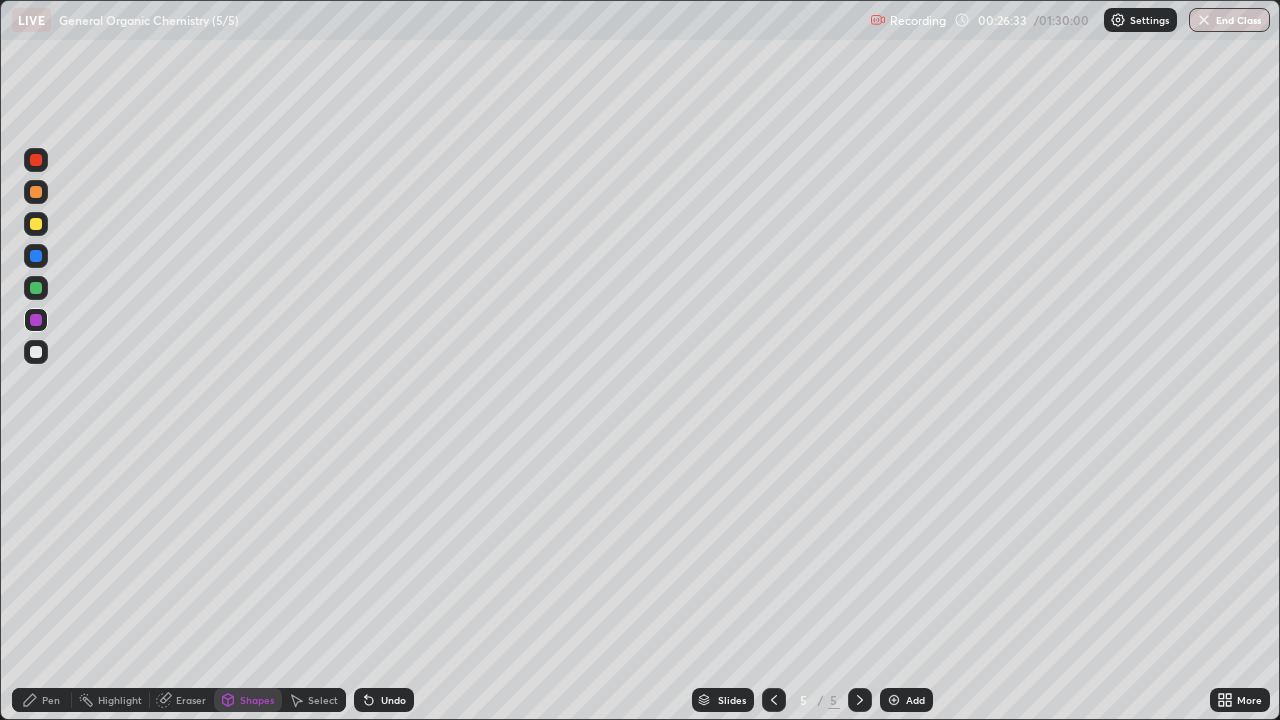 click on "Pen" at bounding box center (42, 700) 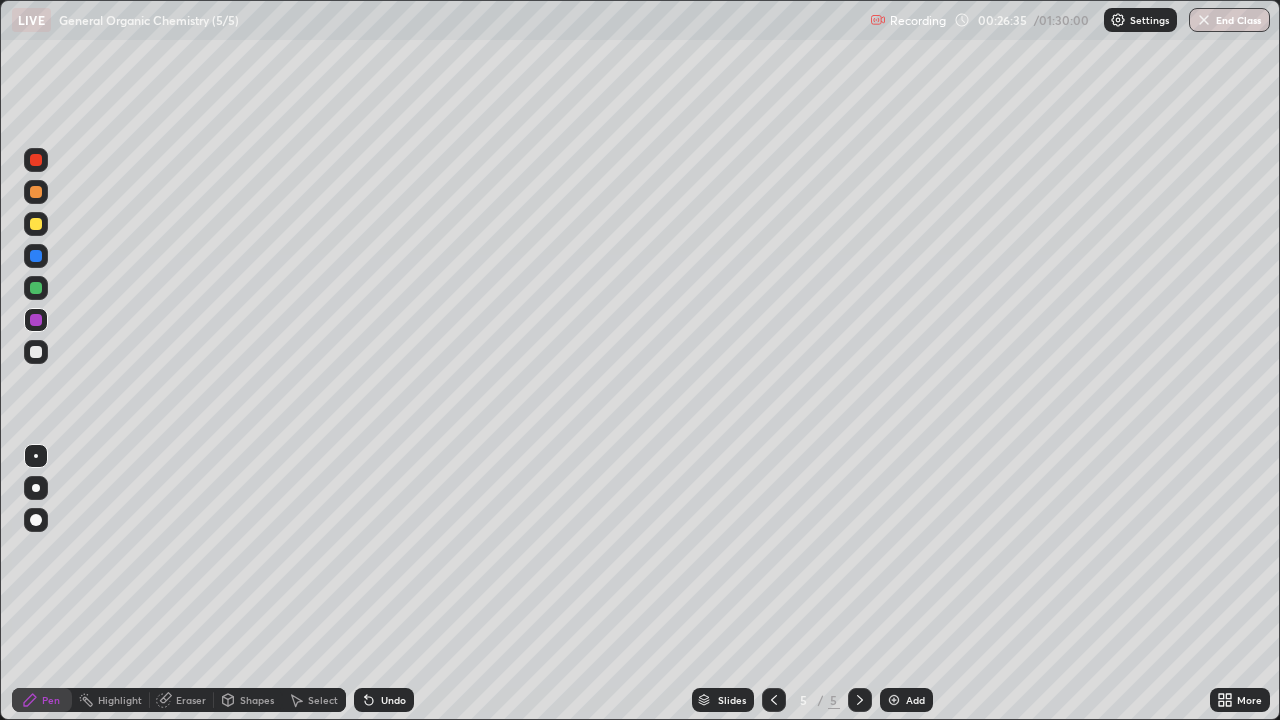 click at bounding box center [36, 352] 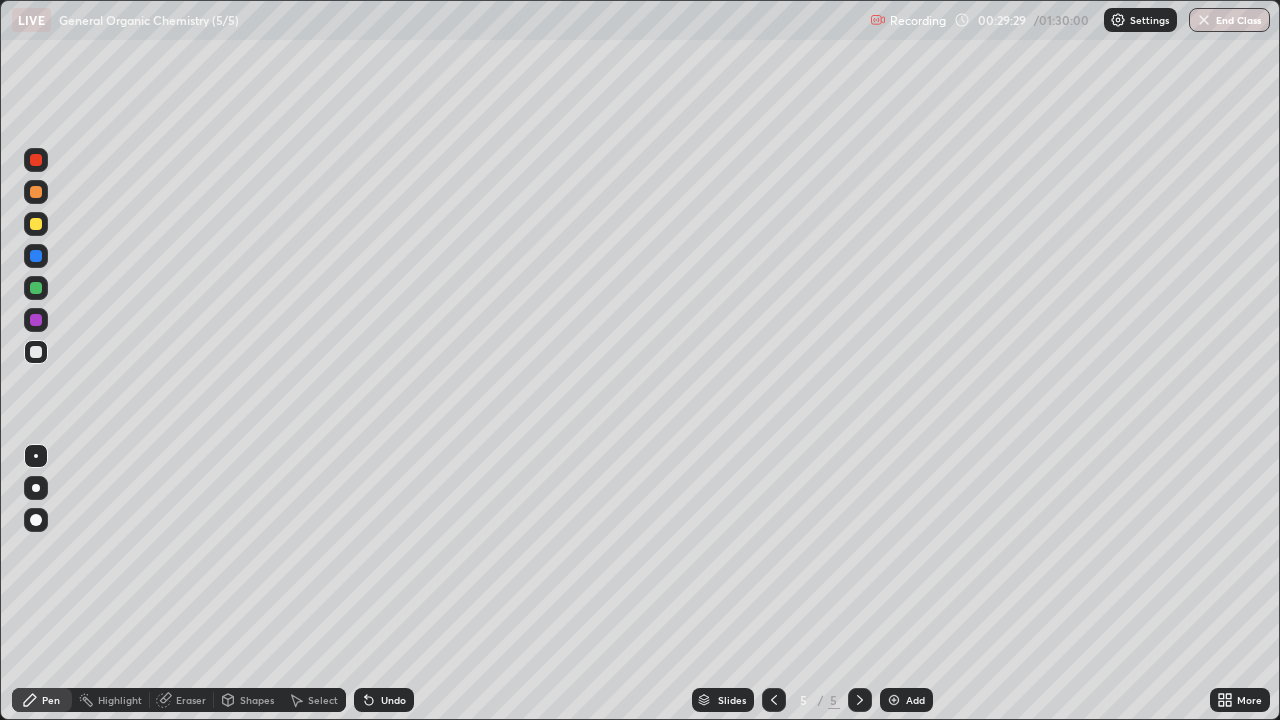 click at bounding box center (894, 700) 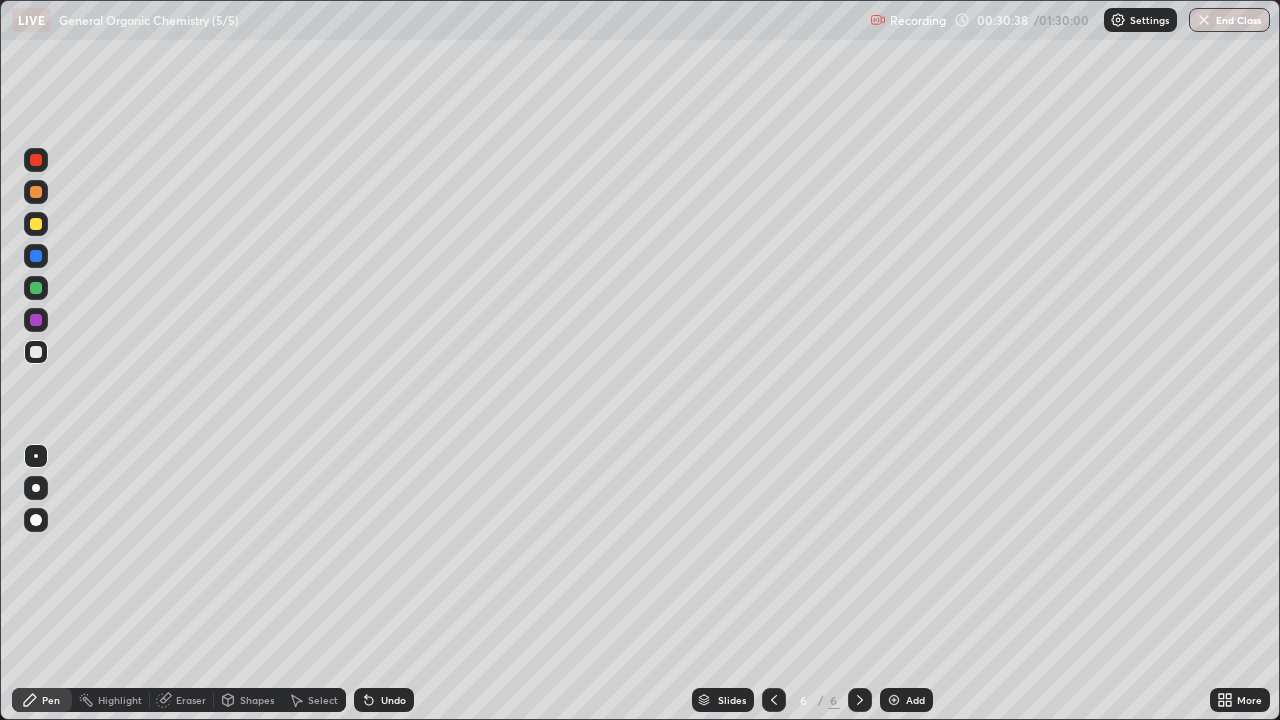click on "Shapes" at bounding box center [257, 700] 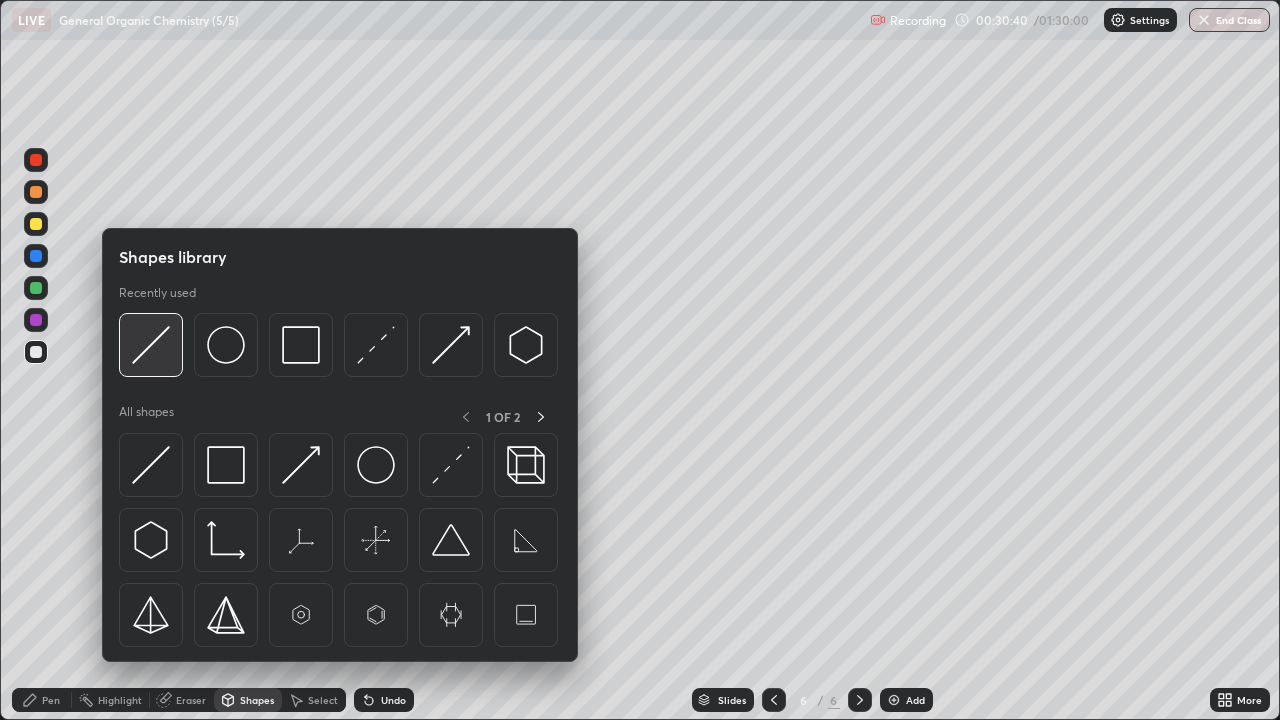 click at bounding box center (151, 345) 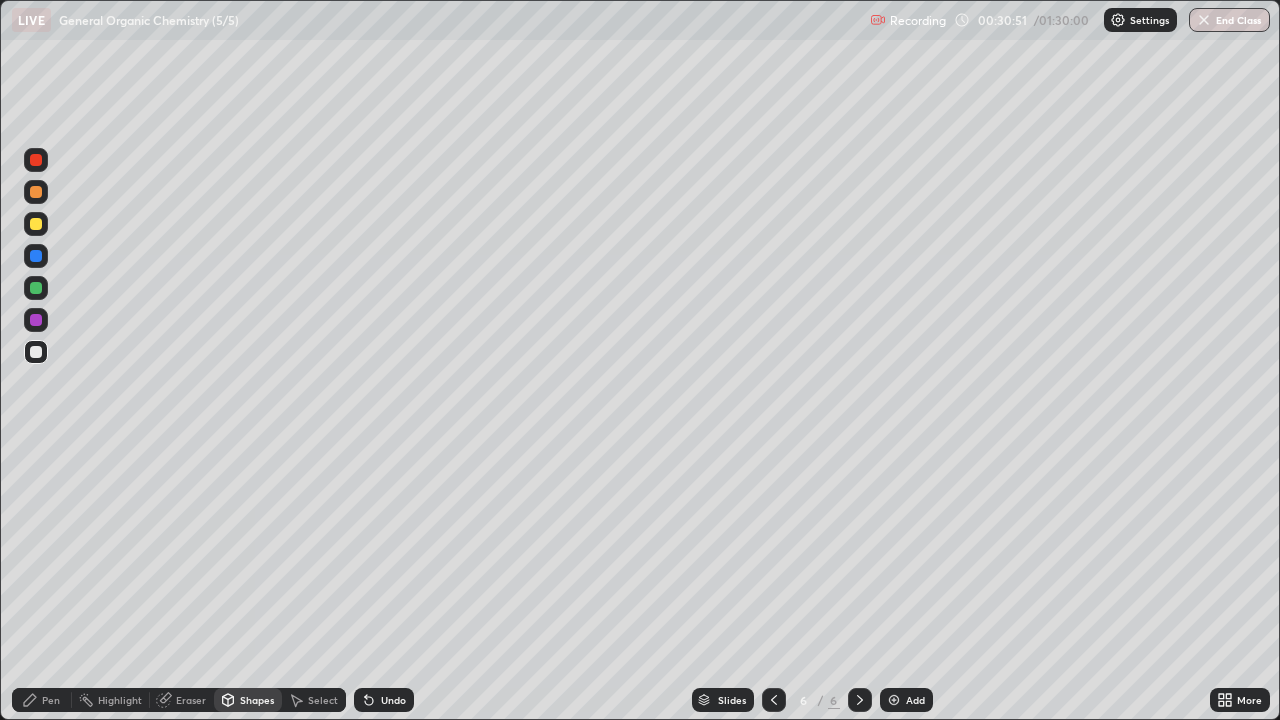 click on "Pen" at bounding box center (51, 700) 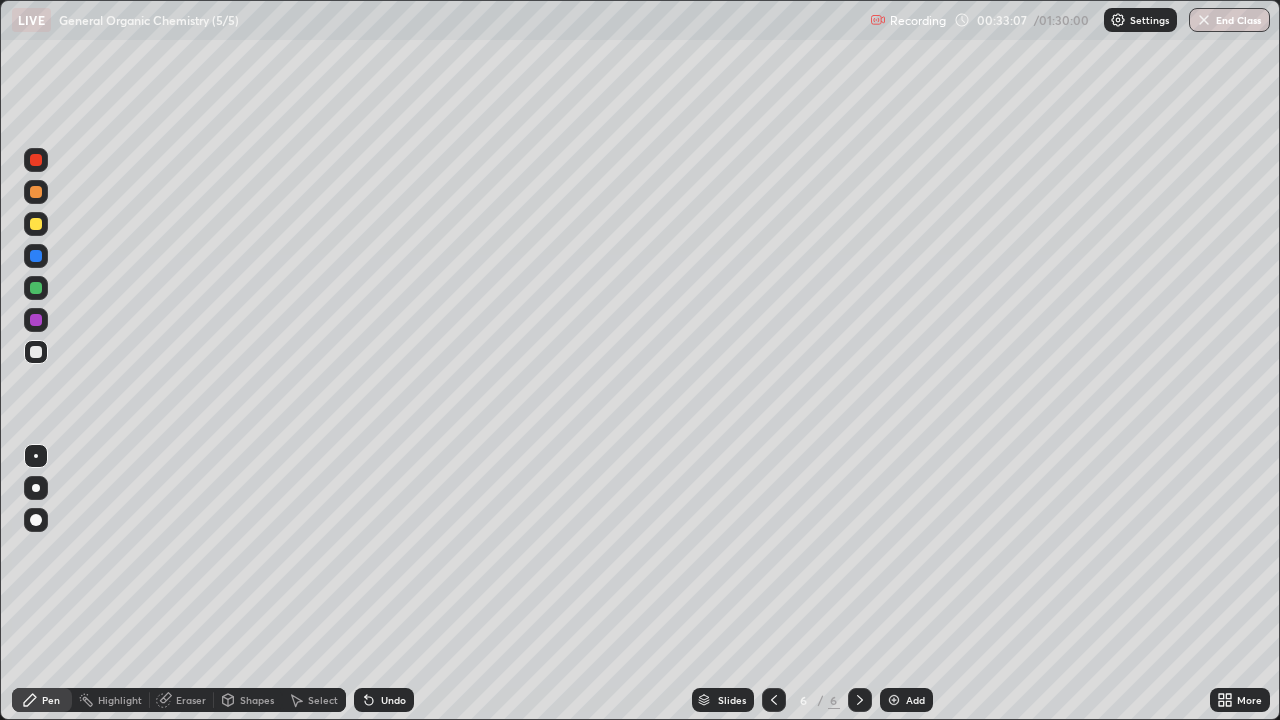 click on "Shapes" at bounding box center (257, 700) 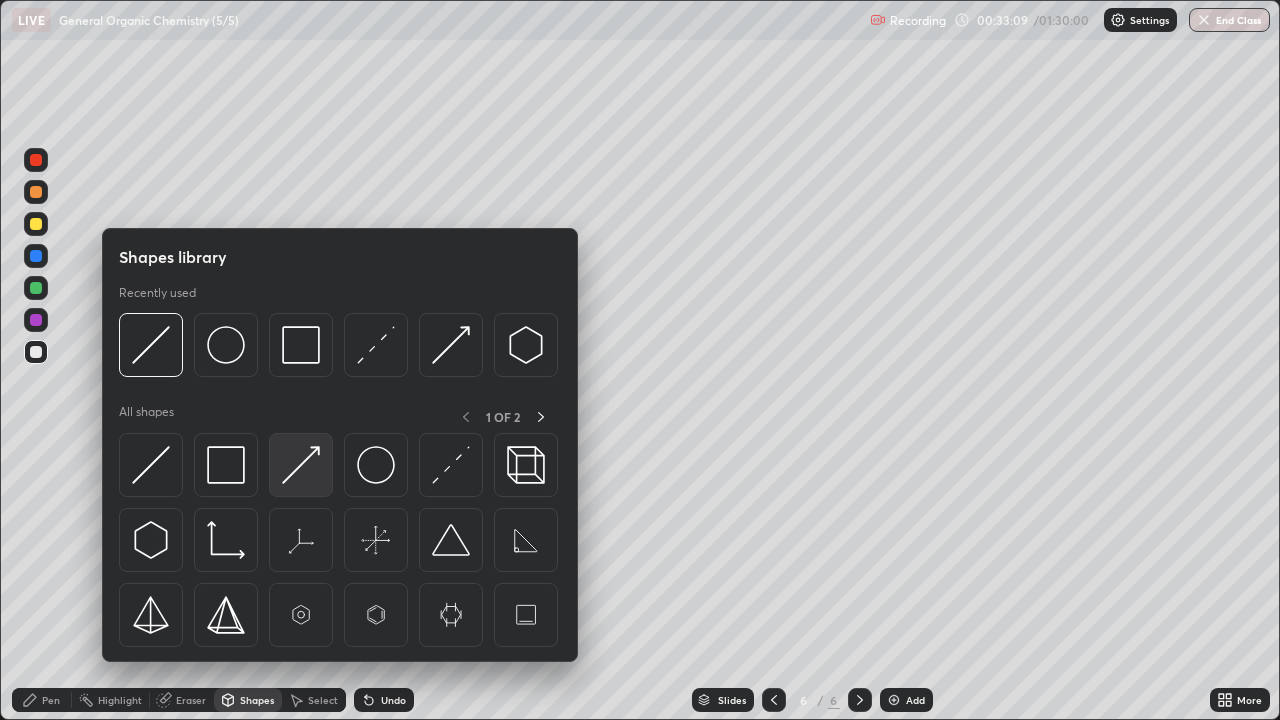 click at bounding box center [301, 465] 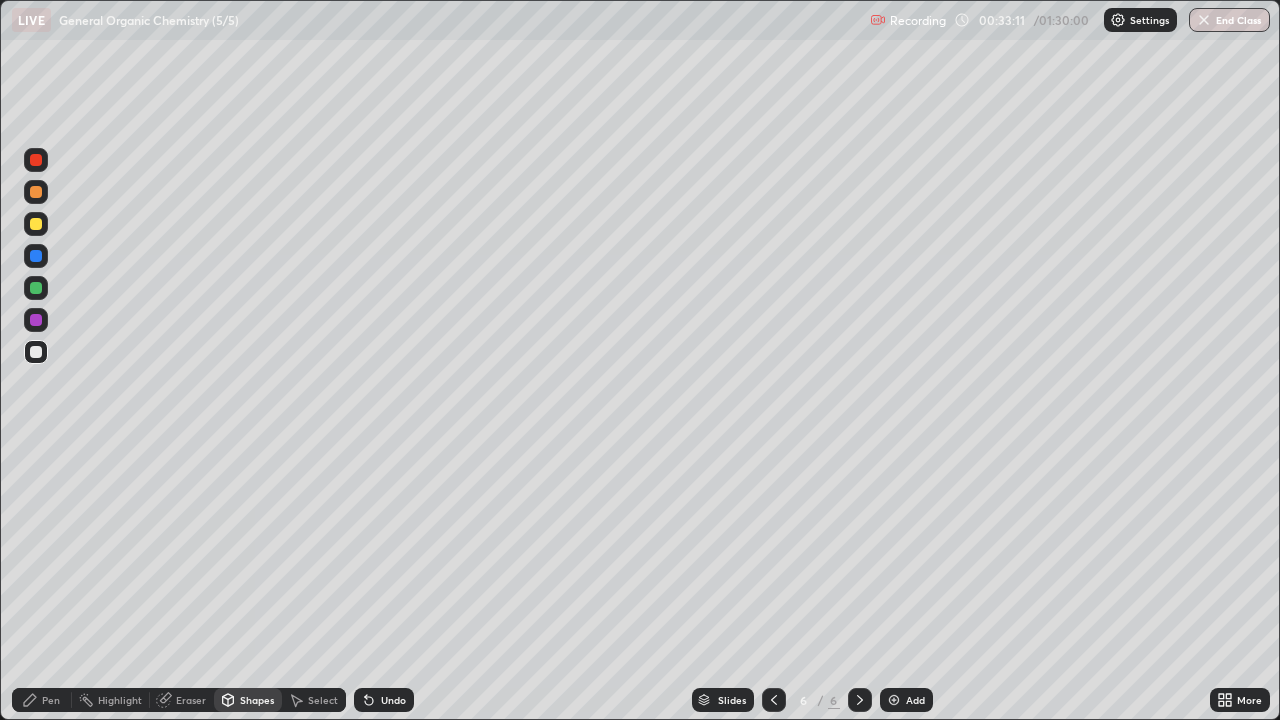 click on "Pen" at bounding box center [51, 700] 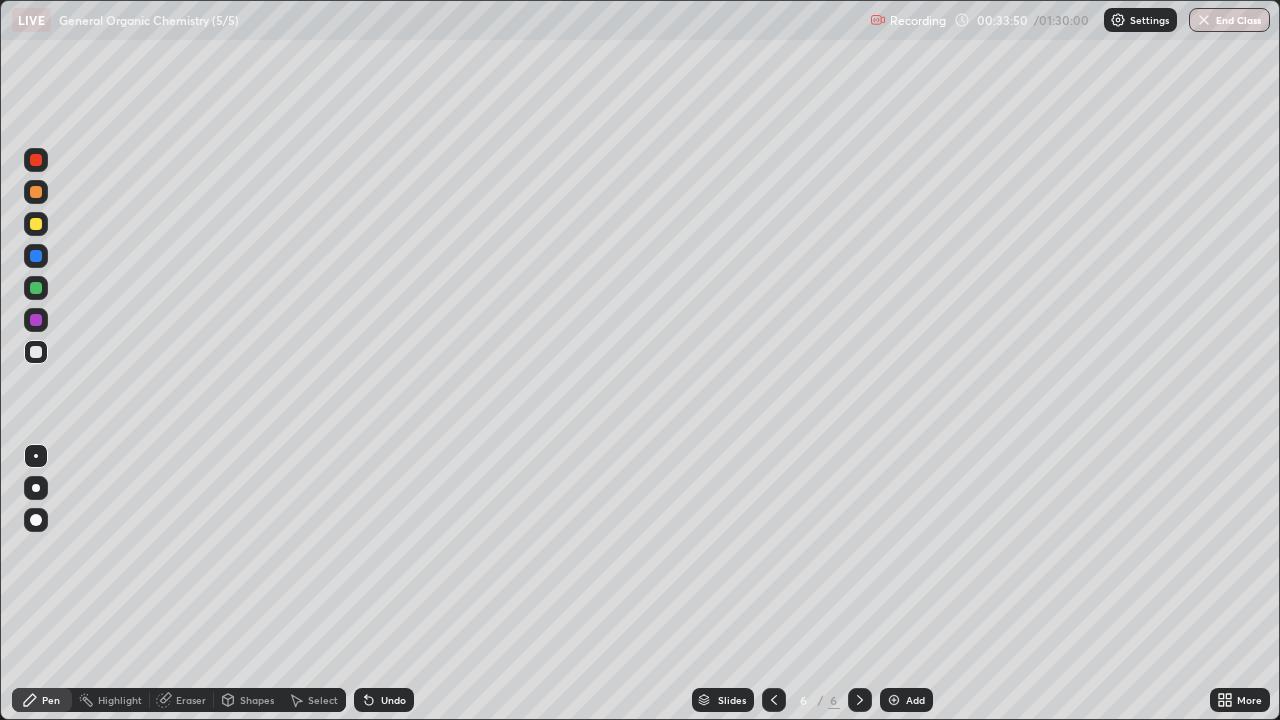 click at bounding box center (36, 320) 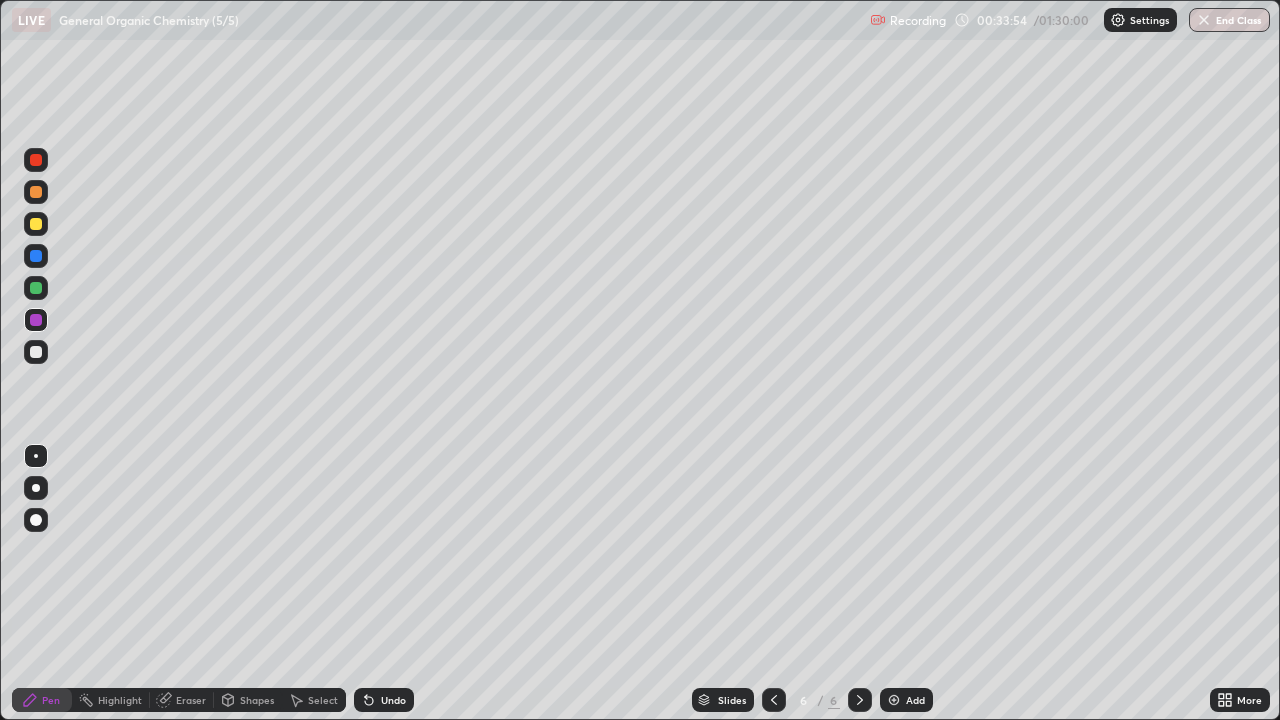 click at bounding box center [36, 160] 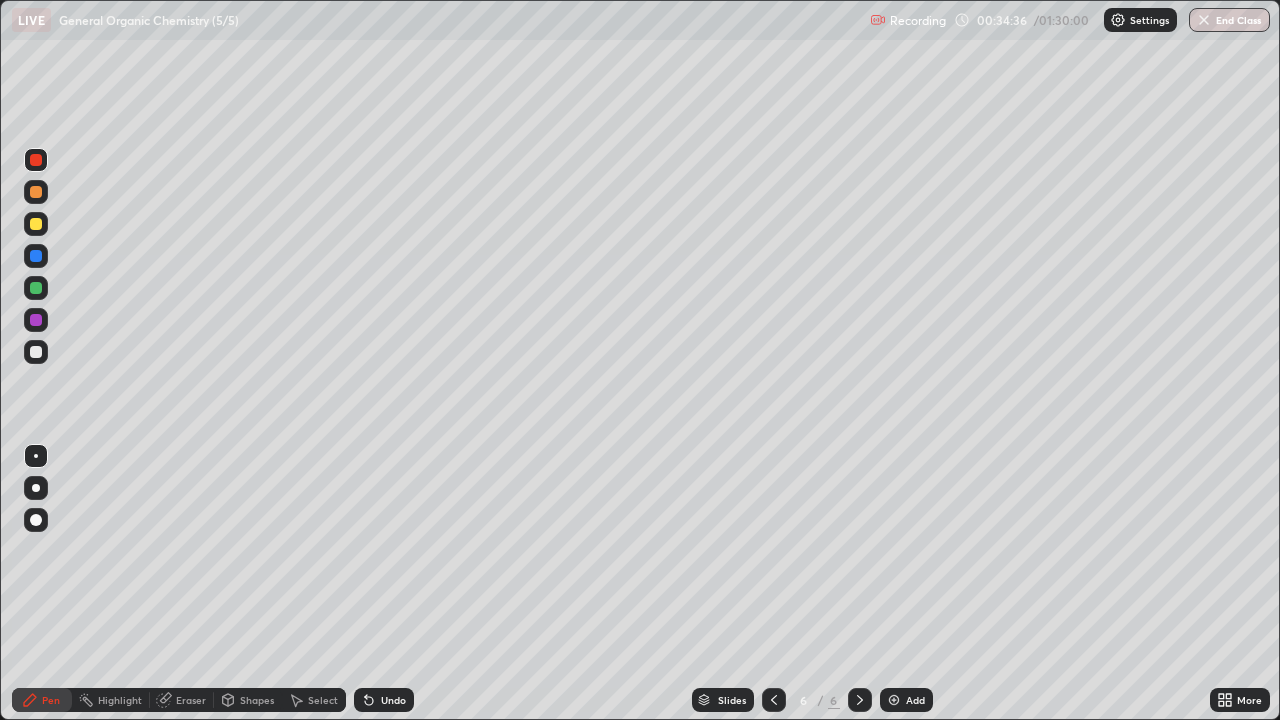 click at bounding box center (36, 320) 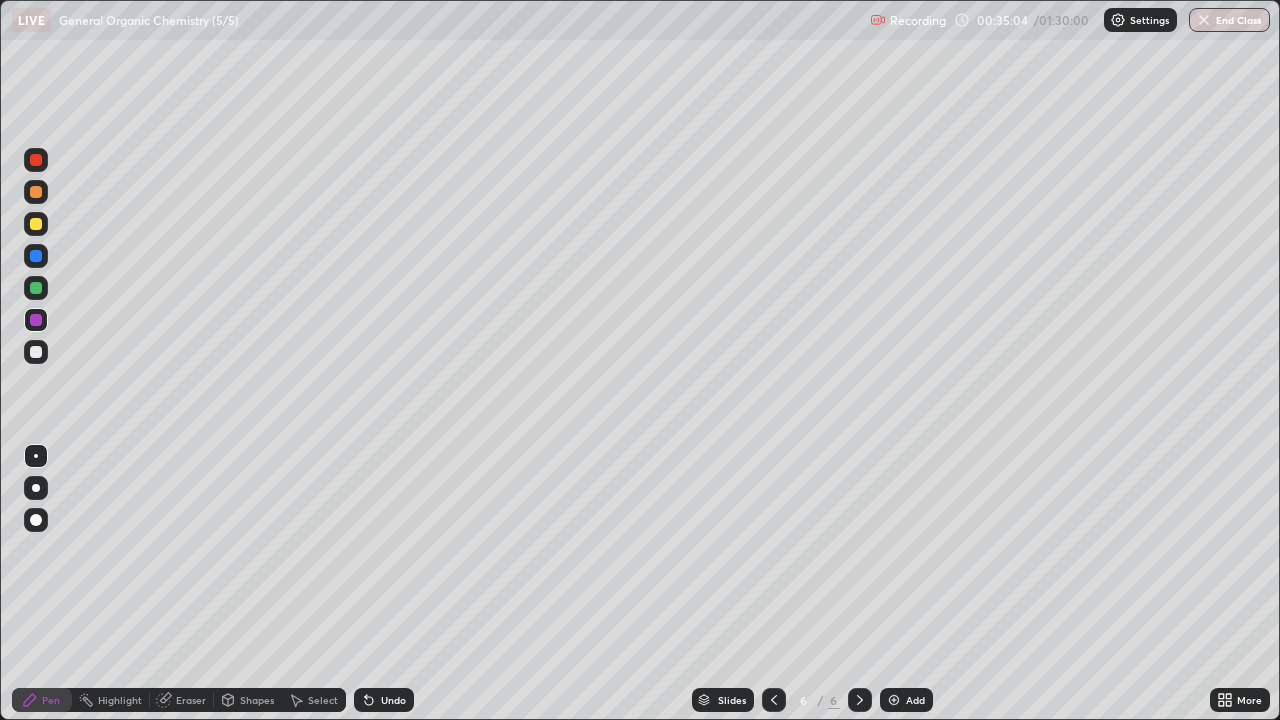 click at bounding box center (36, 352) 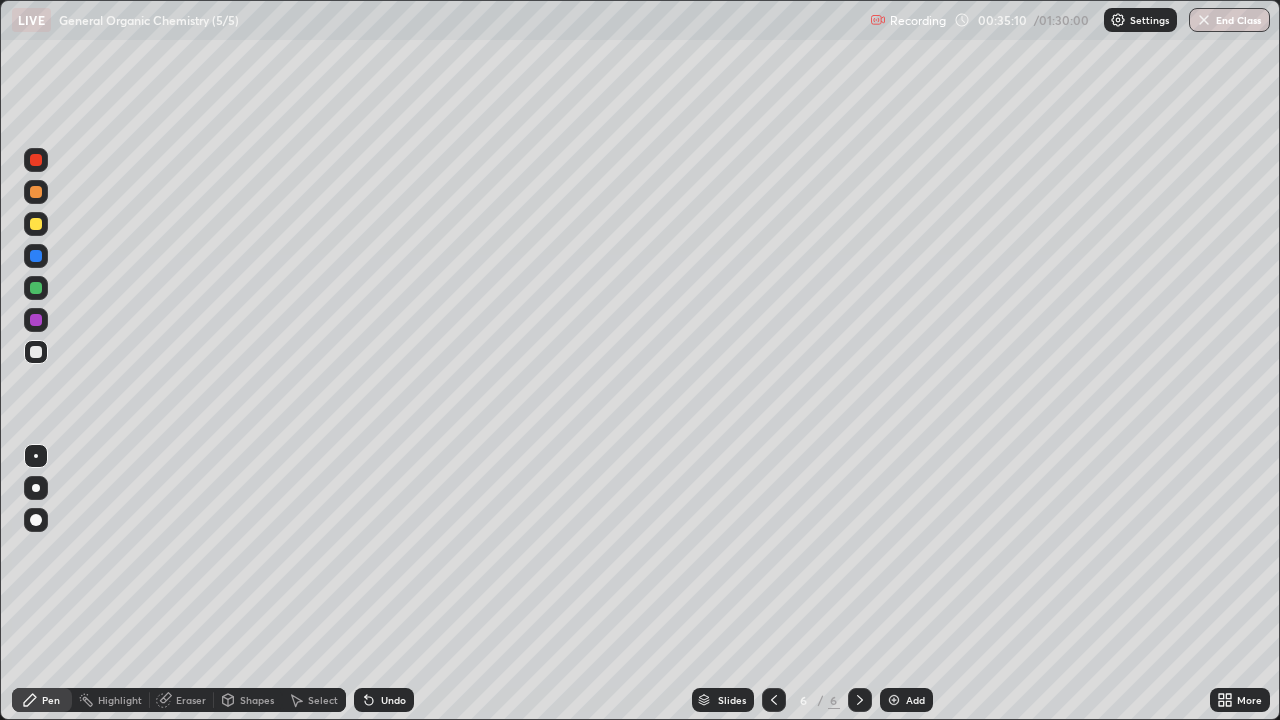 click on "Shapes" at bounding box center [257, 700] 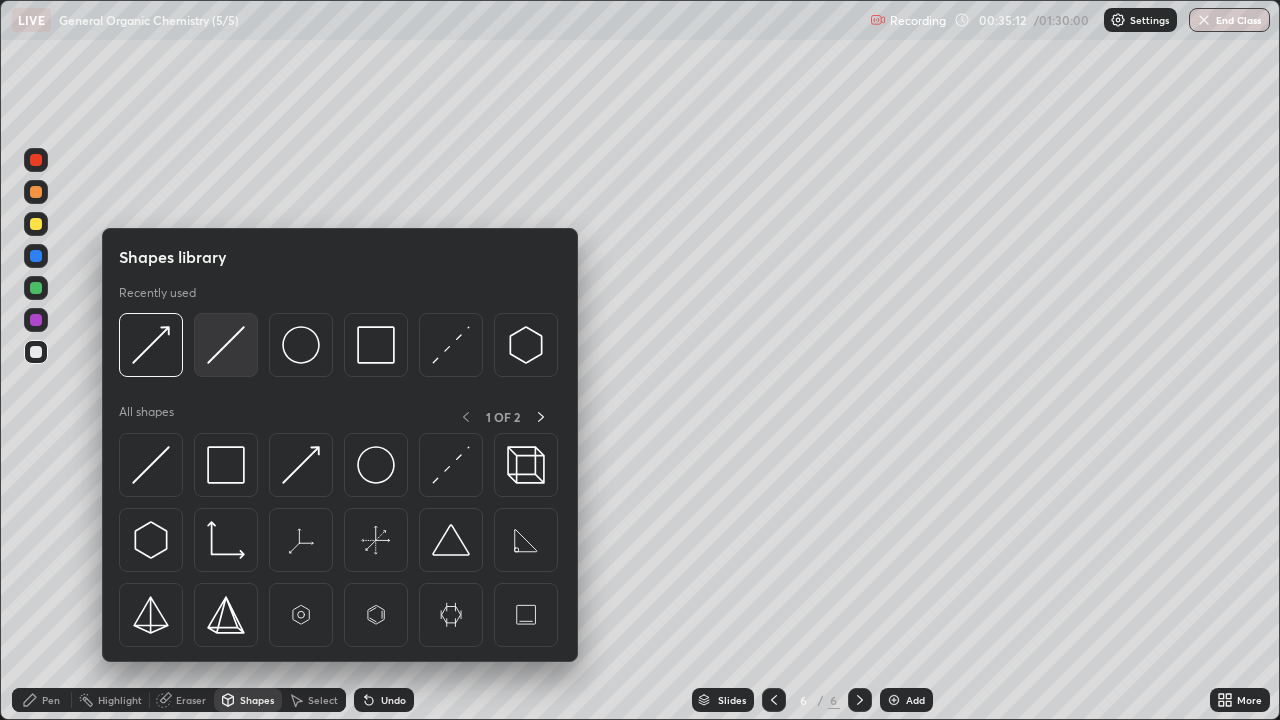 click at bounding box center [226, 345] 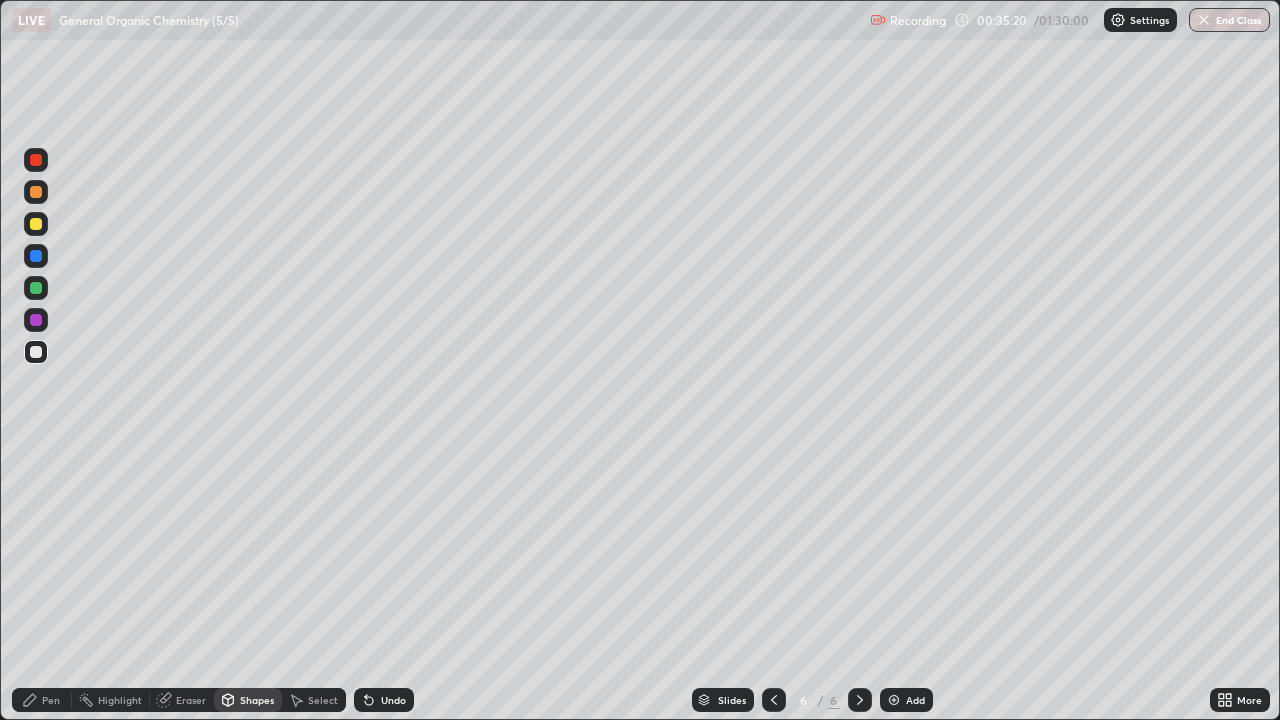 click on "Pen" at bounding box center [51, 700] 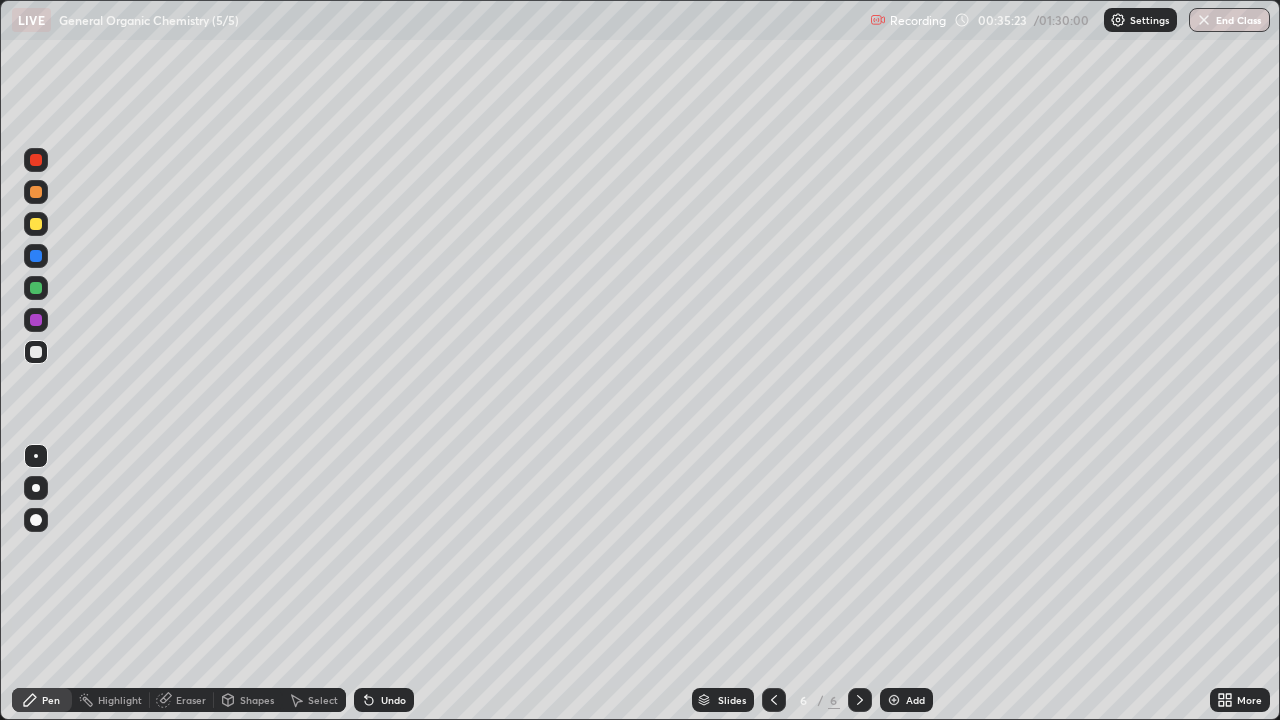click on "Shapes" at bounding box center [257, 700] 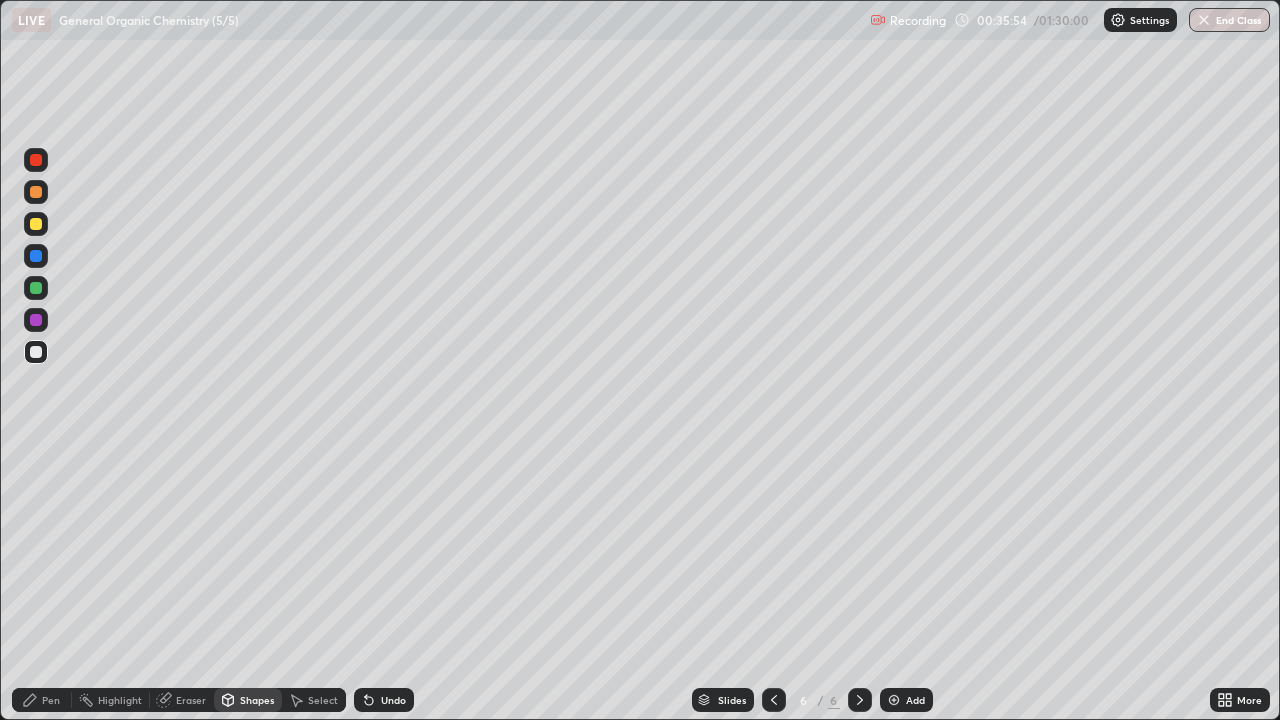 click on "Pen" at bounding box center (42, 700) 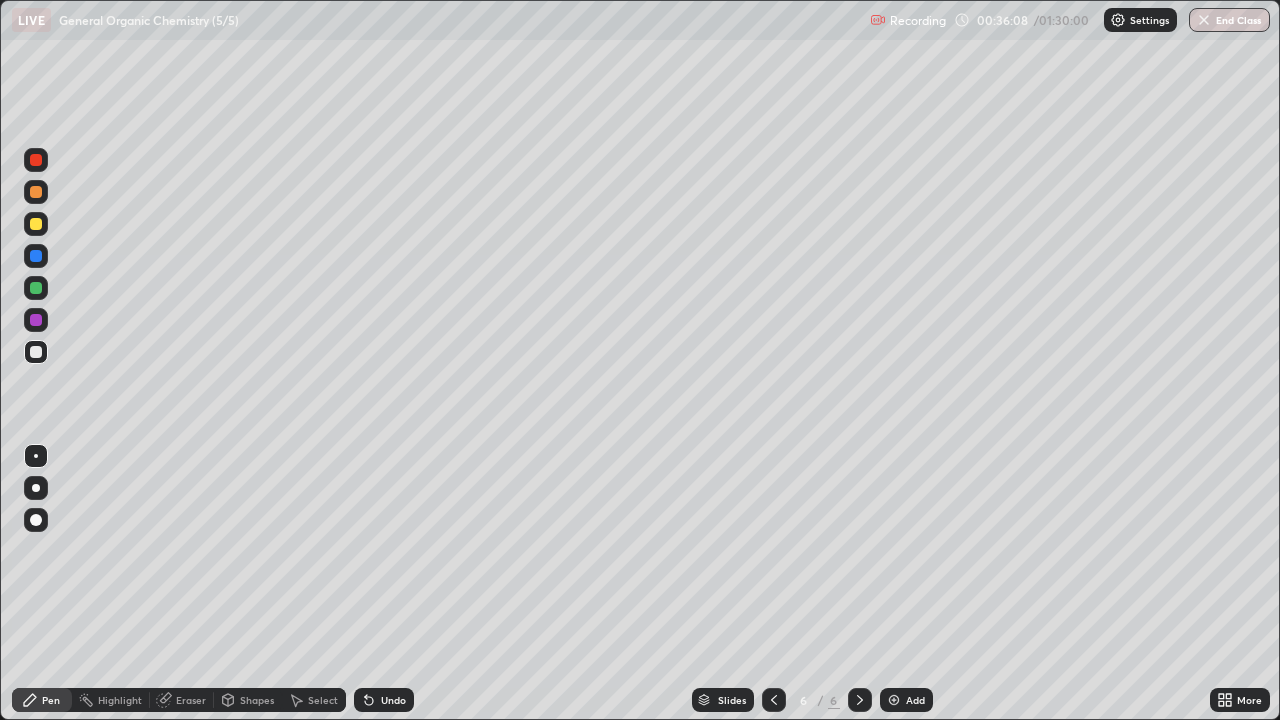 click 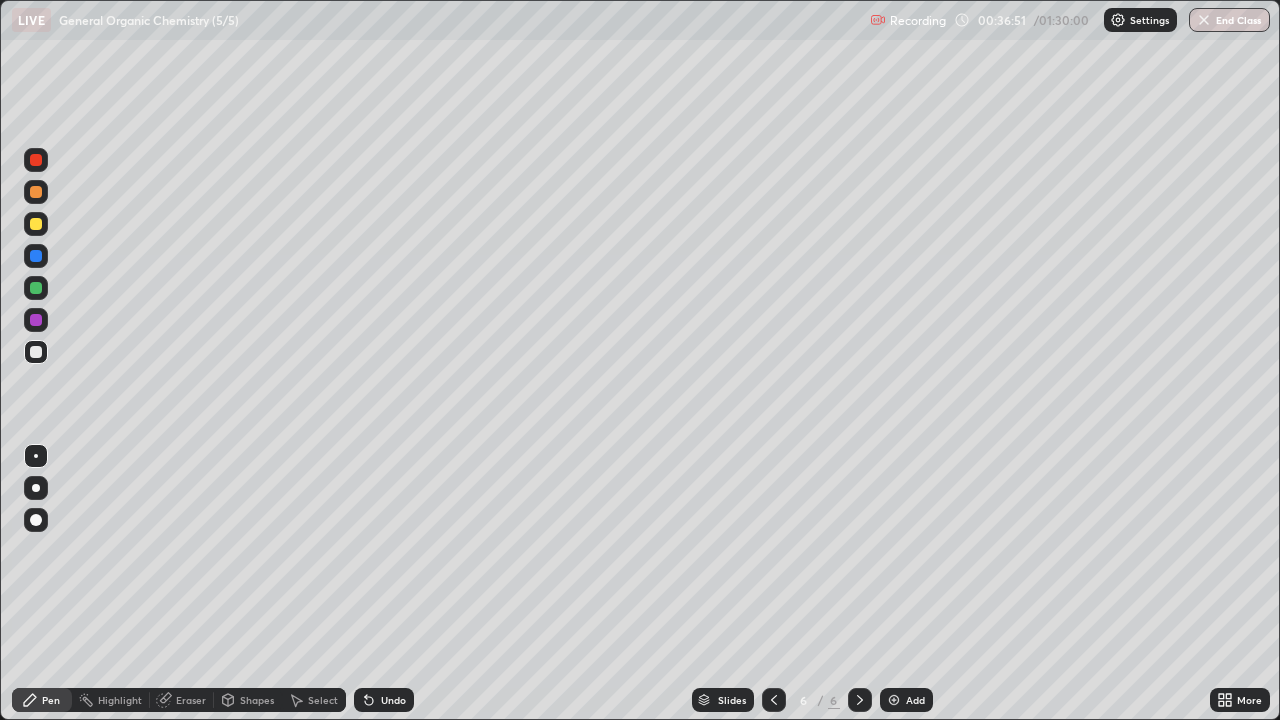 click 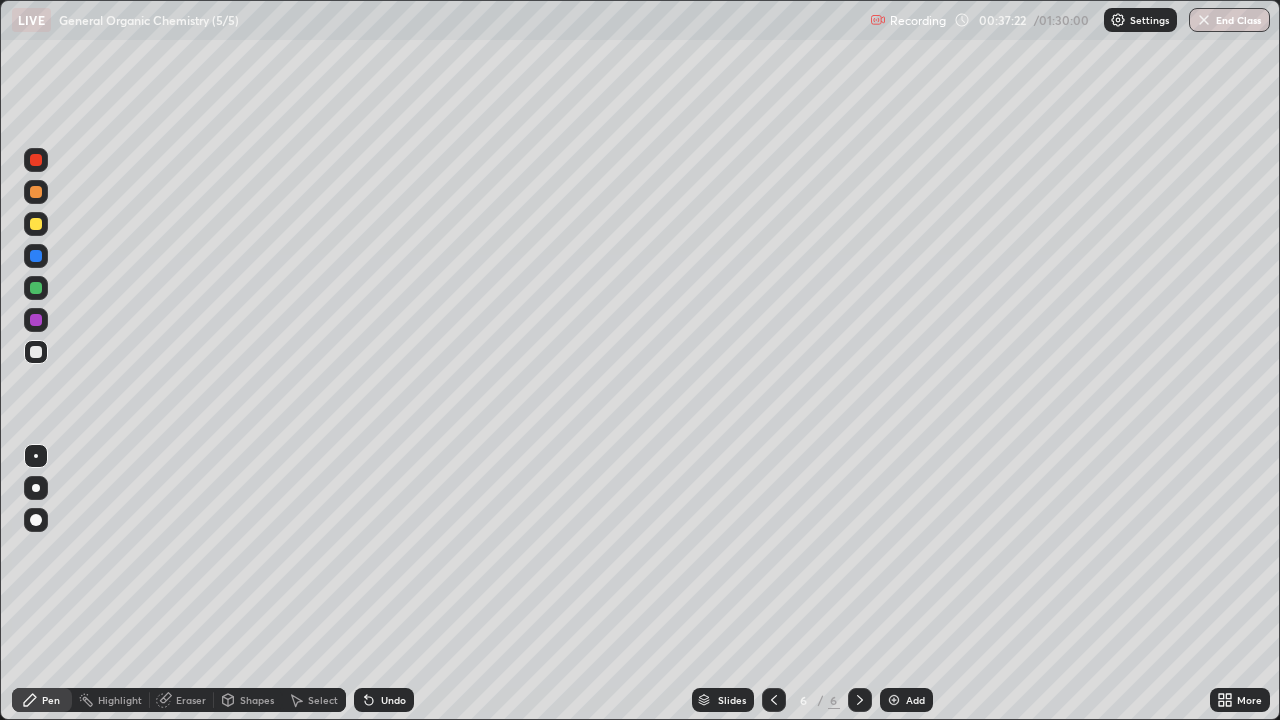 click on "Select" at bounding box center [323, 700] 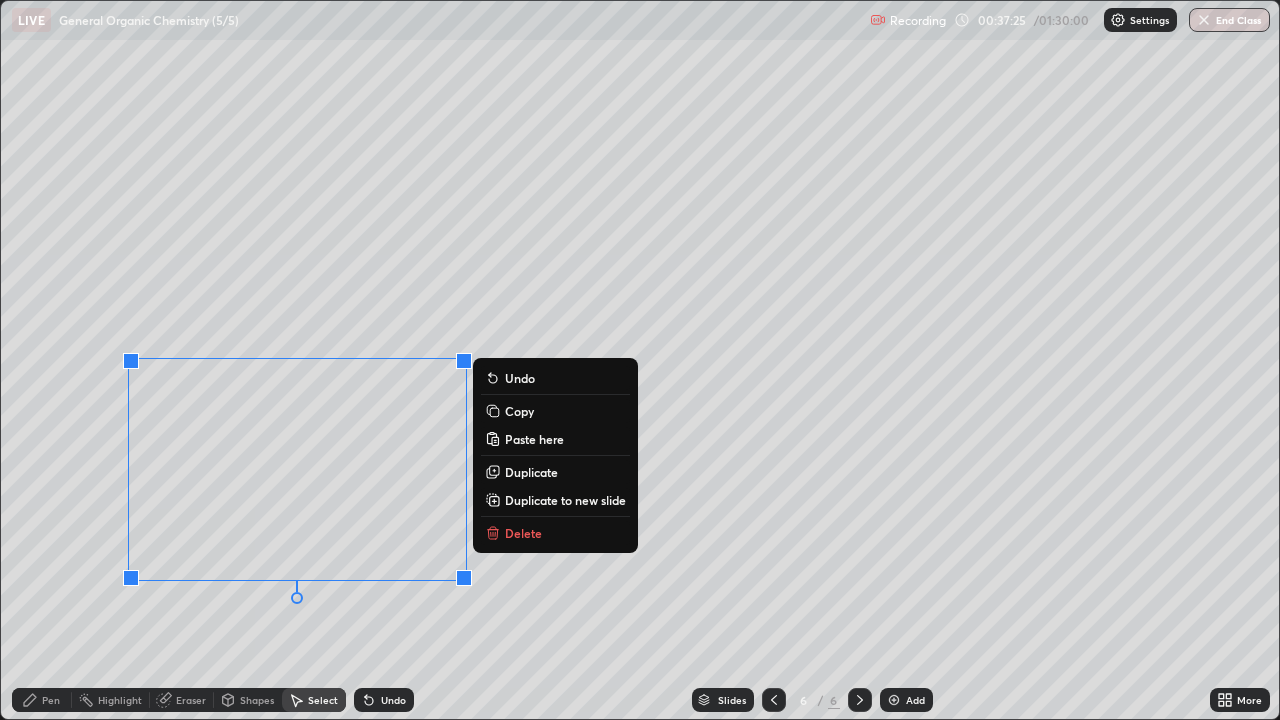 click 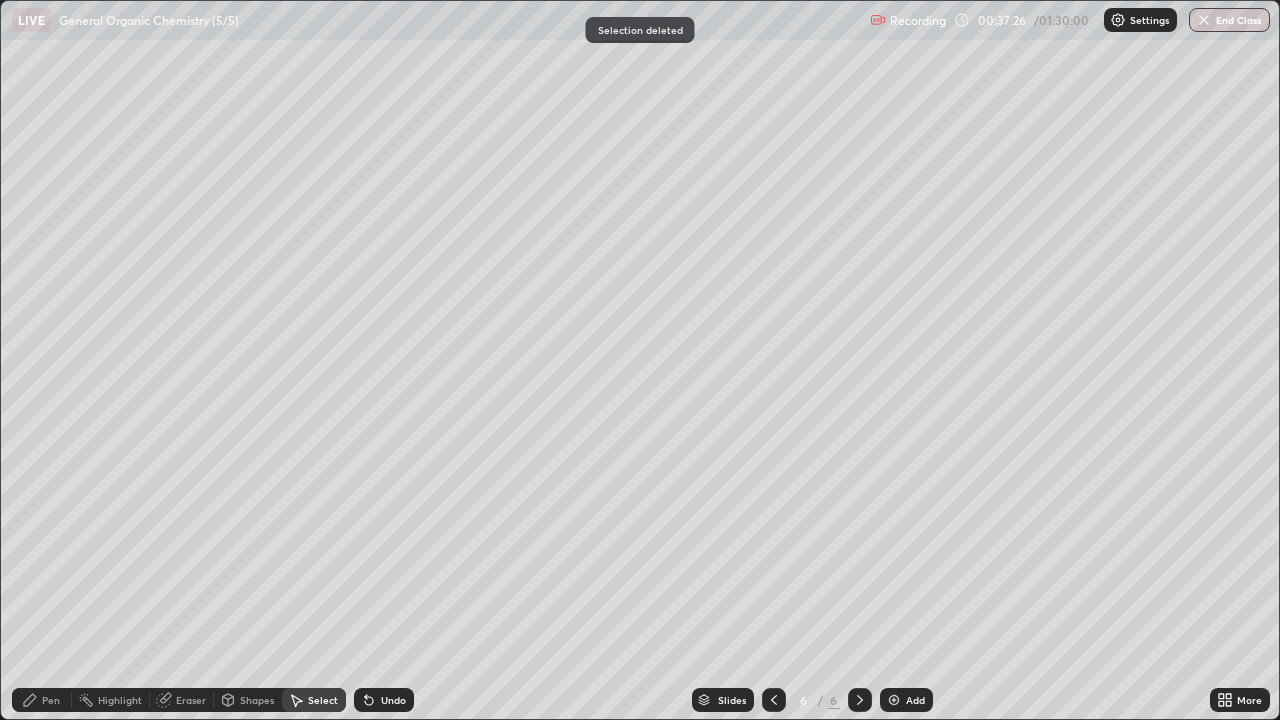 click on "Pen" at bounding box center [42, 700] 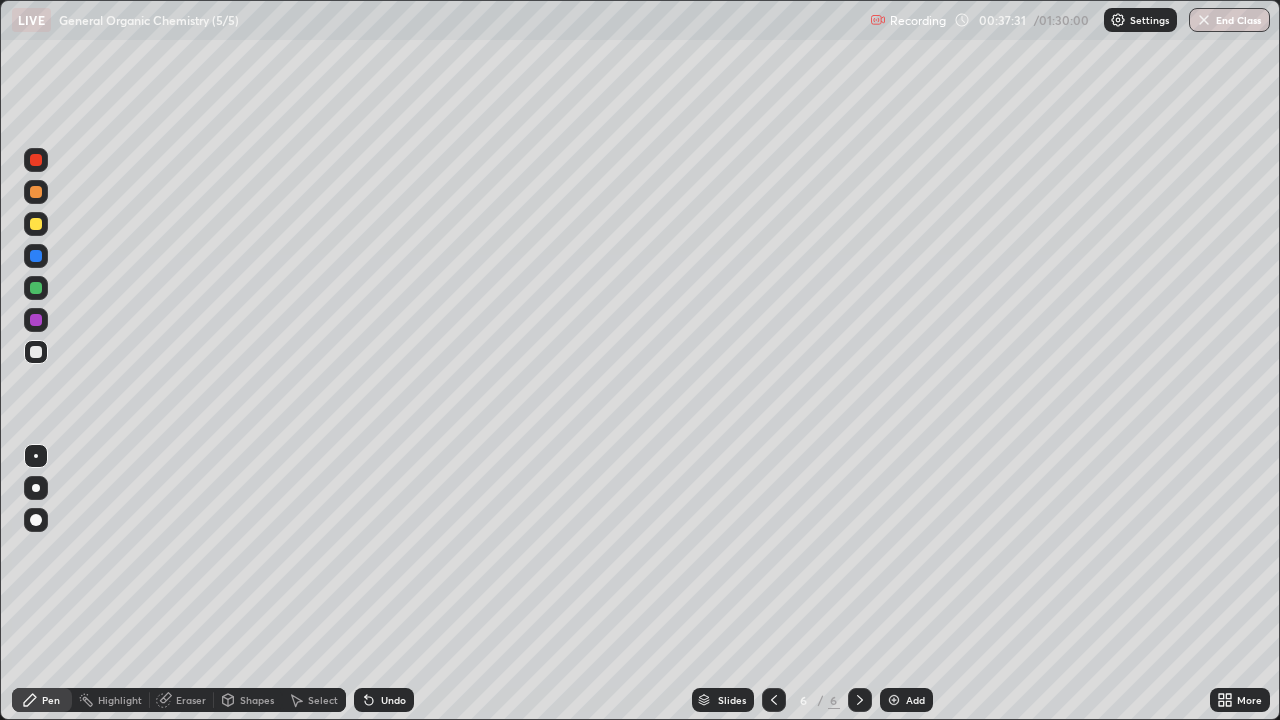 click at bounding box center (36, 320) 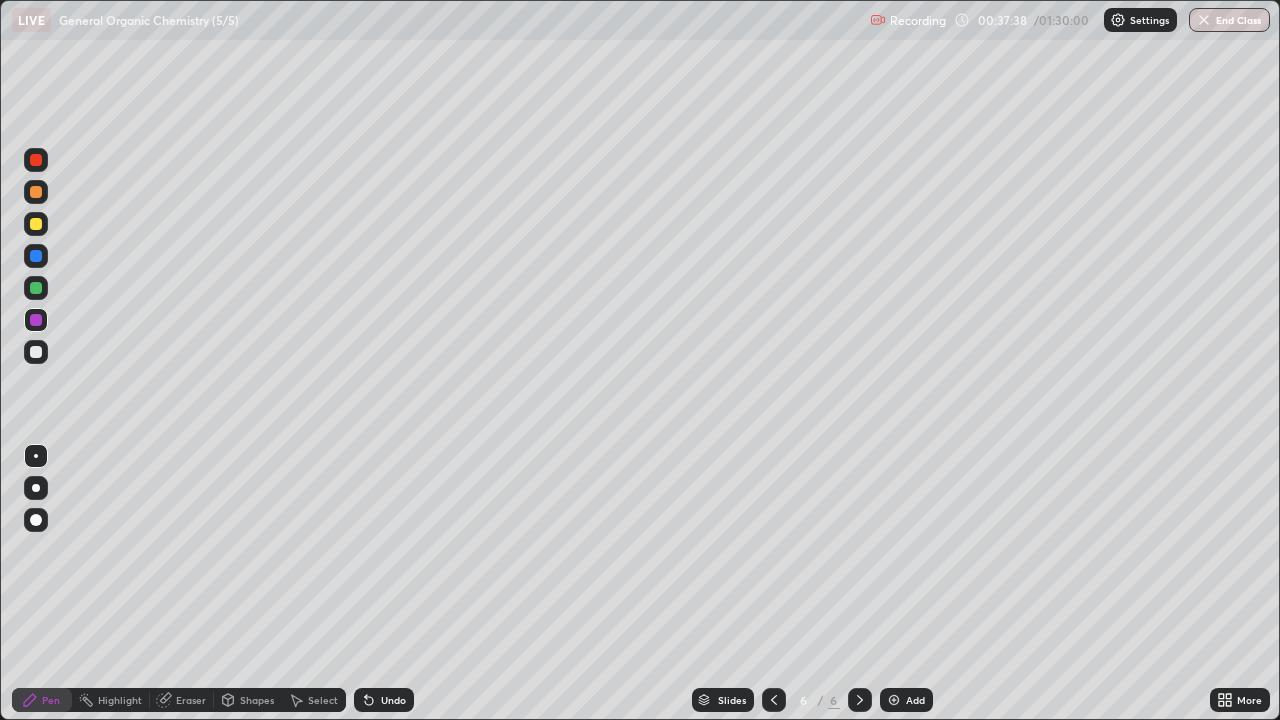 click at bounding box center [36, 352] 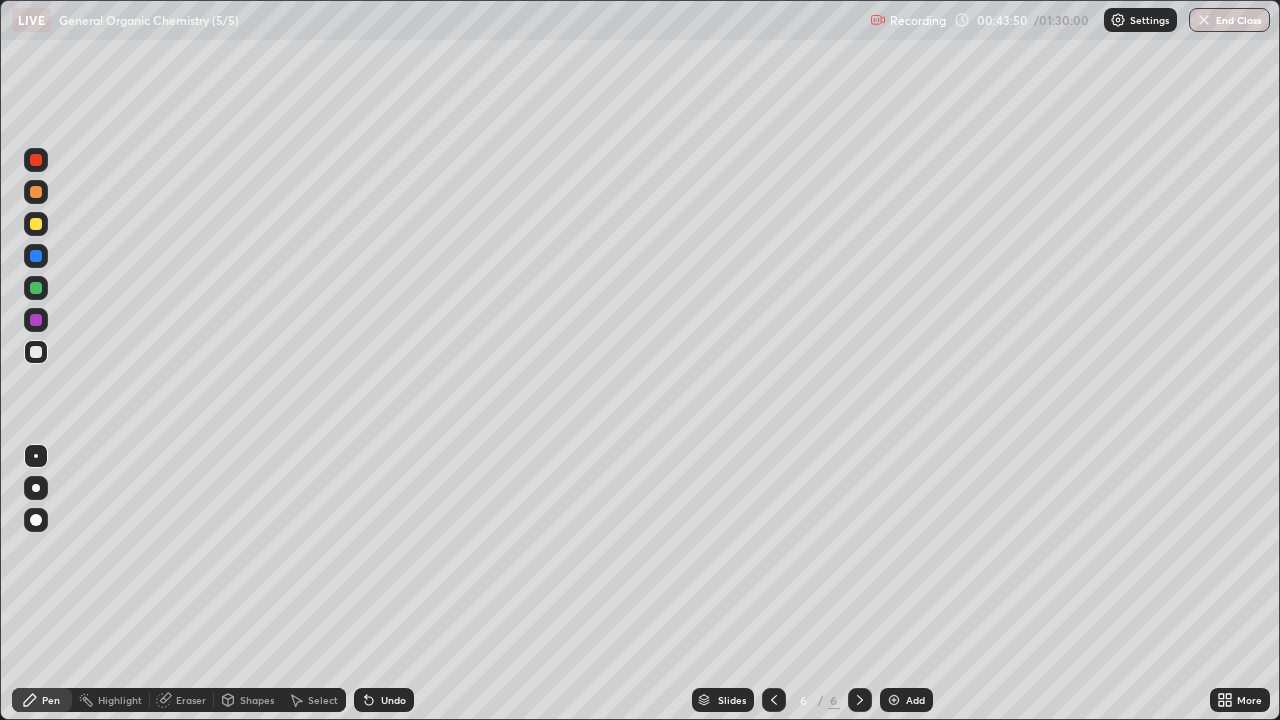 click on "Select" at bounding box center (323, 700) 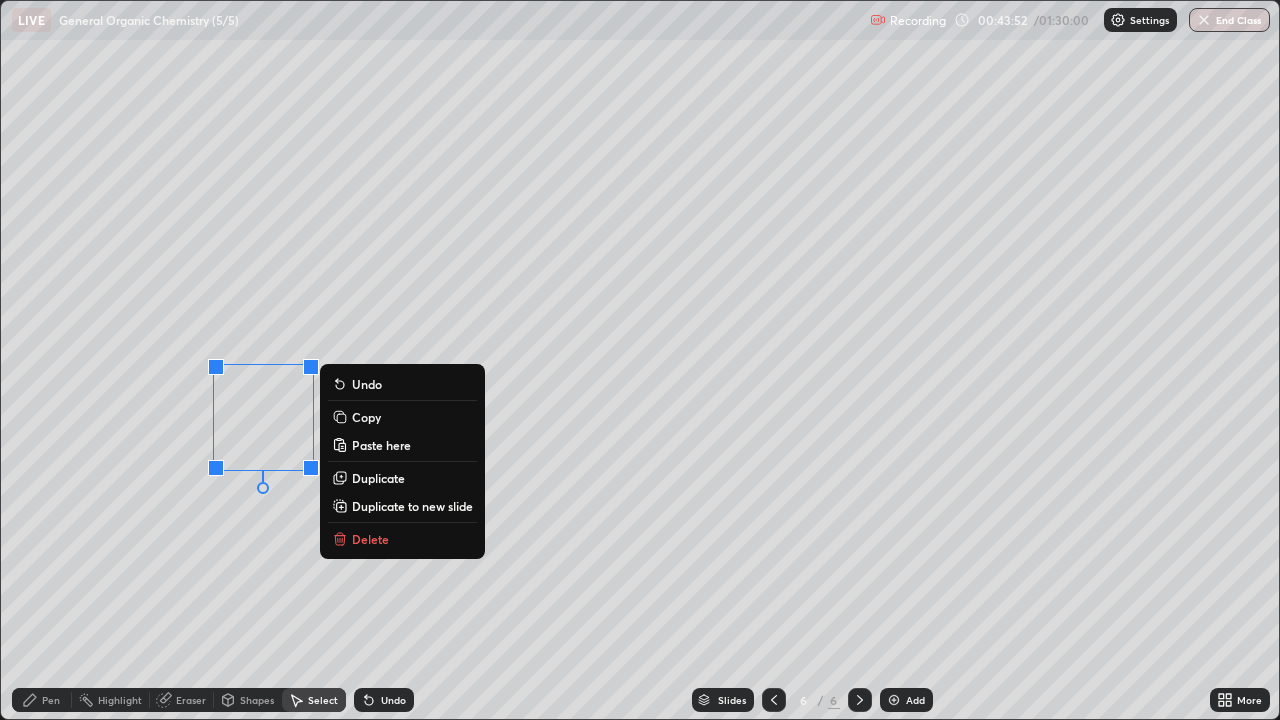 click on "Delete" at bounding box center [370, 539] 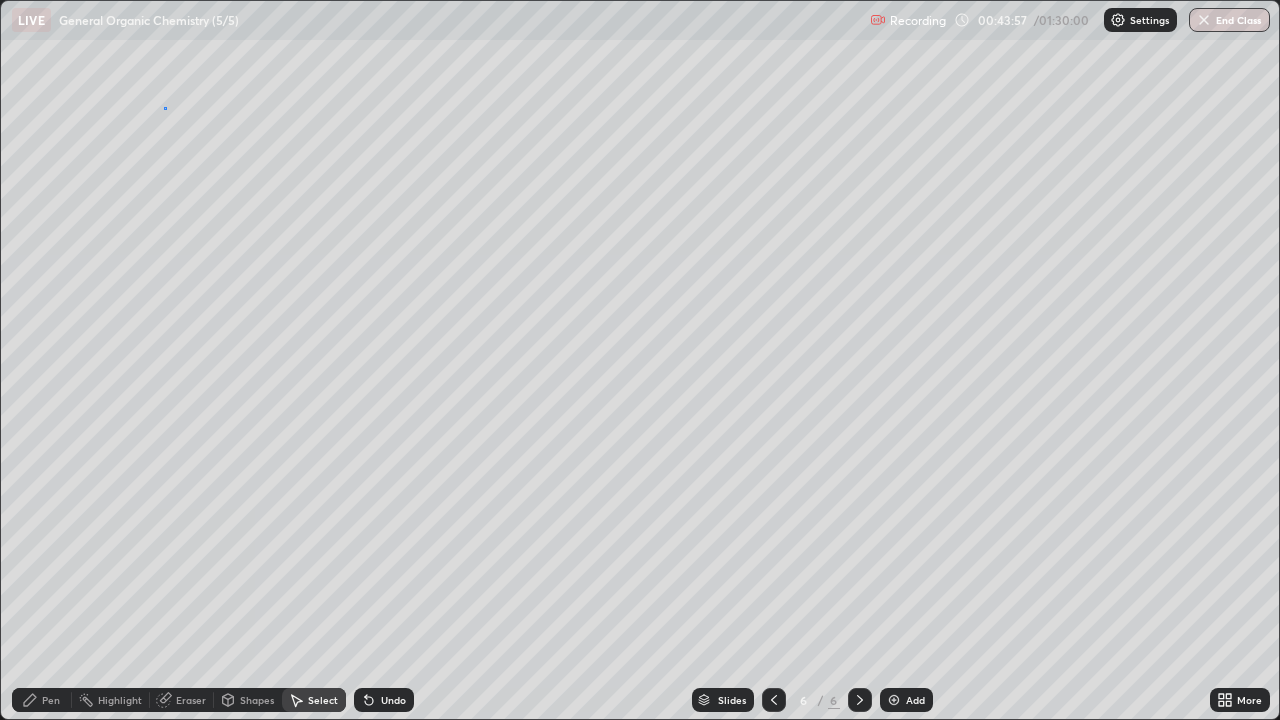click on "Undo" at bounding box center [0, 0] 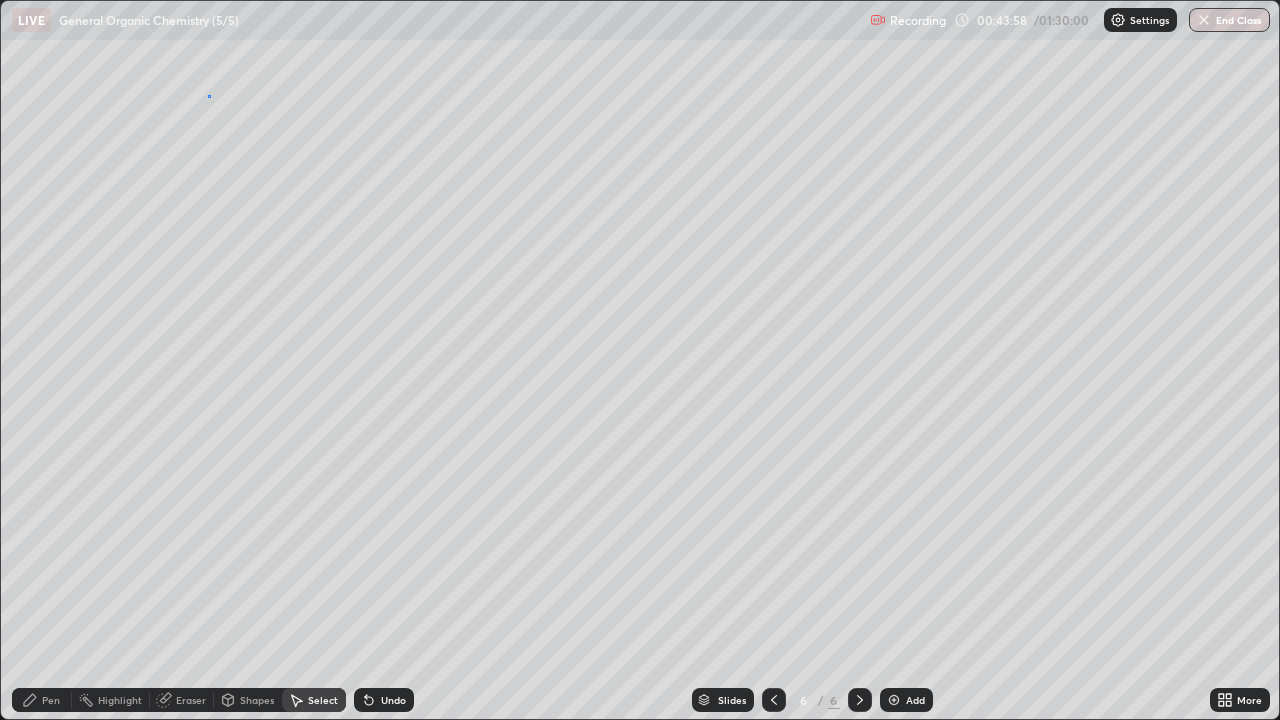 click at bounding box center [0, 0] 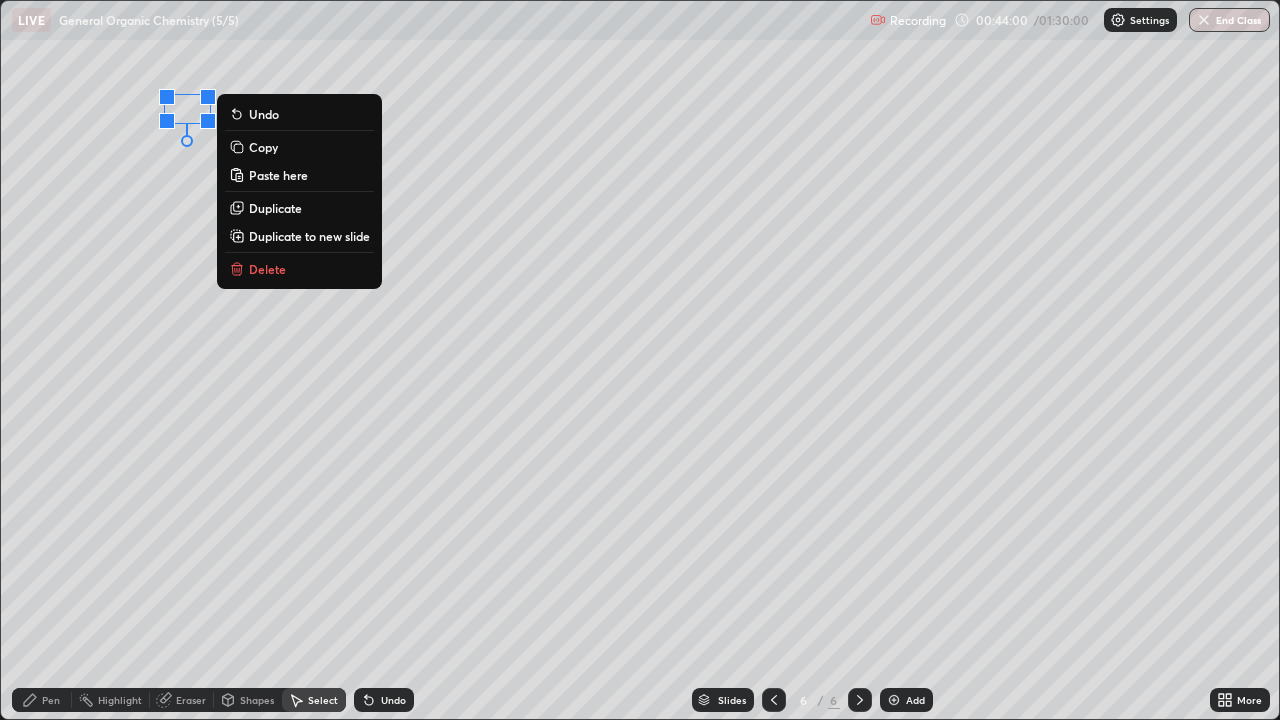 click on "Pen" at bounding box center (42, 700) 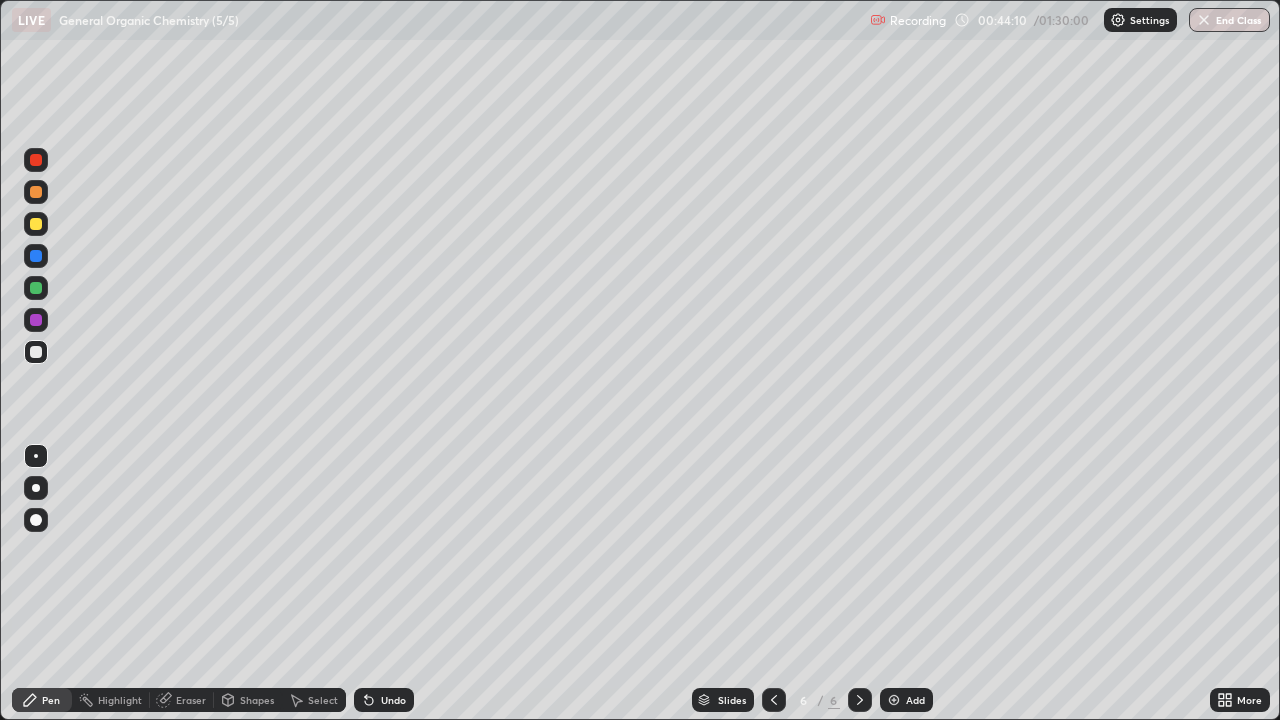 click at bounding box center [894, 700] 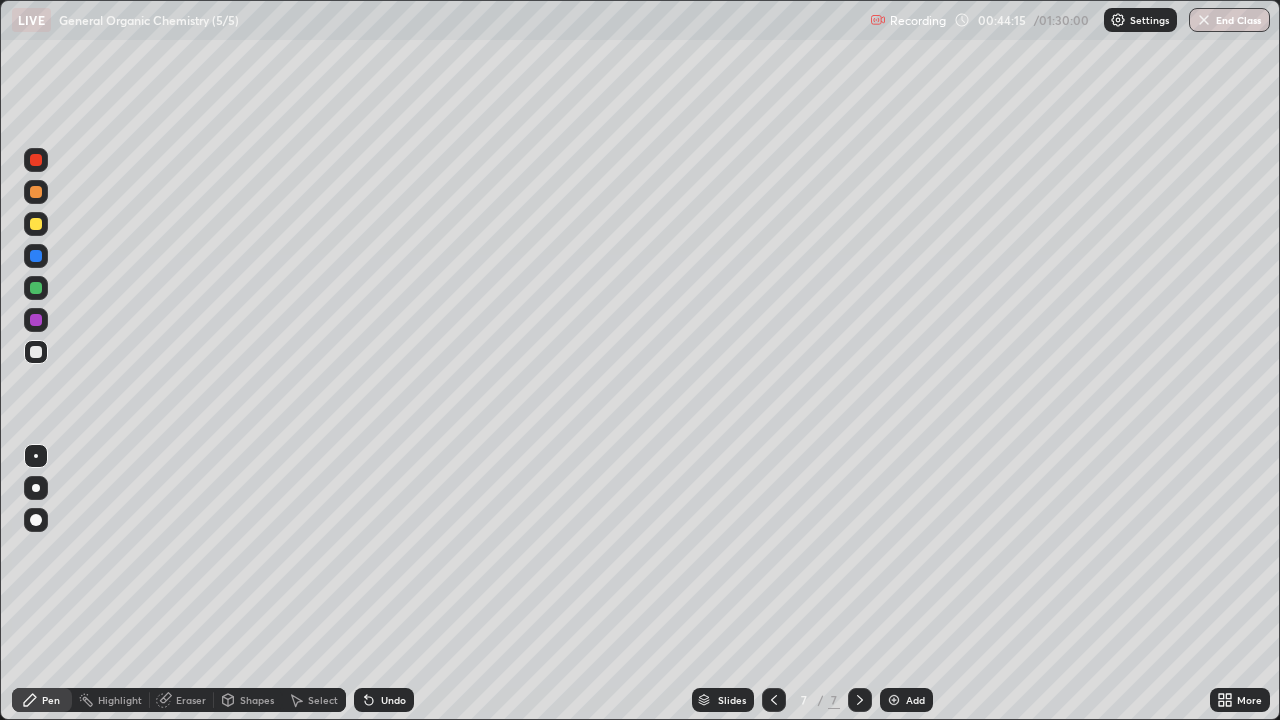 click on "Shapes" at bounding box center [257, 700] 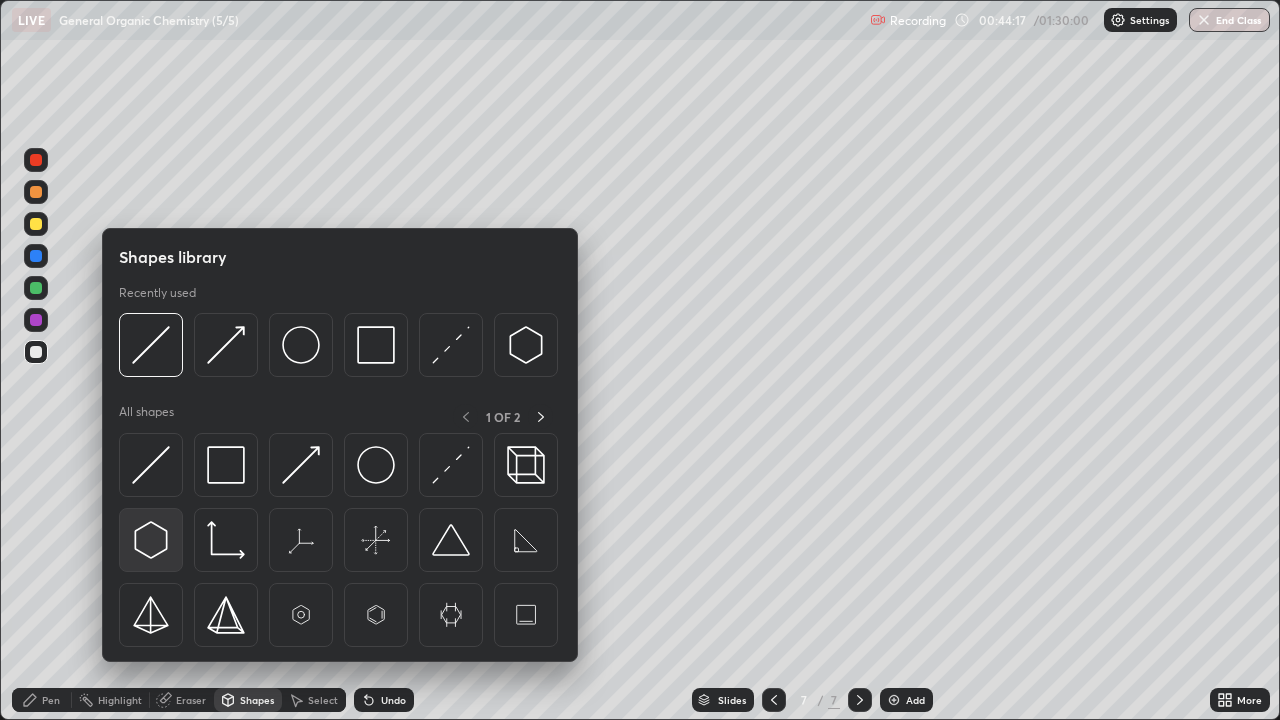 click at bounding box center (151, 540) 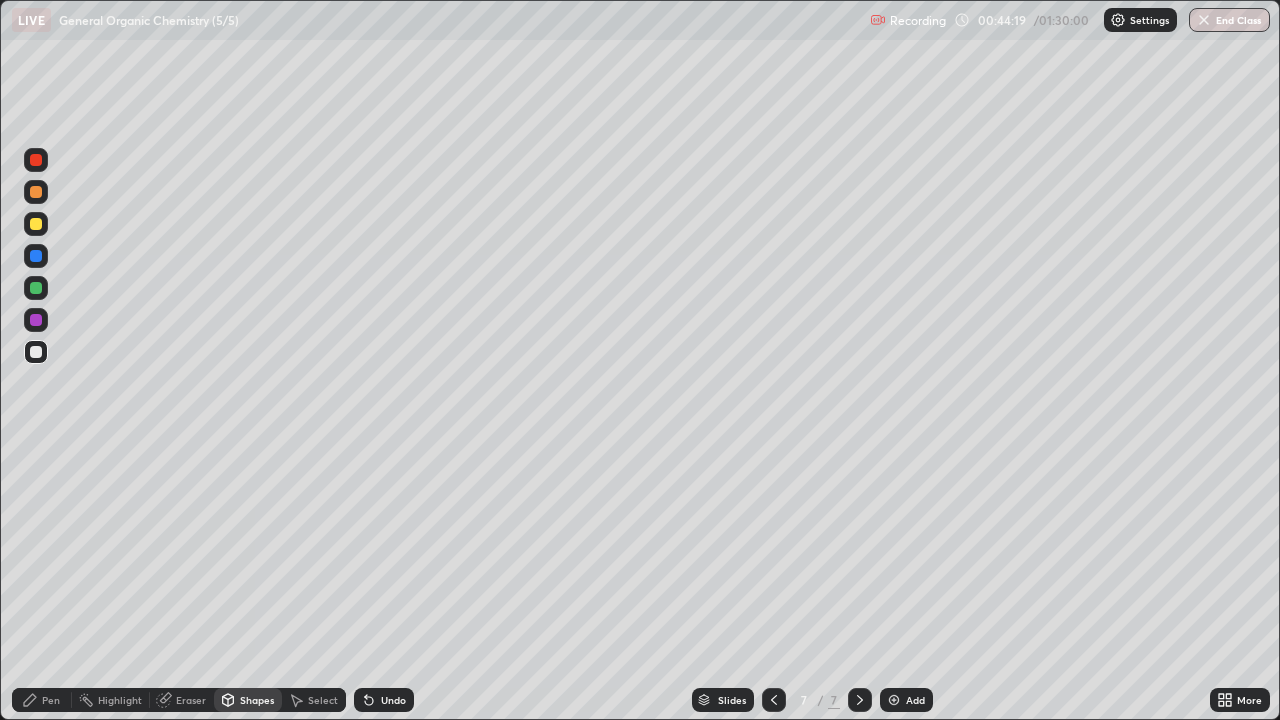 click on "Shapes" at bounding box center (257, 700) 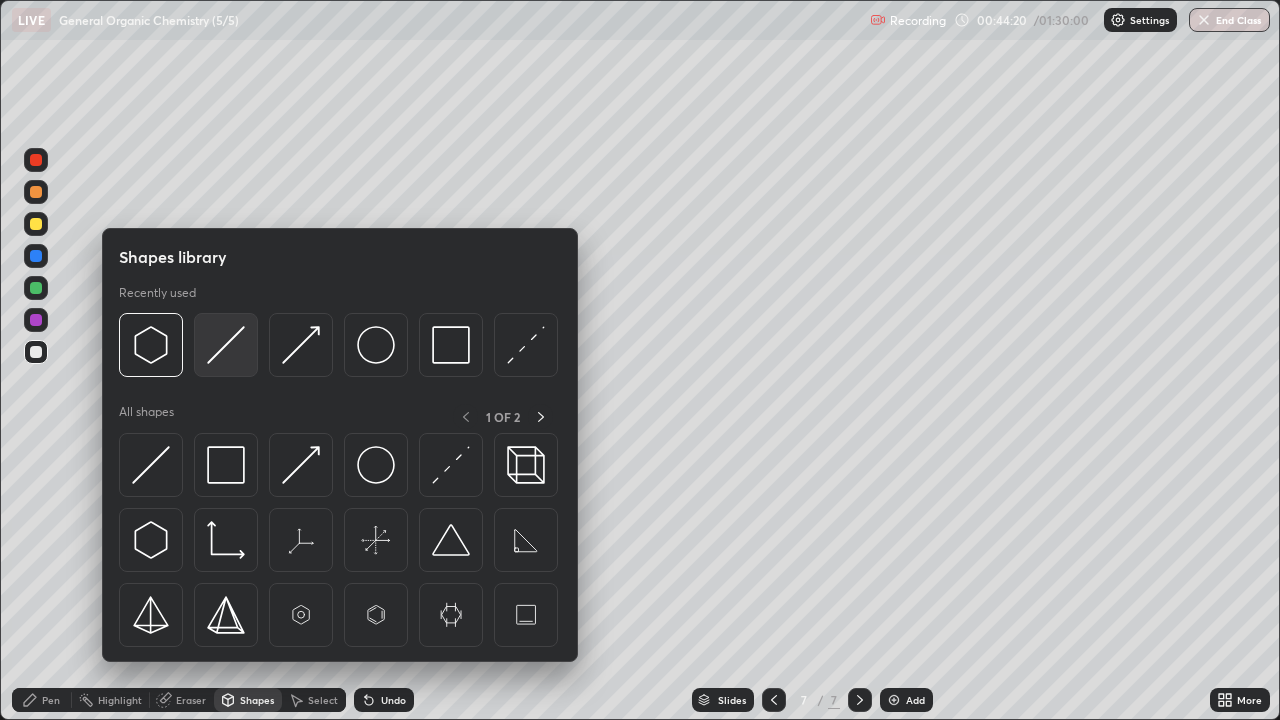 click at bounding box center (226, 345) 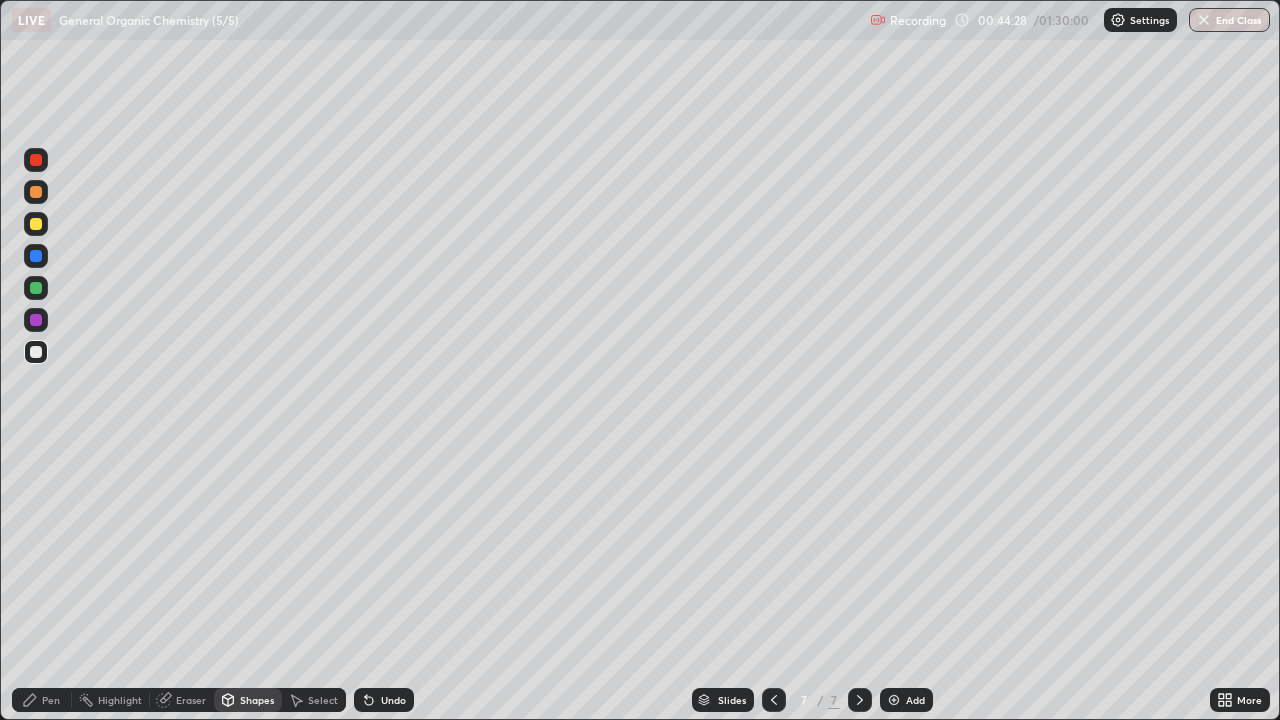 click 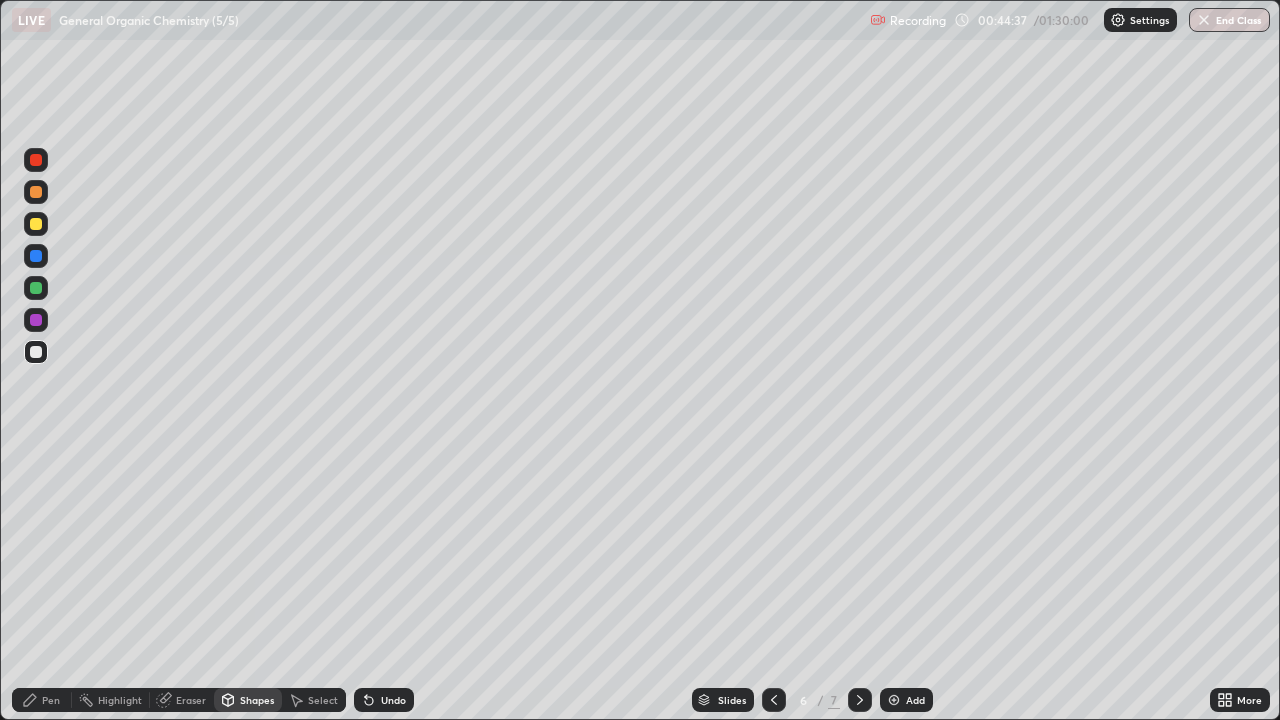 click on "Select" at bounding box center [323, 700] 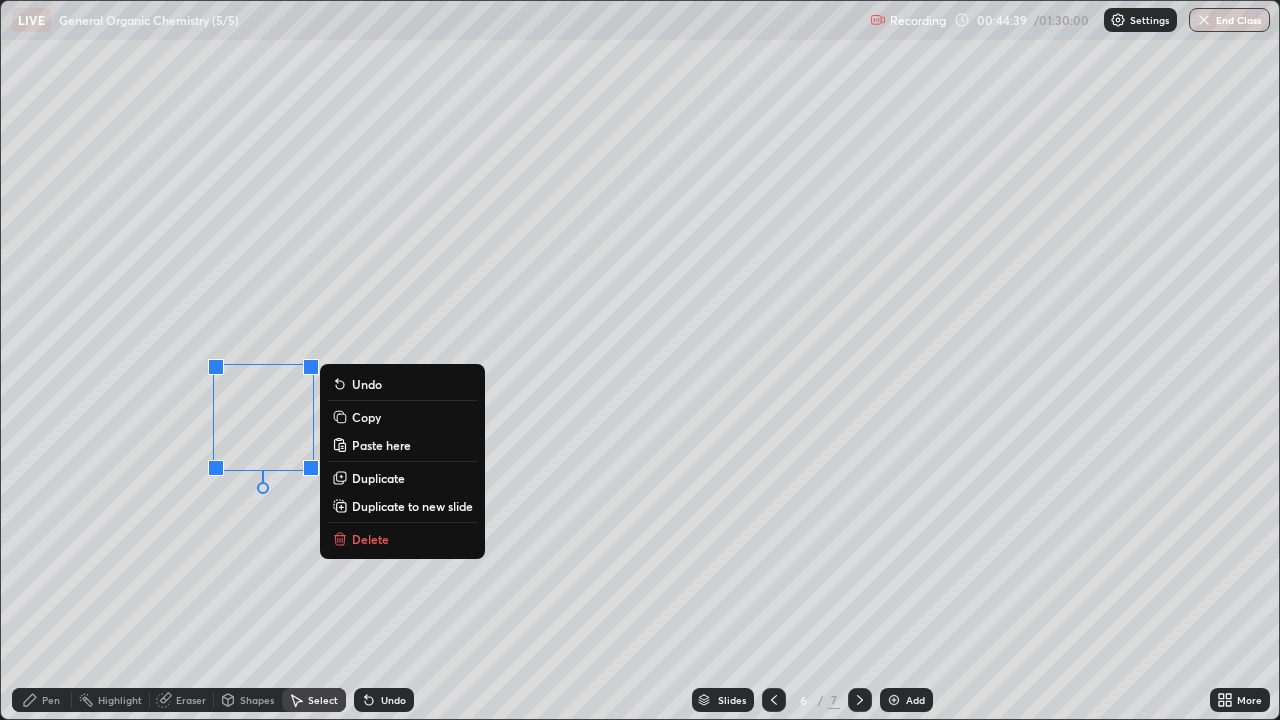 click on "Delete" at bounding box center (370, 539) 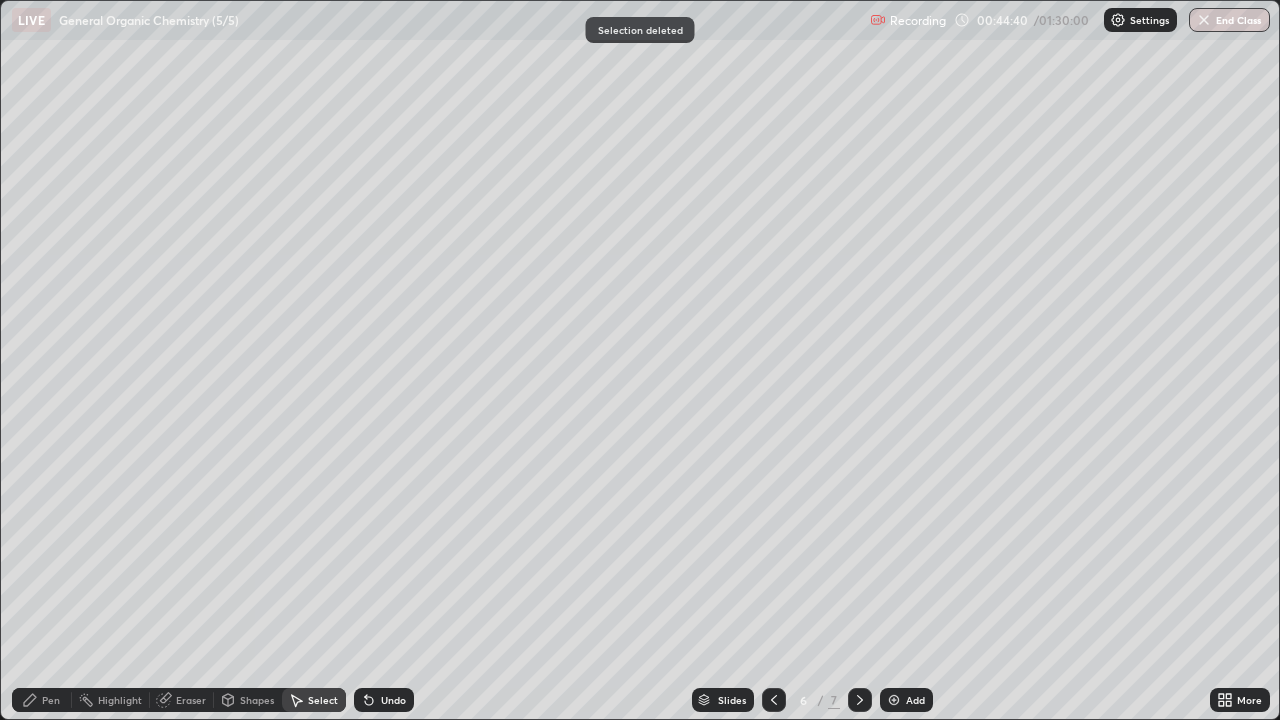 click on "Pen" at bounding box center [51, 700] 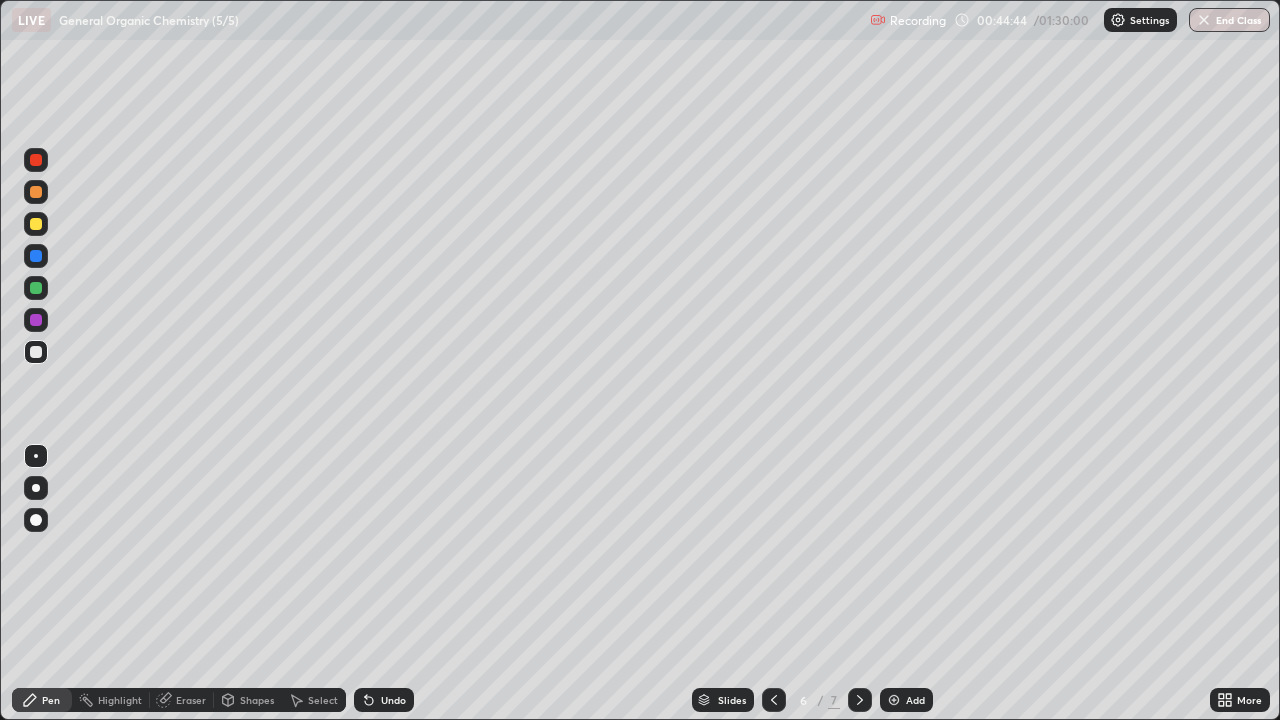 click 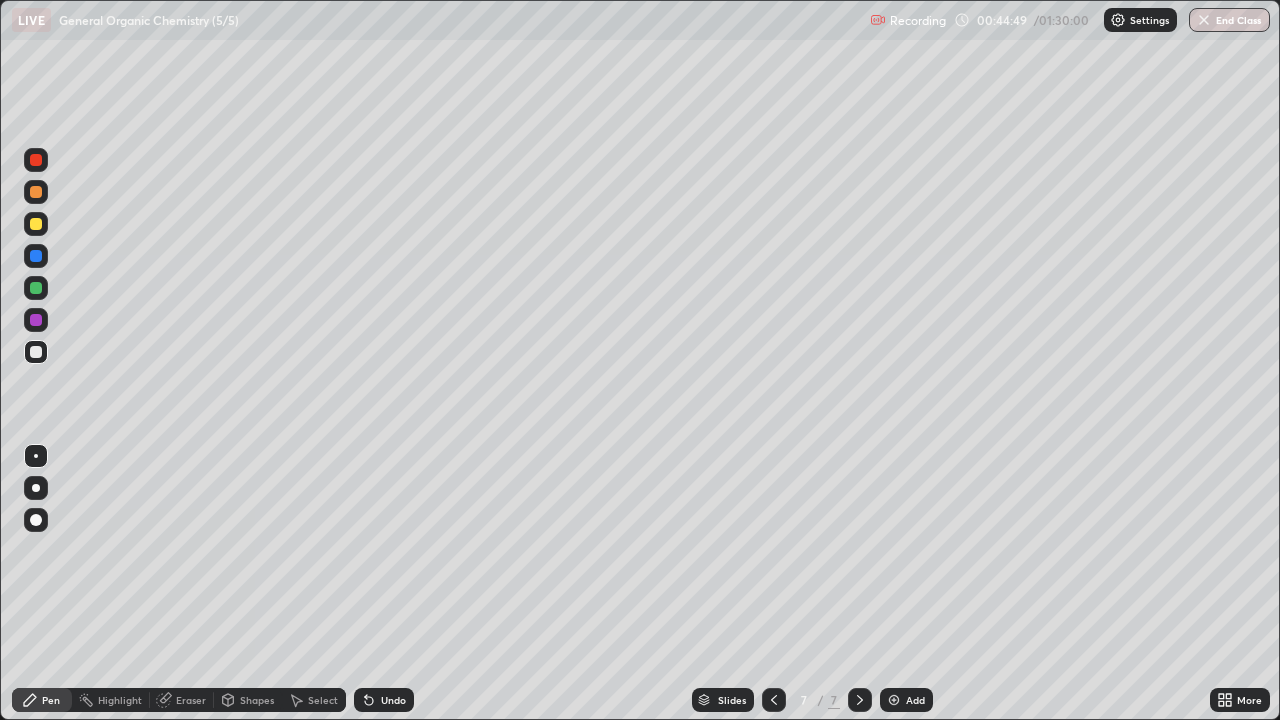 click on "Shapes" at bounding box center (257, 700) 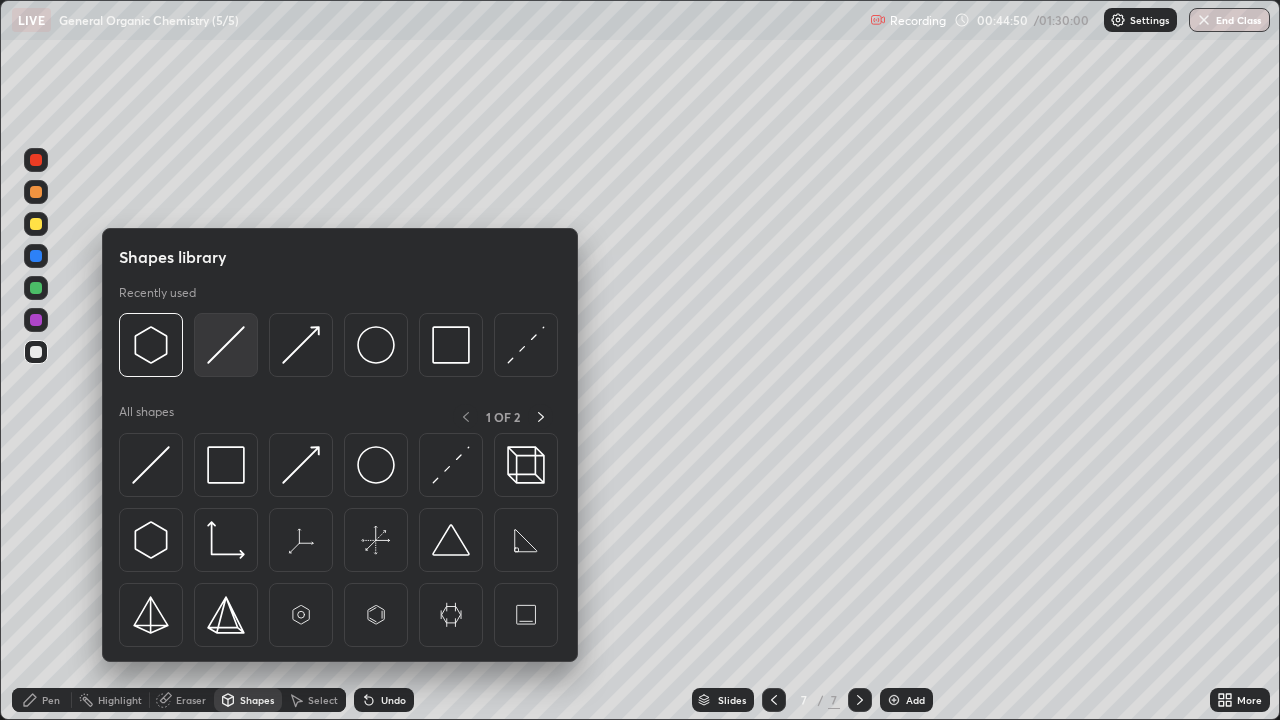 click at bounding box center [226, 345] 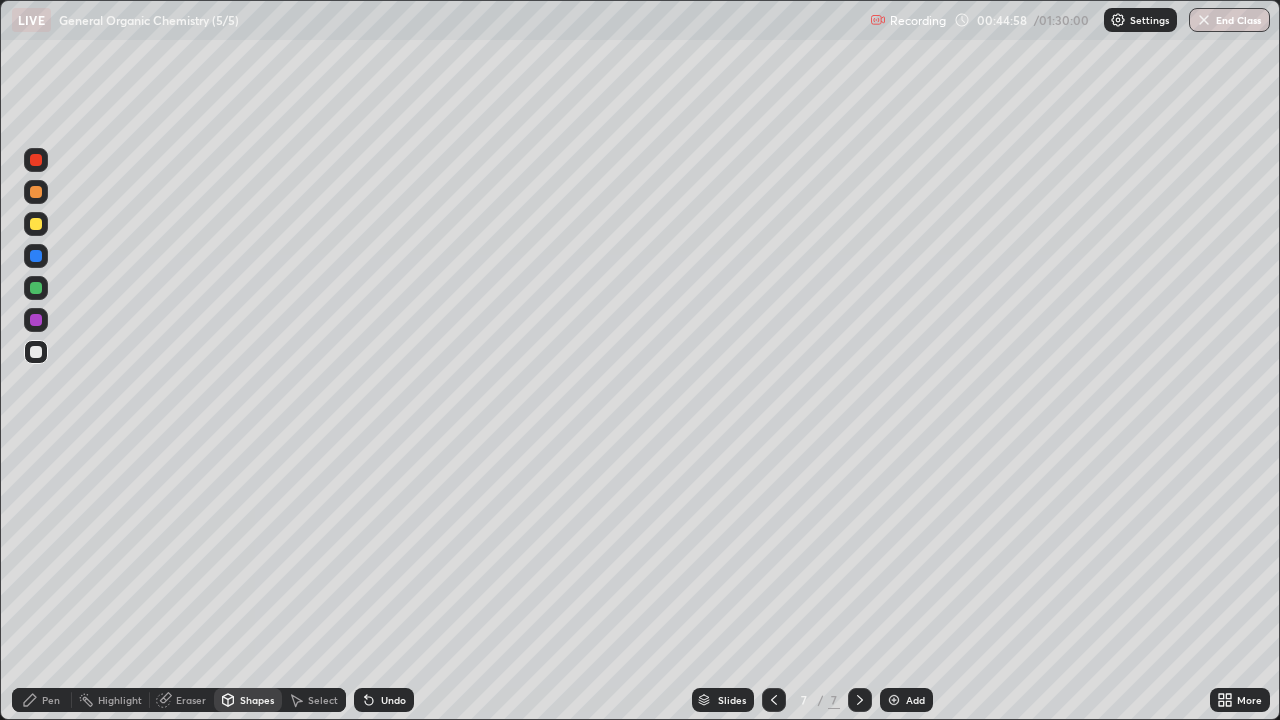 click on "Shapes" at bounding box center [257, 700] 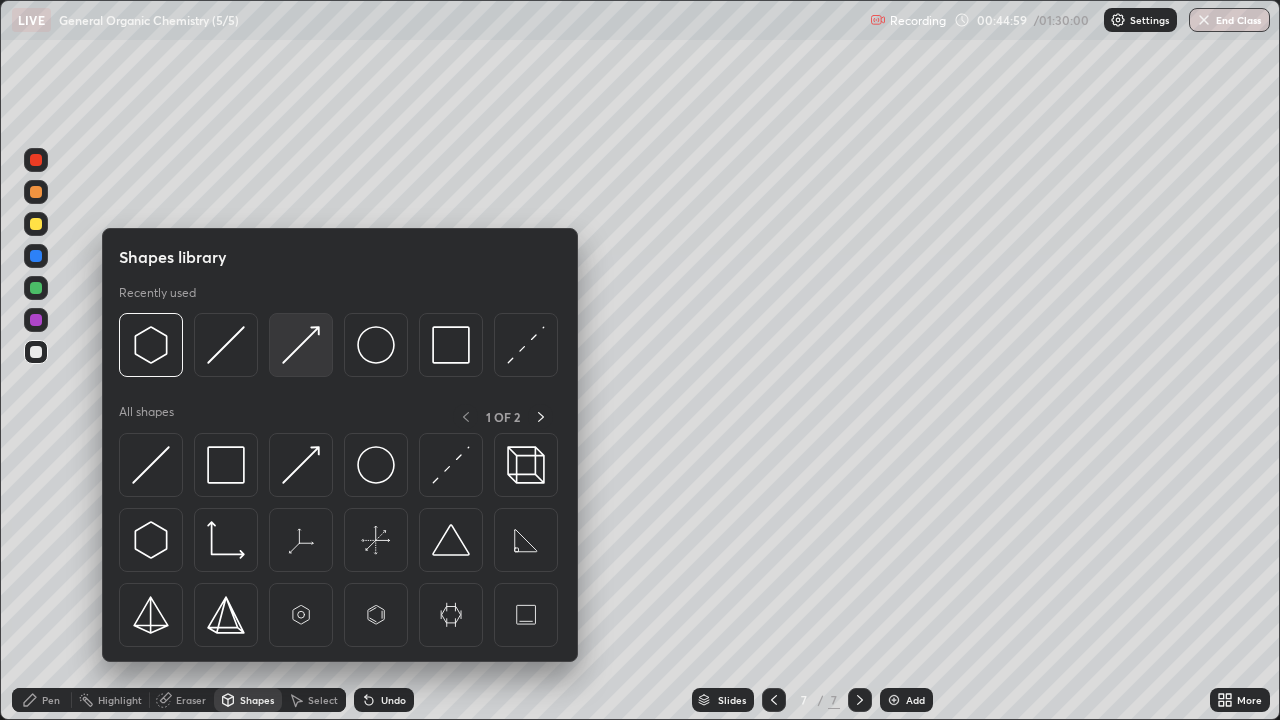 click at bounding box center (301, 345) 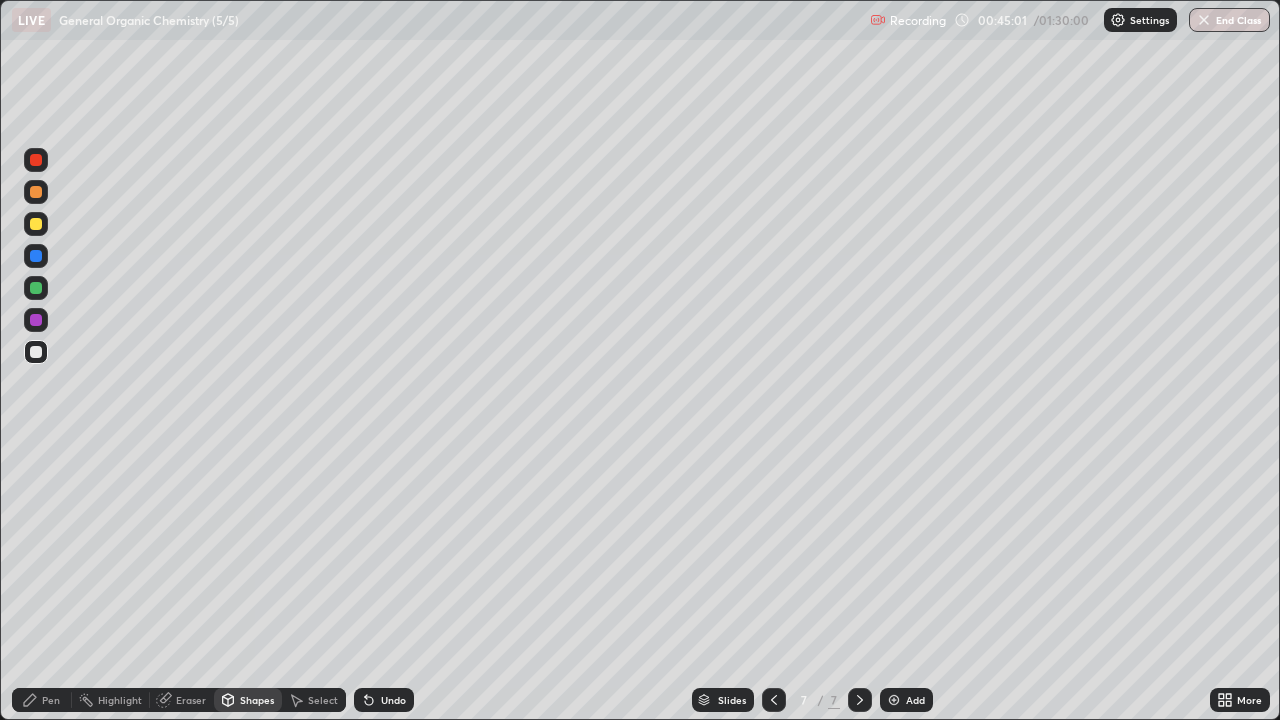 click on "Pen" at bounding box center (51, 700) 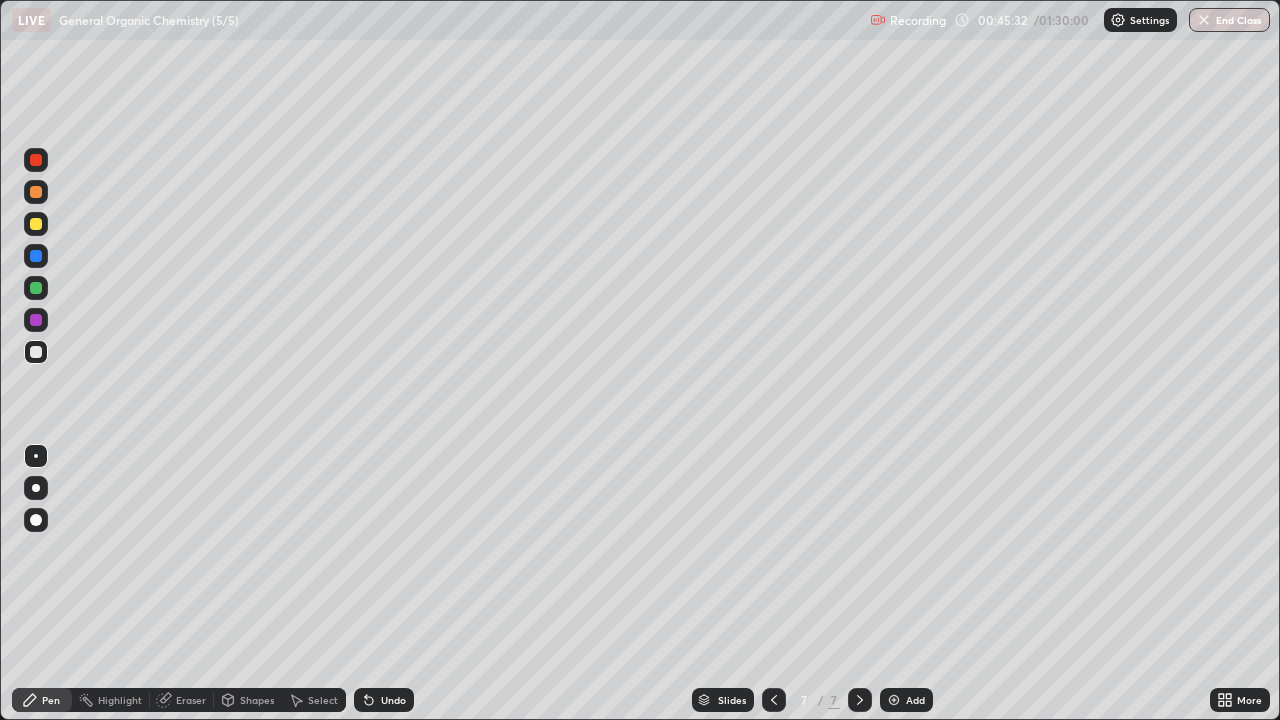 click 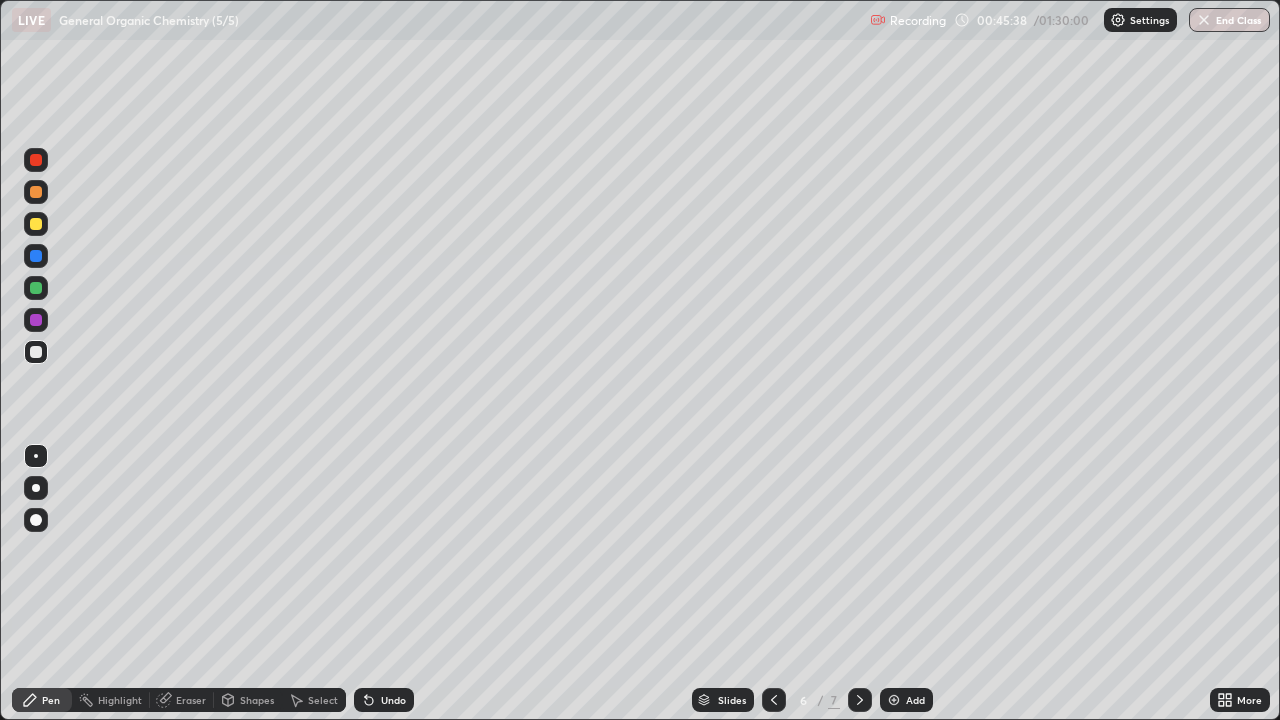 click 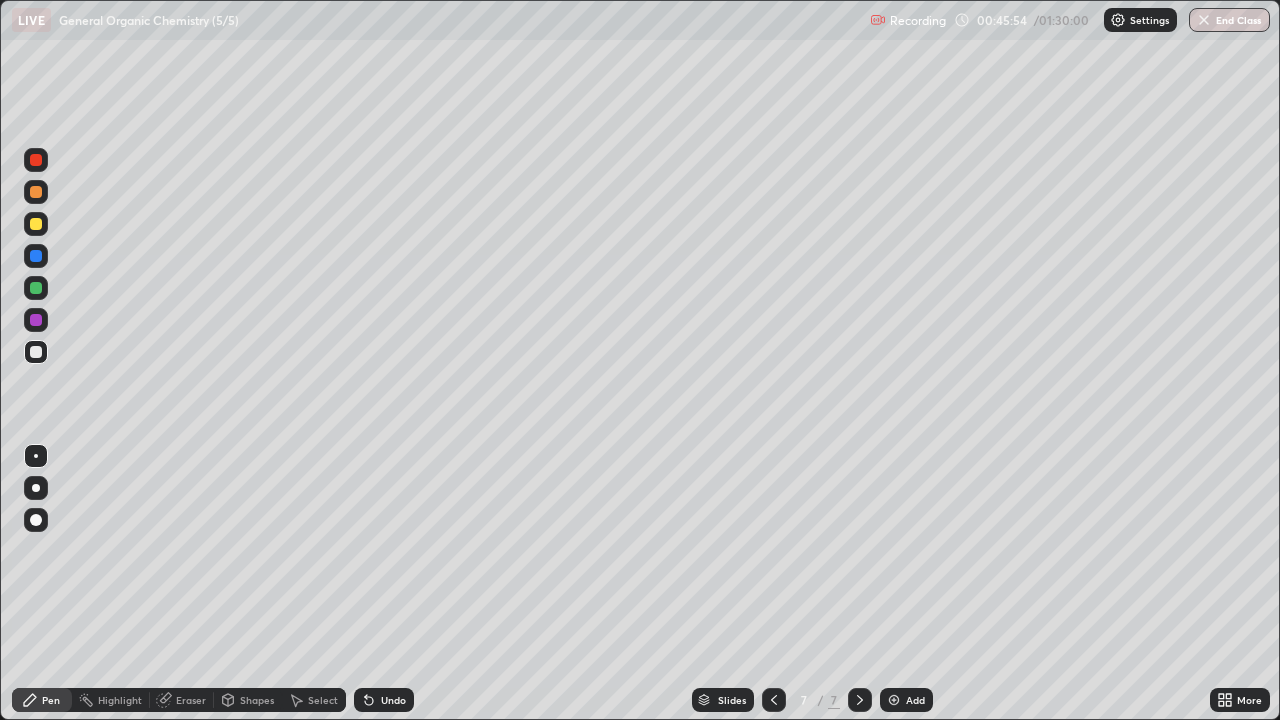 click at bounding box center (36, 160) 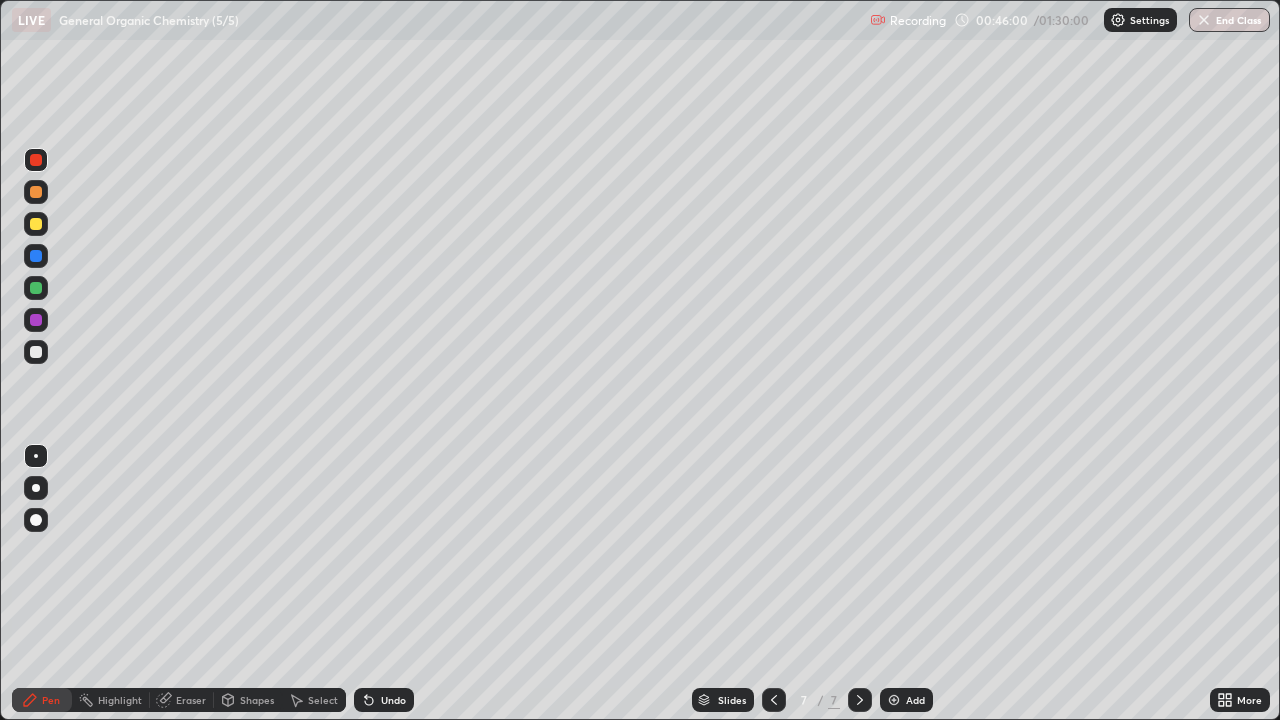click 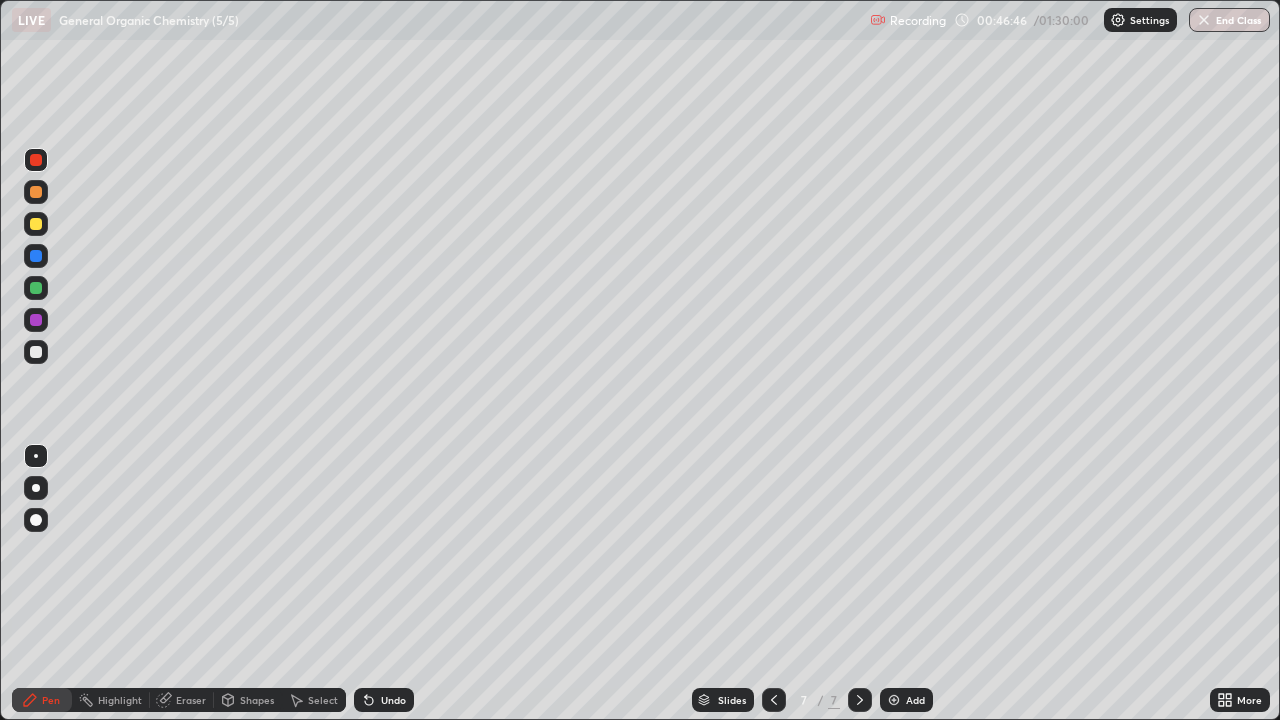 click at bounding box center [36, 352] 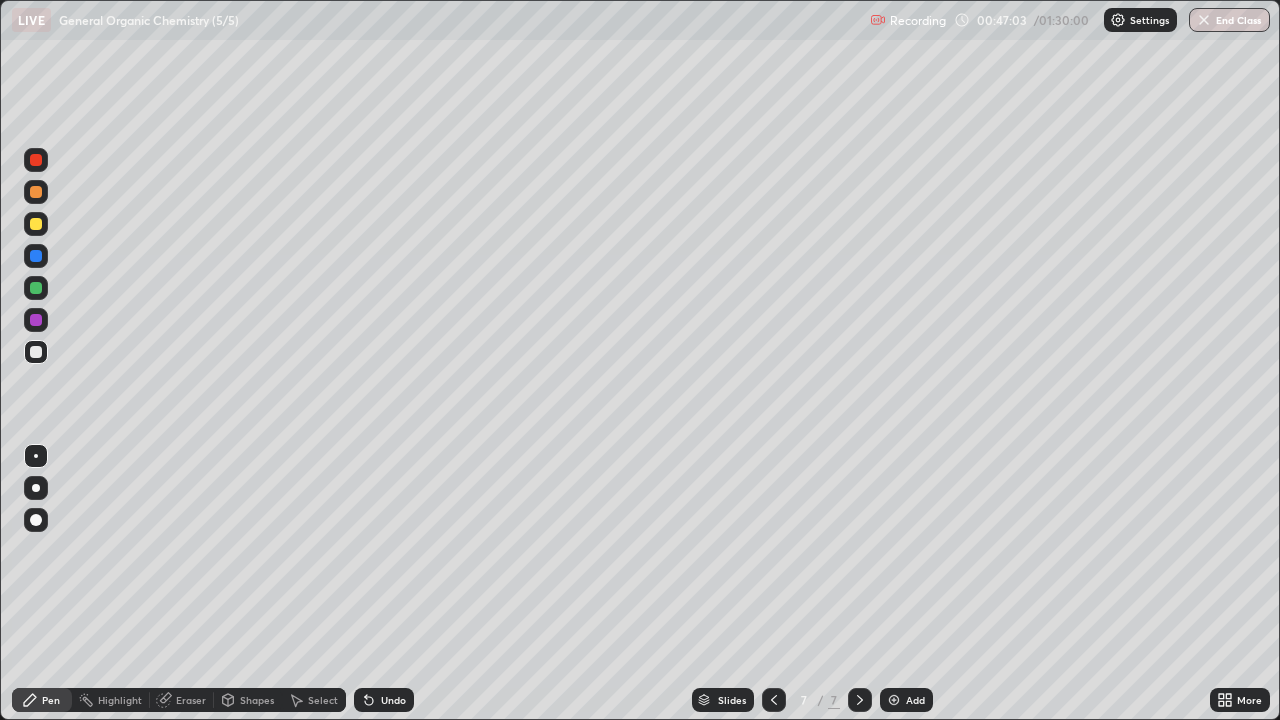 click 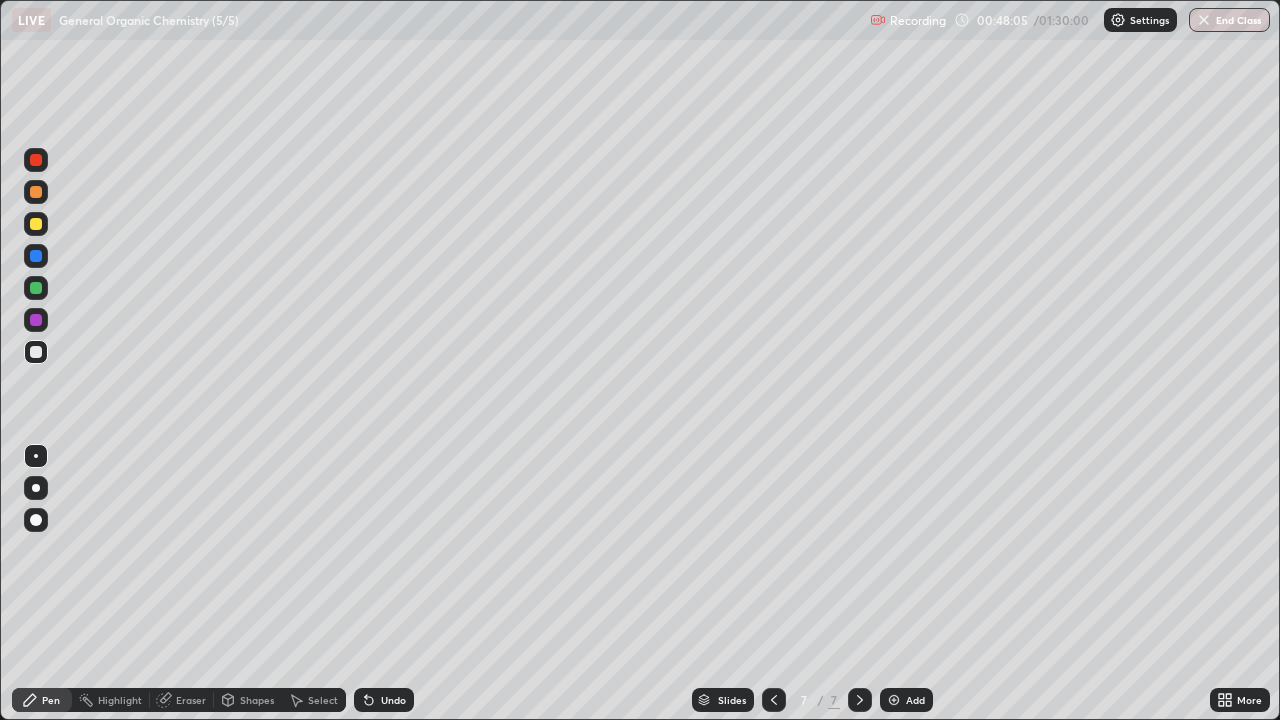 click 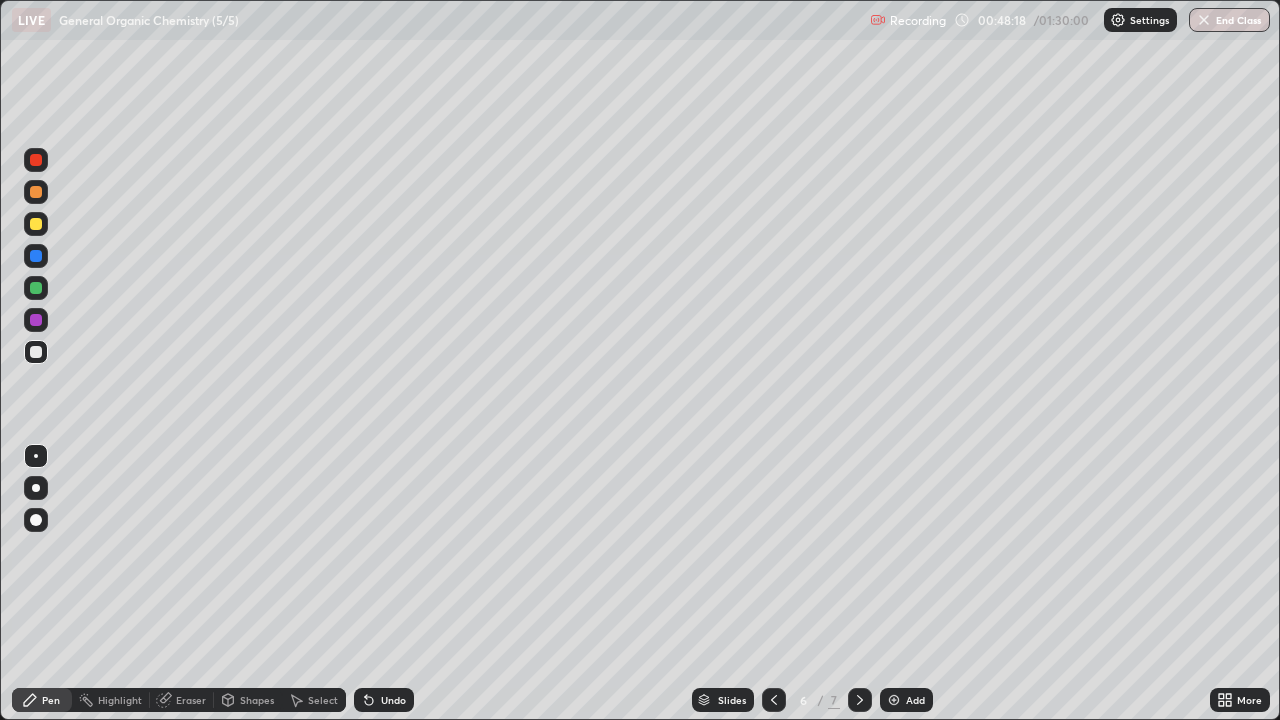 click 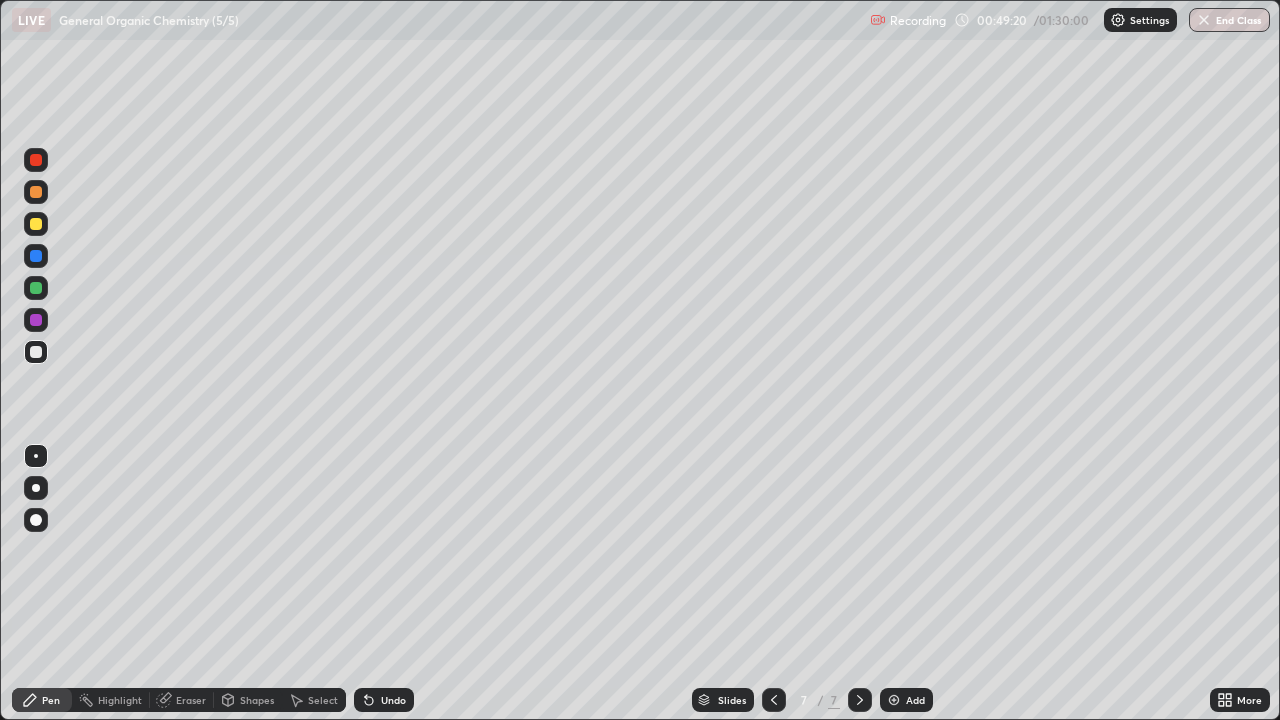 click at bounding box center (36, 320) 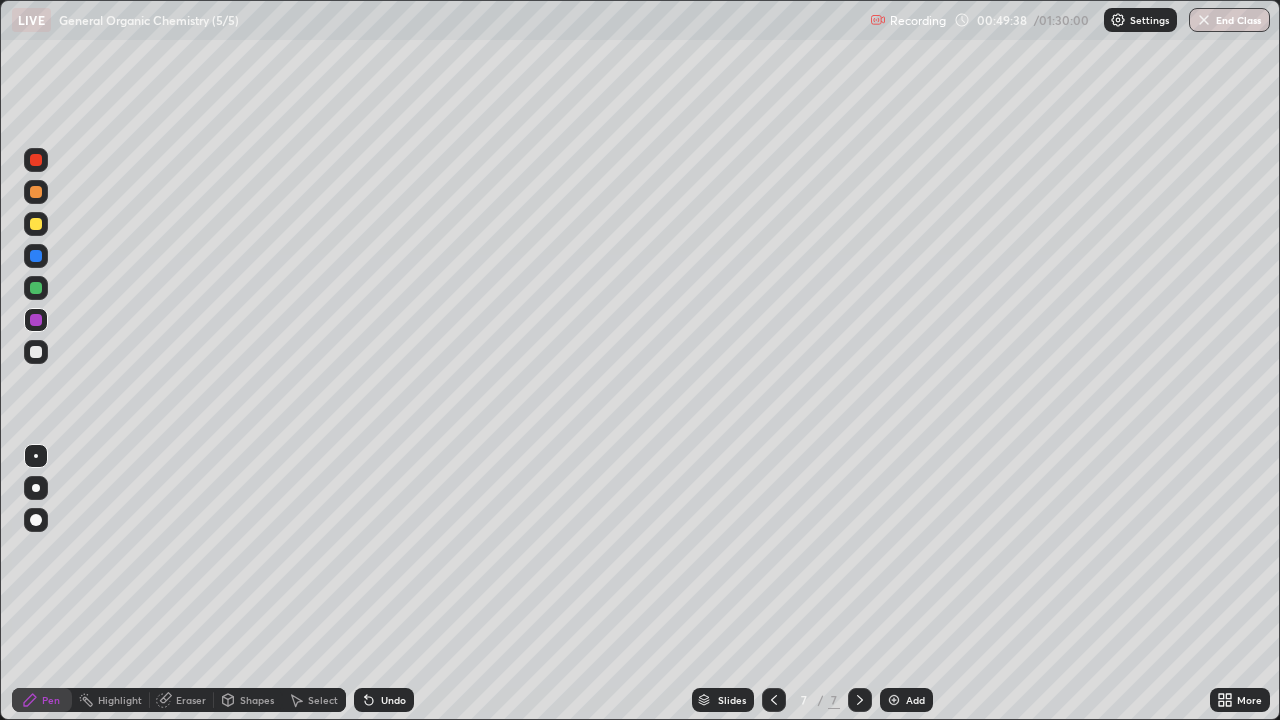 click at bounding box center [36, 352] 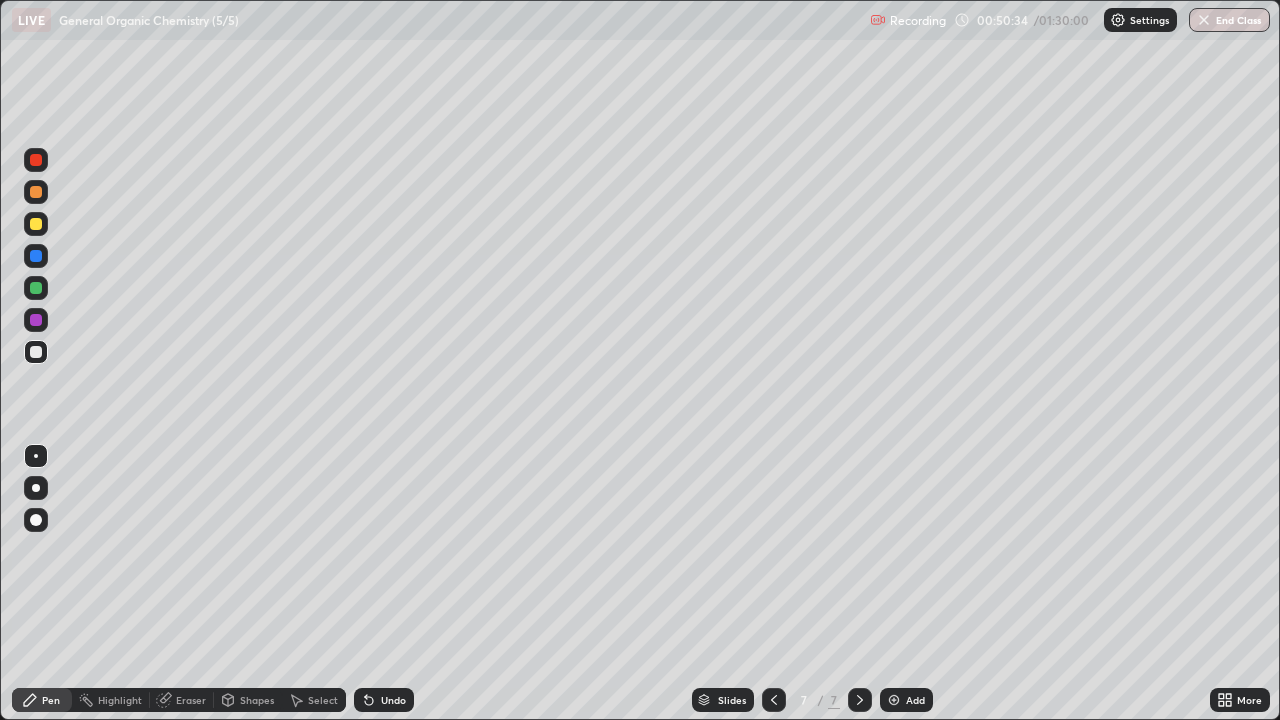 click at bounding box center [36, 288] 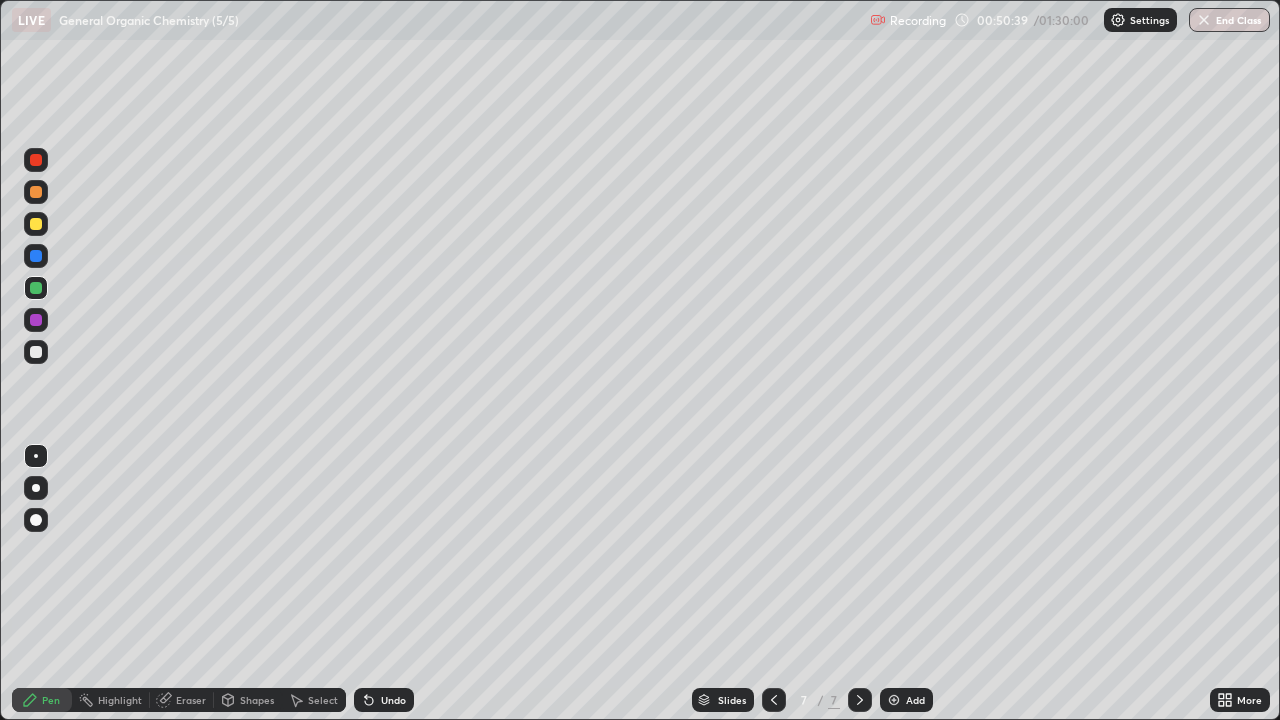 click at bounding box center (36, 224) 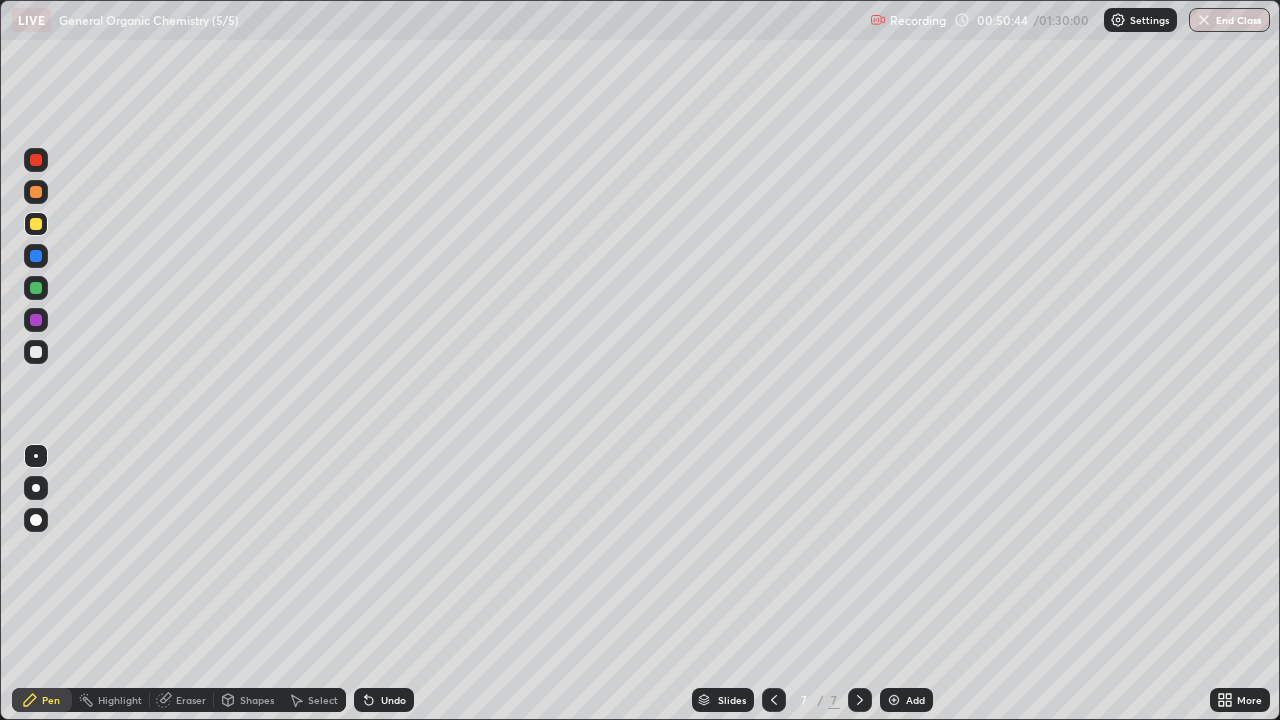 click 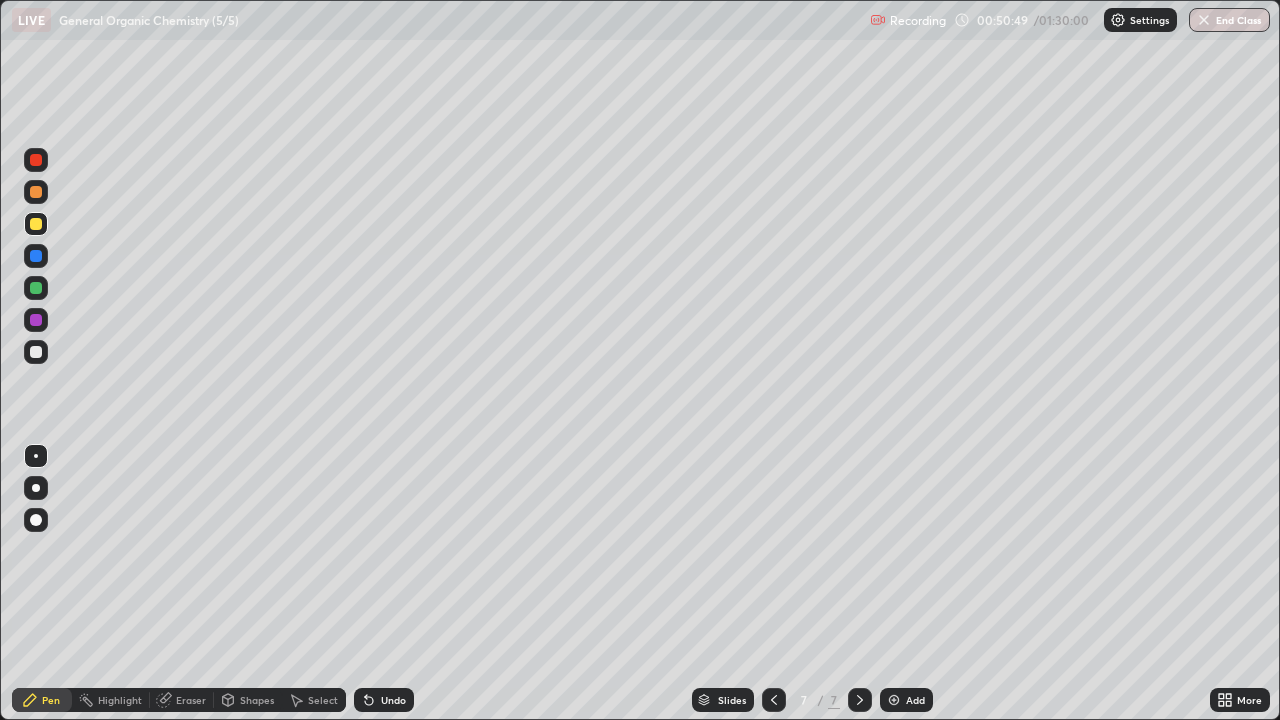 click at bounding box center (36, 352) 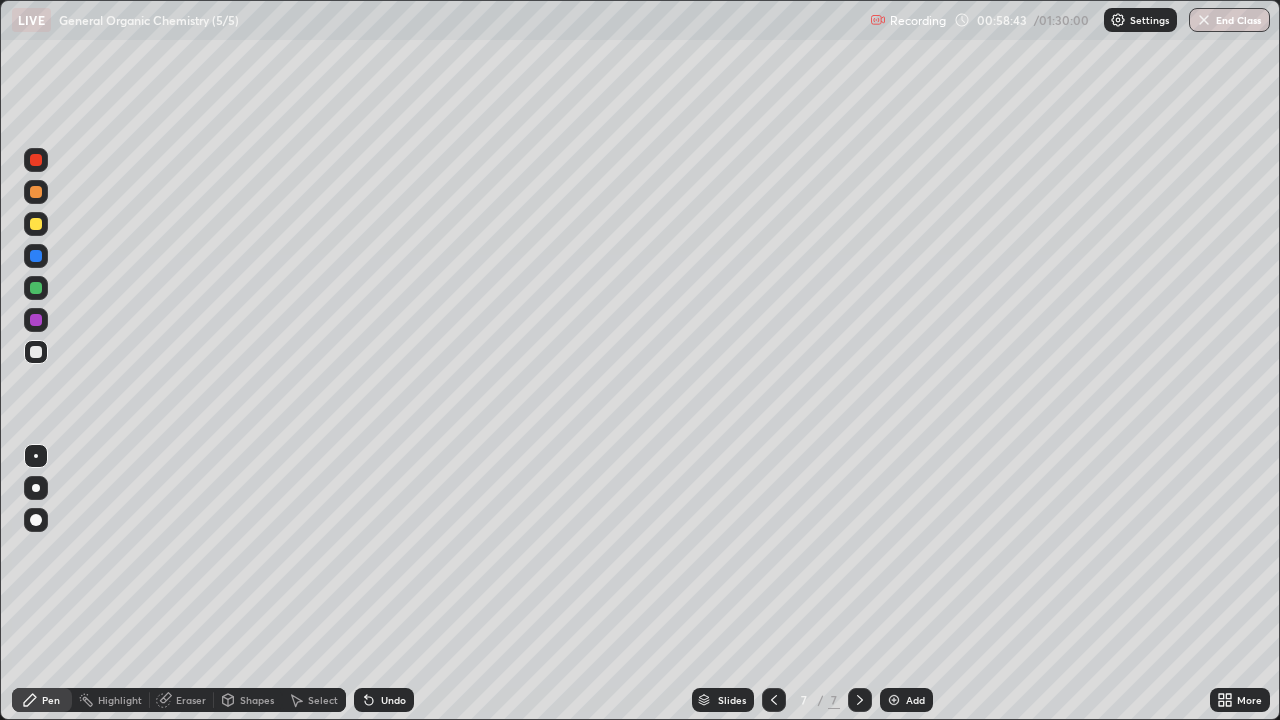 click on "Select" at bounding box center [323, 700] 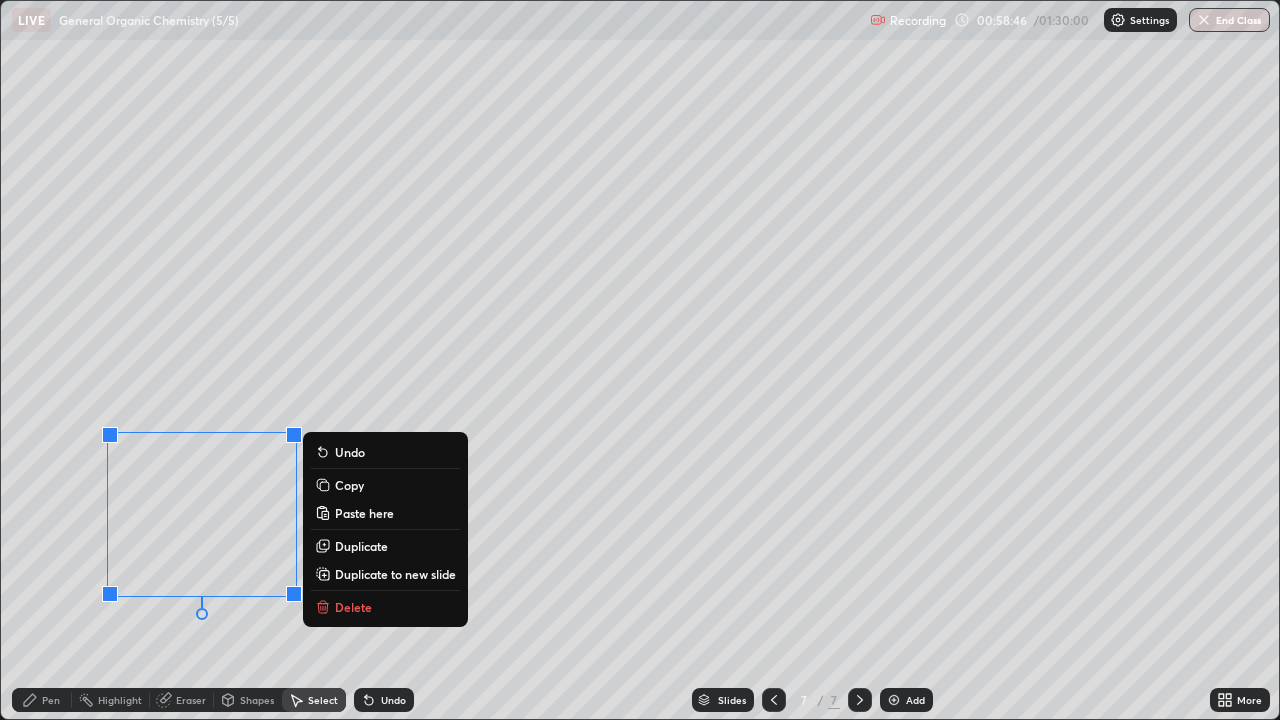 click on "Copy" at bounding box center [349, 485] 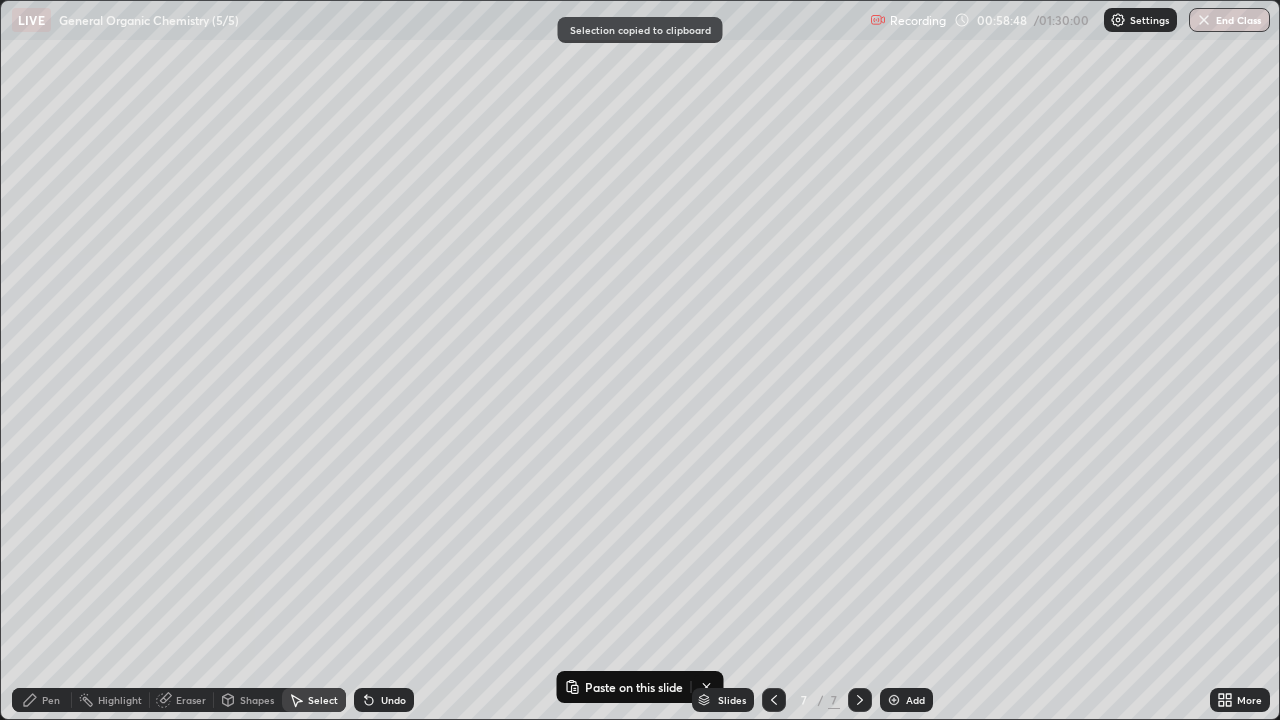click at bounding box center (894, 700) 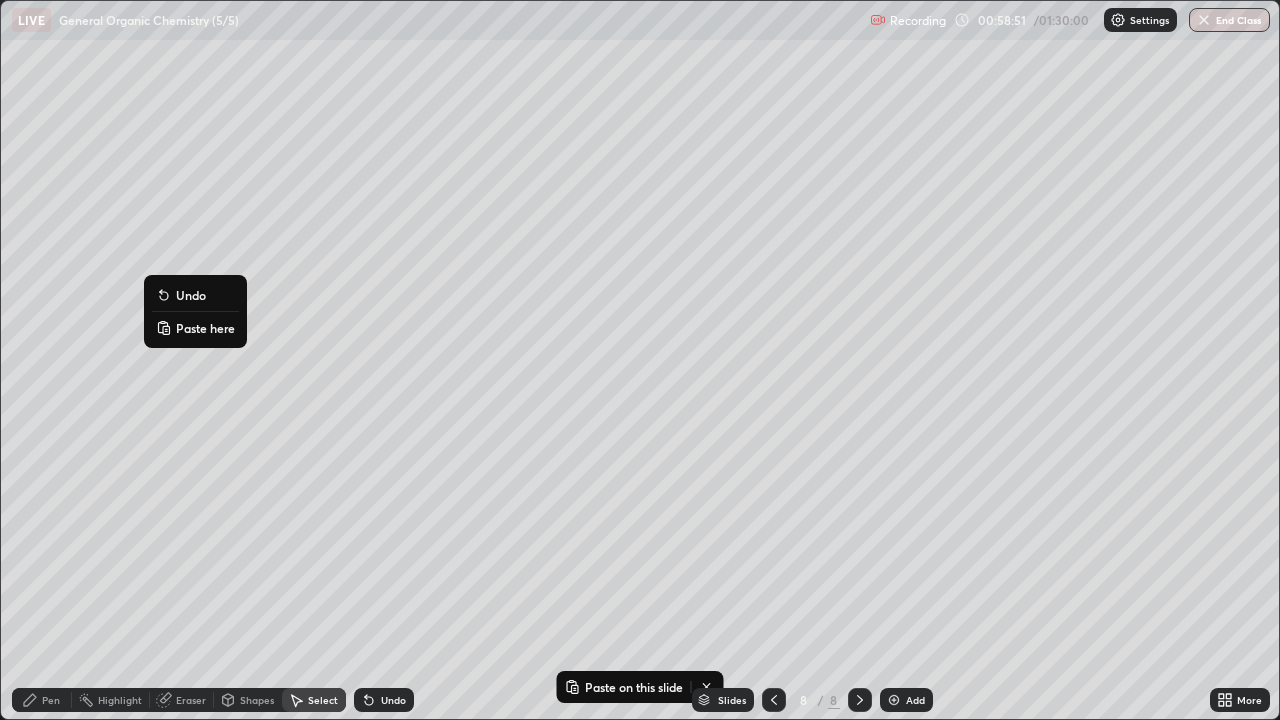 click on "Paste here" at bounding box center (205, 328) 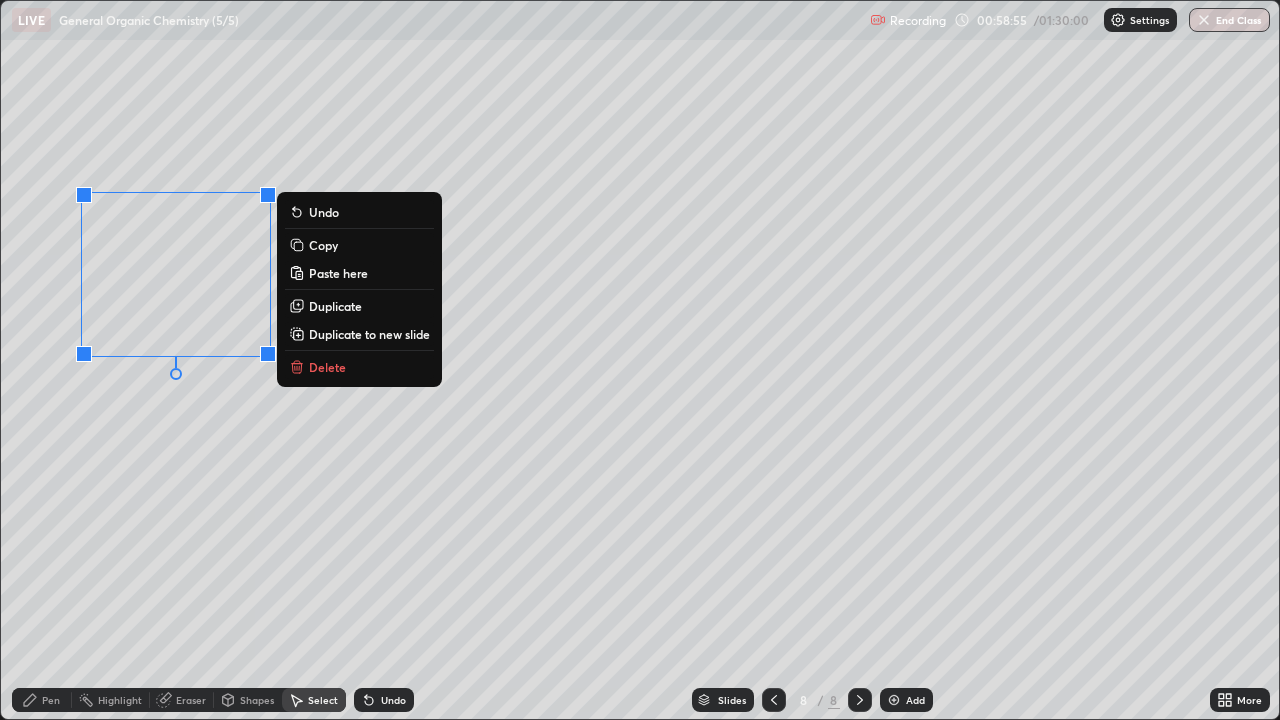 click on "Pen" at bounding box center (42, 700) 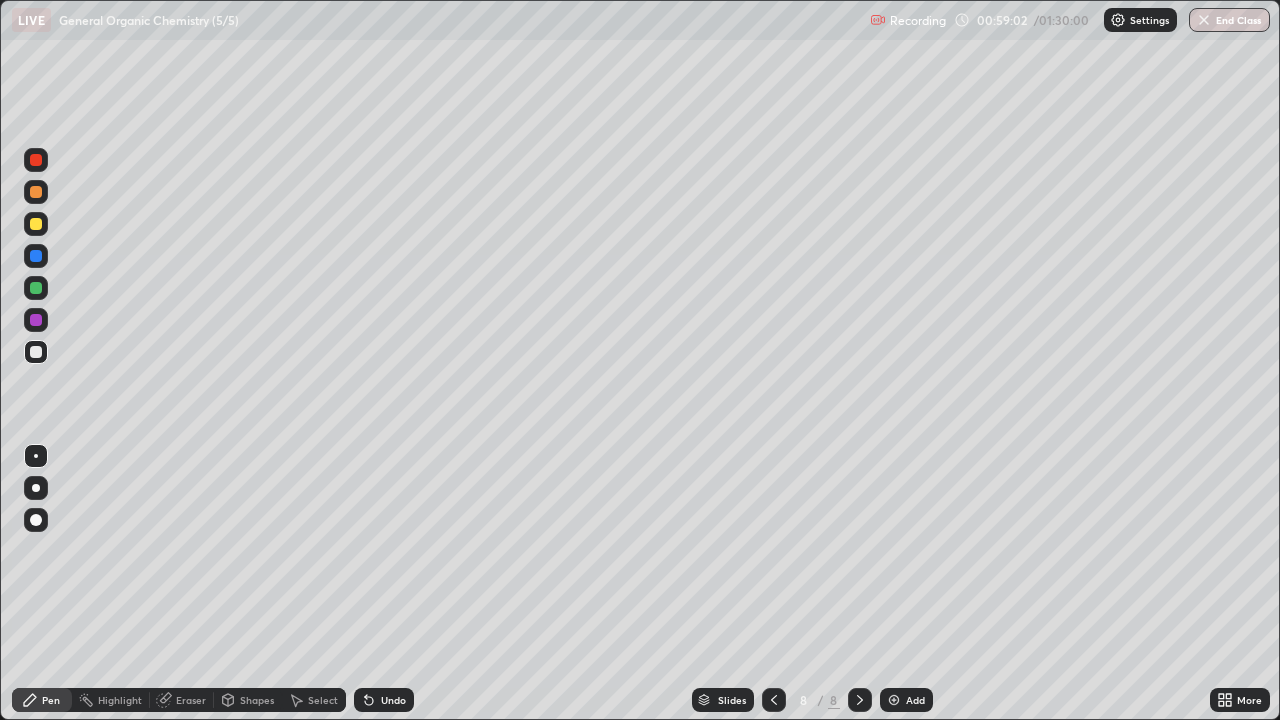 click at bounding box center (36, 288) 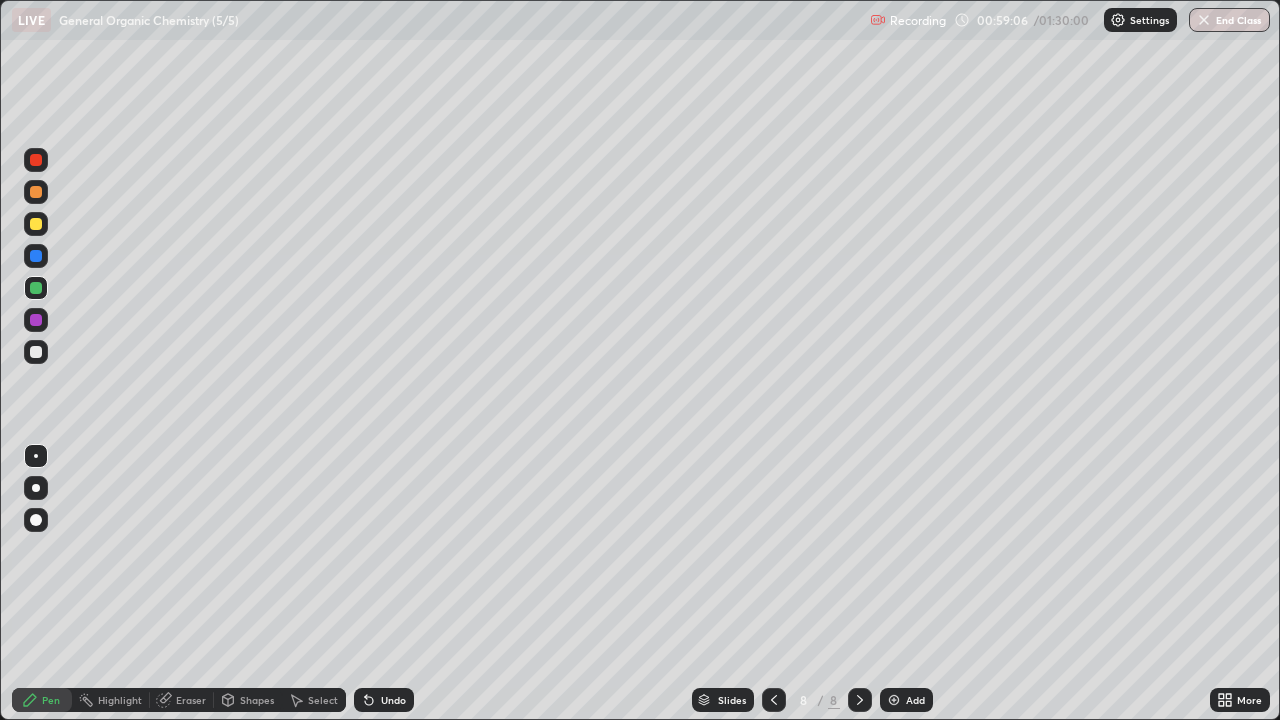 click at bounding box center [36, 352] 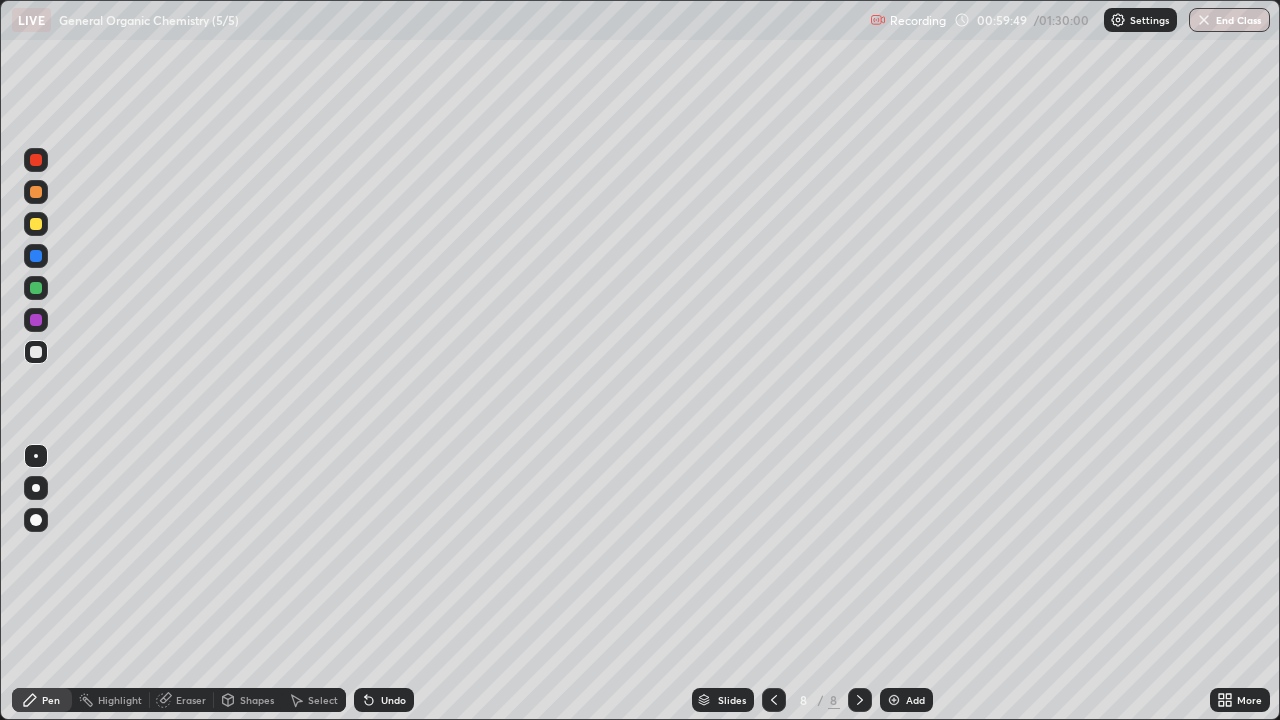 click at bounding box center (36, 224) 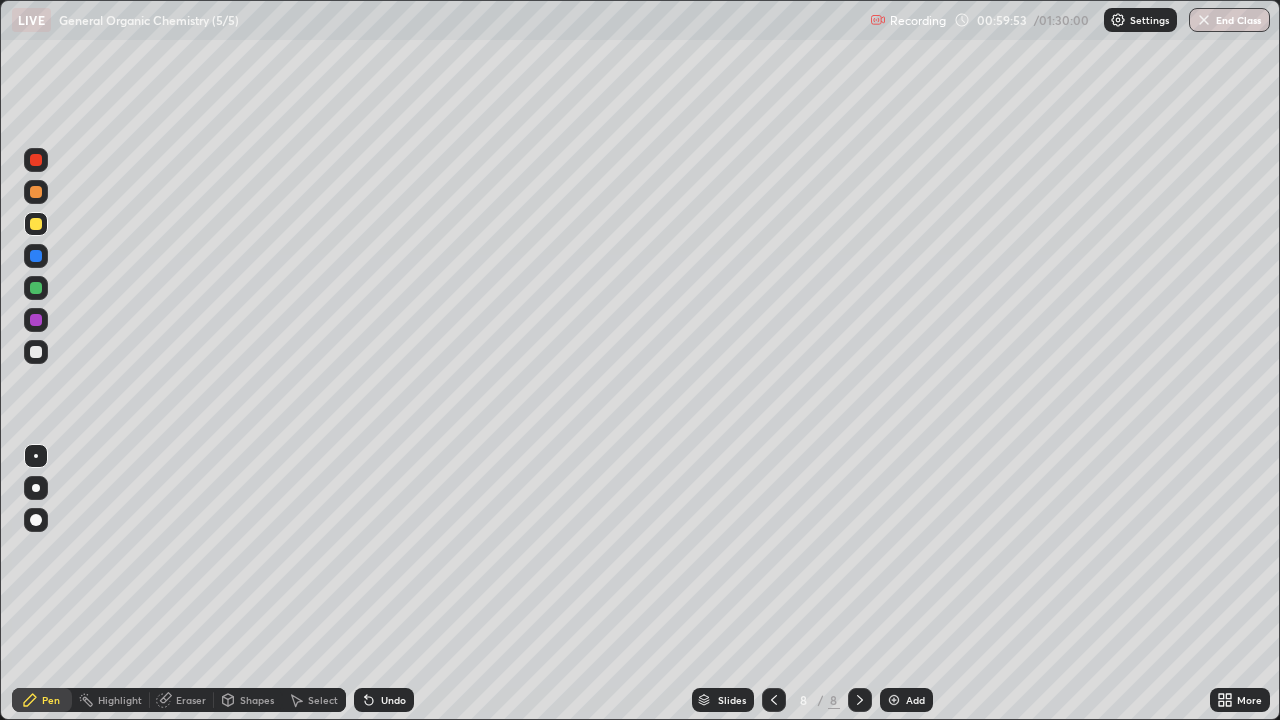 click at bounding box center (36, 352) 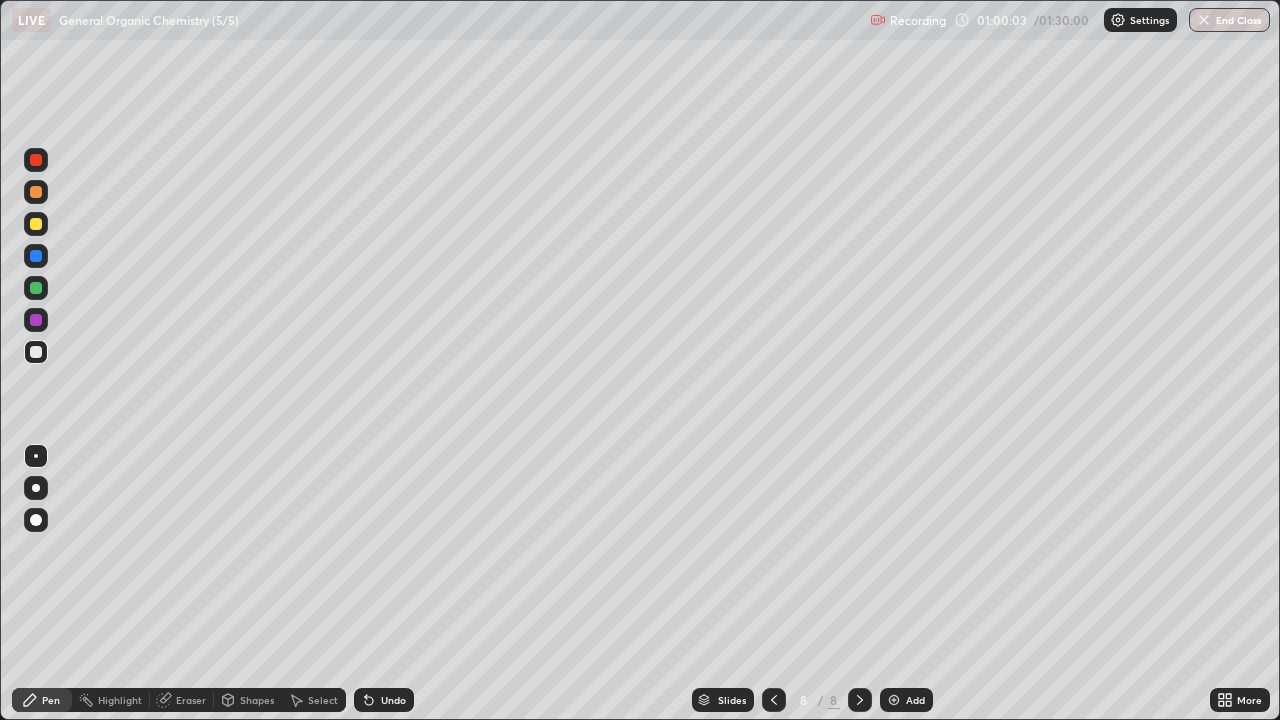 click on "Undo" at bounding box center (384, 700) 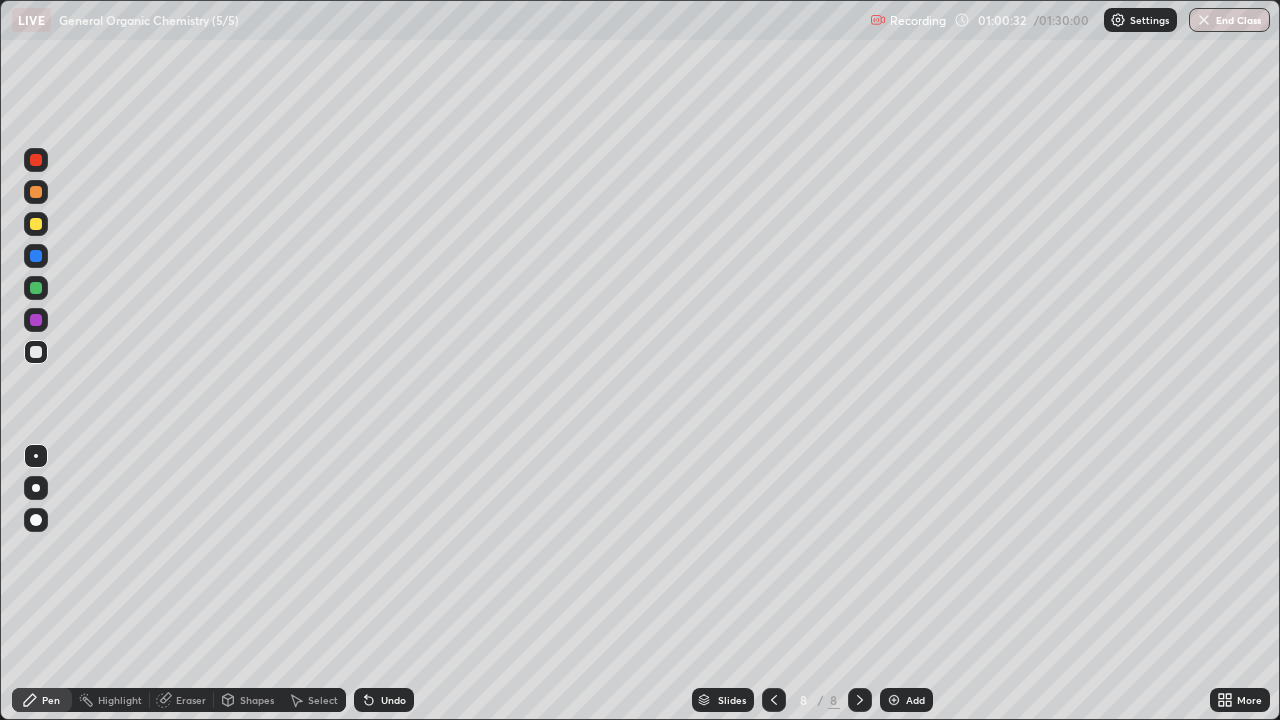 click at bounding box center [36, 320] 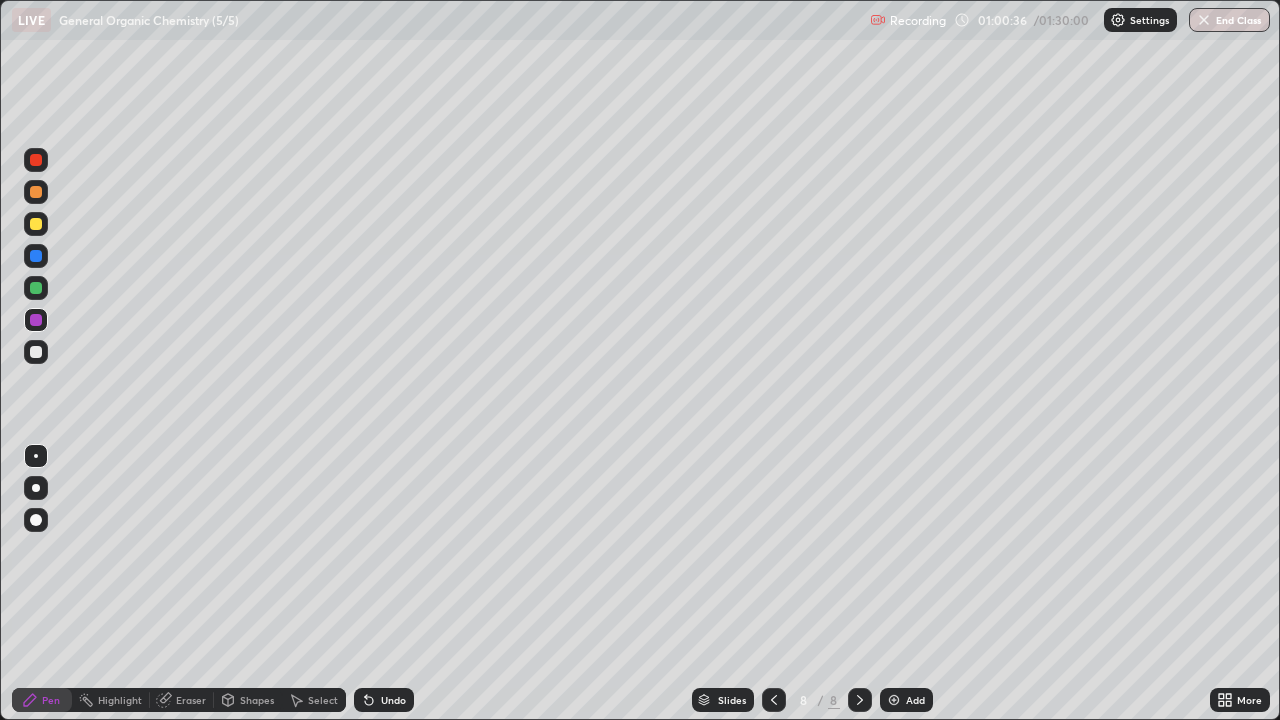 click at bounding box center (36, 192) 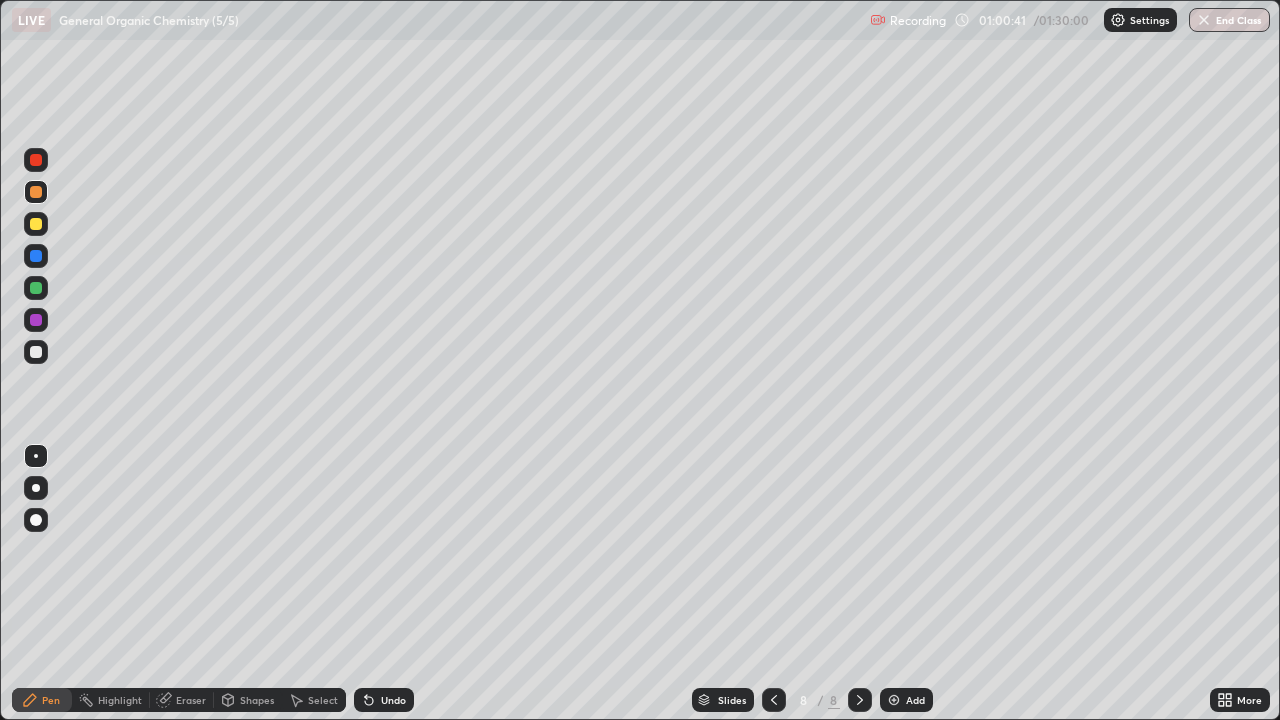 click at bounding box center [36, 352] 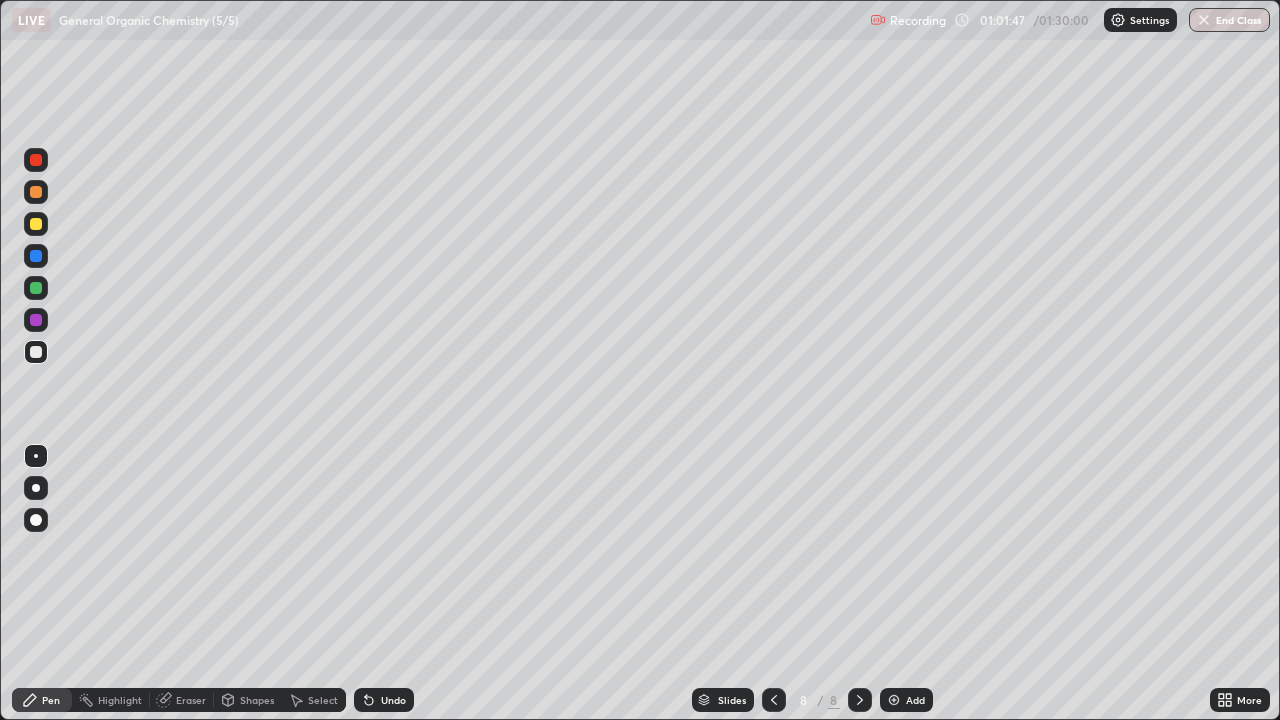 click at bounding box center (36, 160) 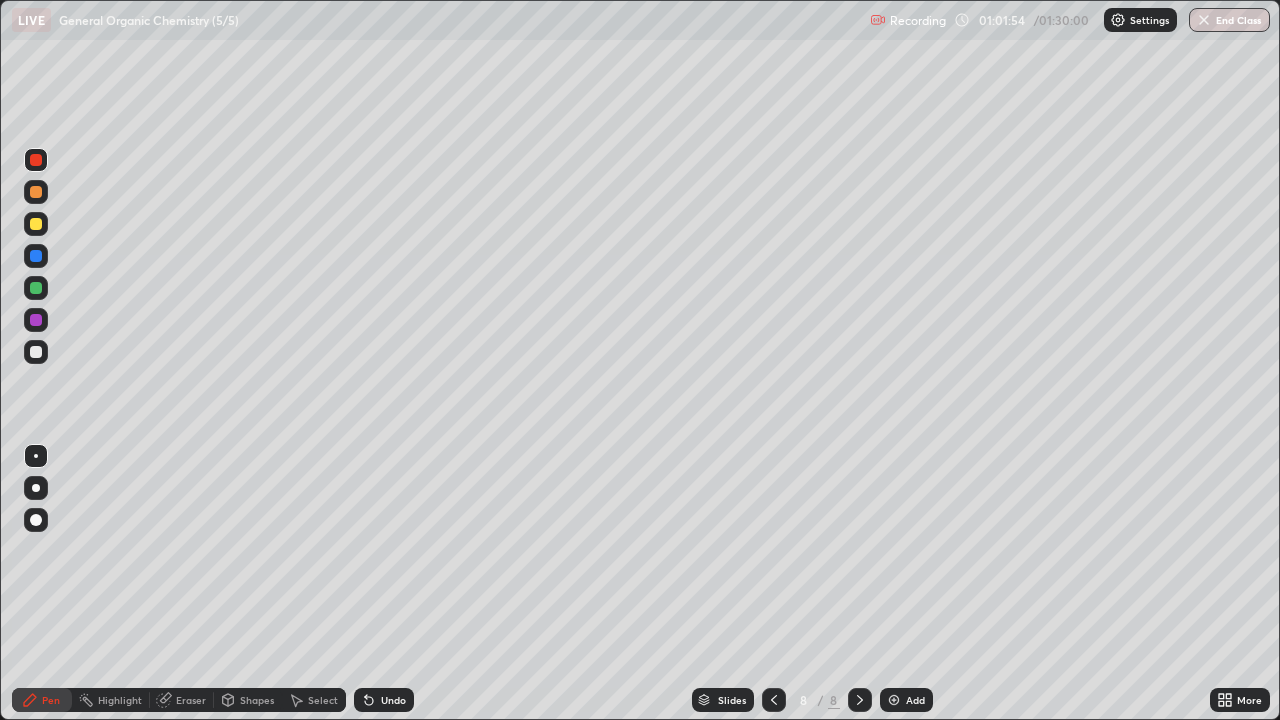 click at bounding box center (36, 352) 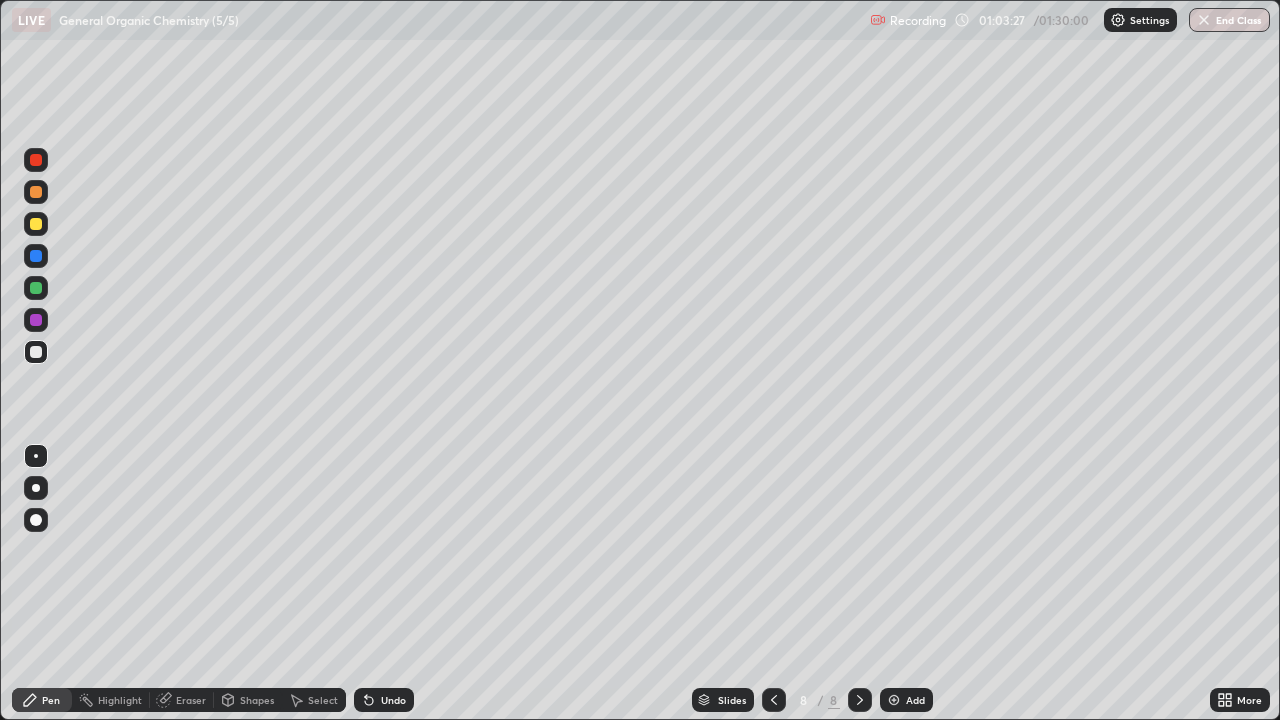 click at bounding box center (894, 700) 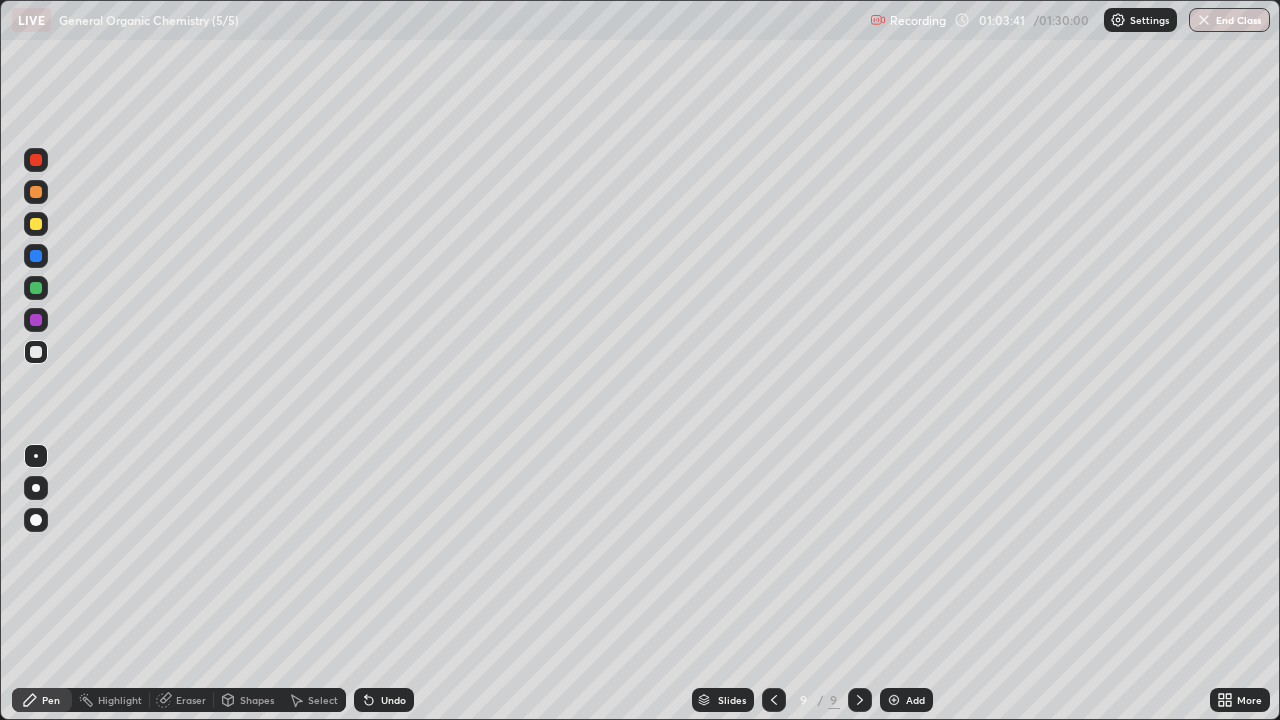 click on "Shapes" at bounding box center [257, 700] 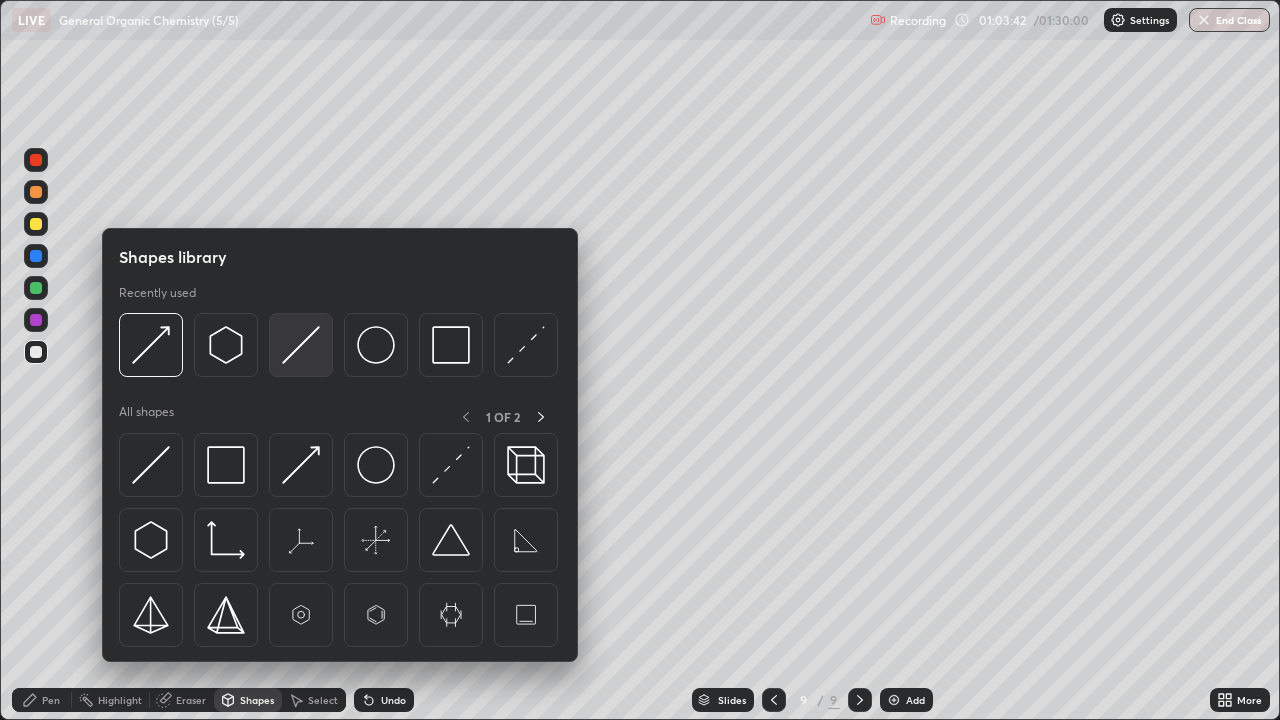 click at bounding box center [301, 345] 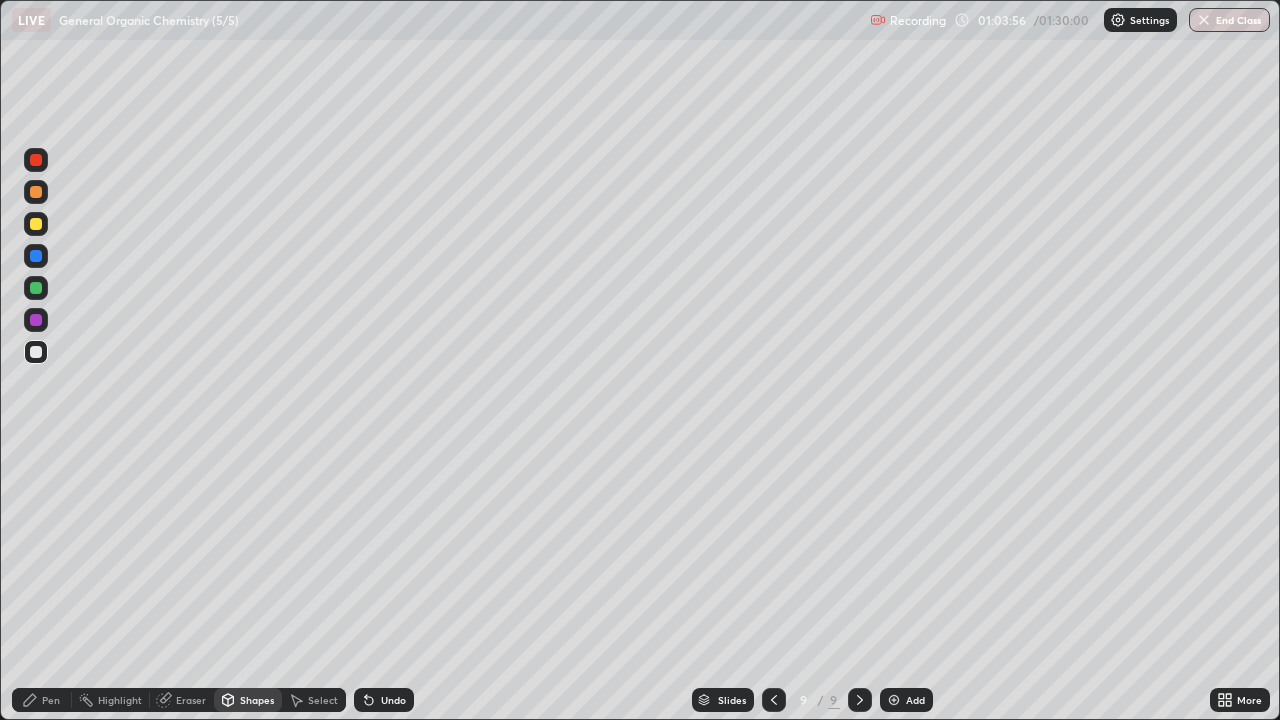 click 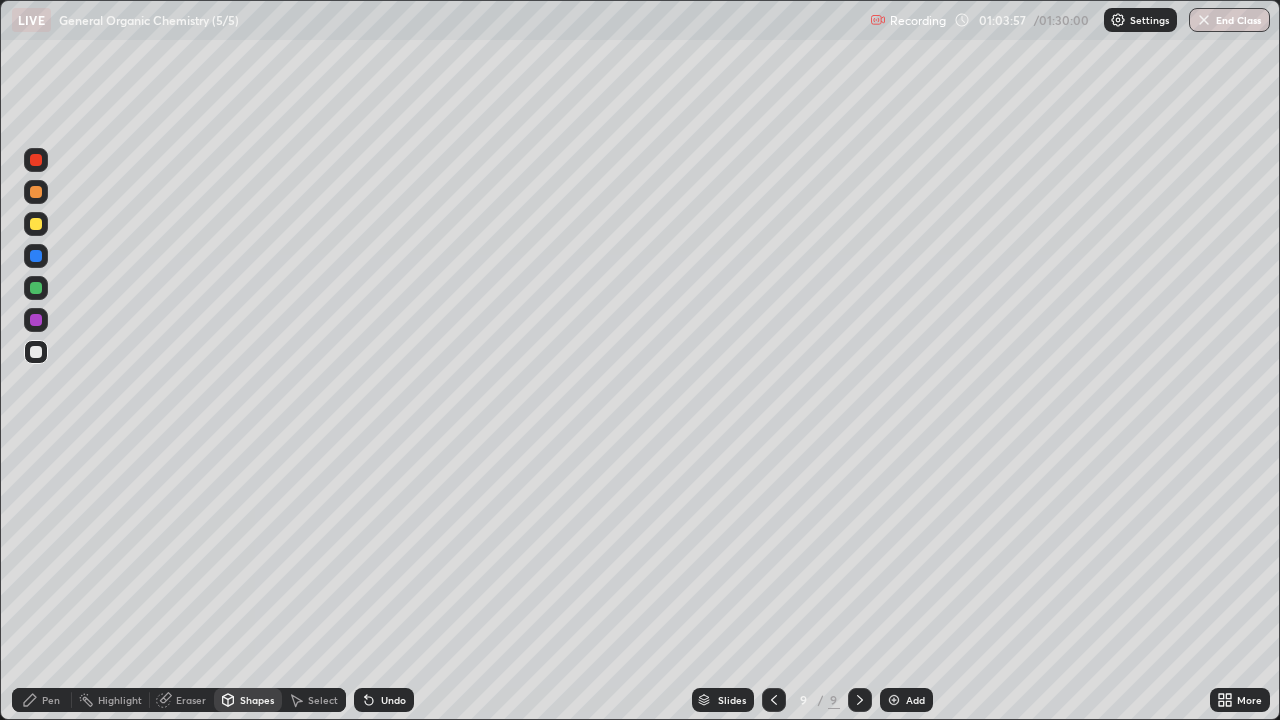 click 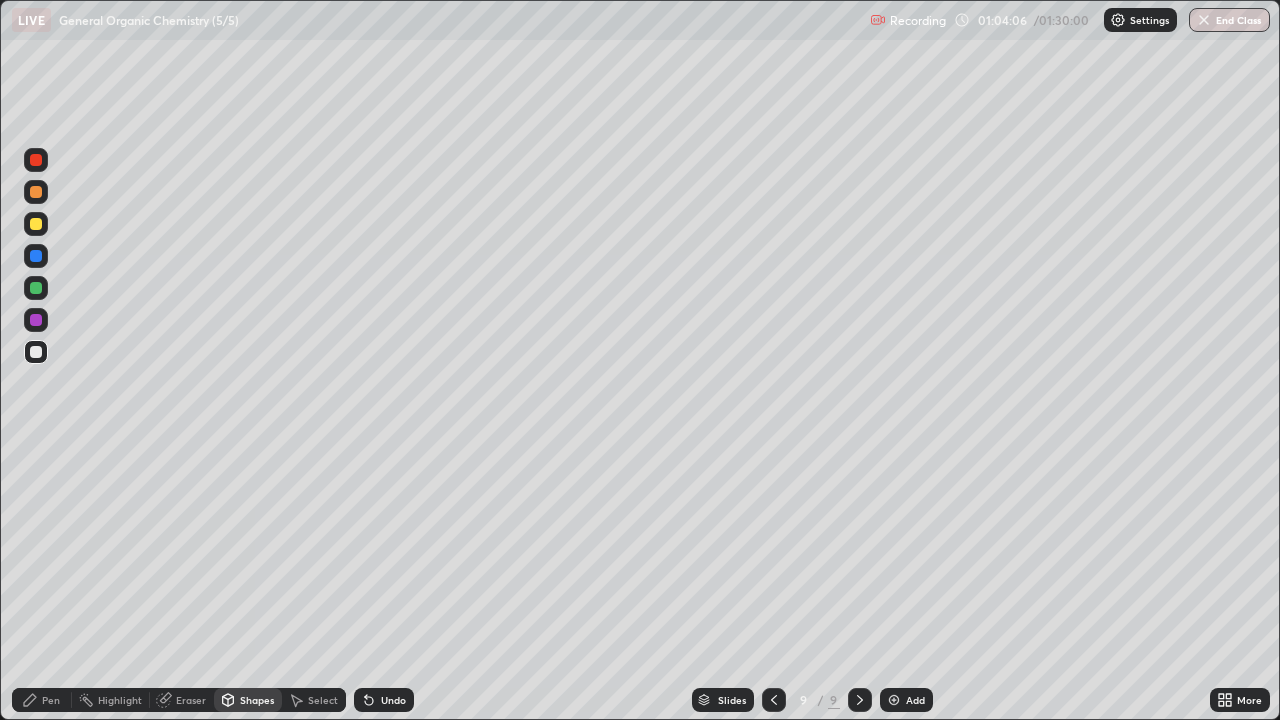 click 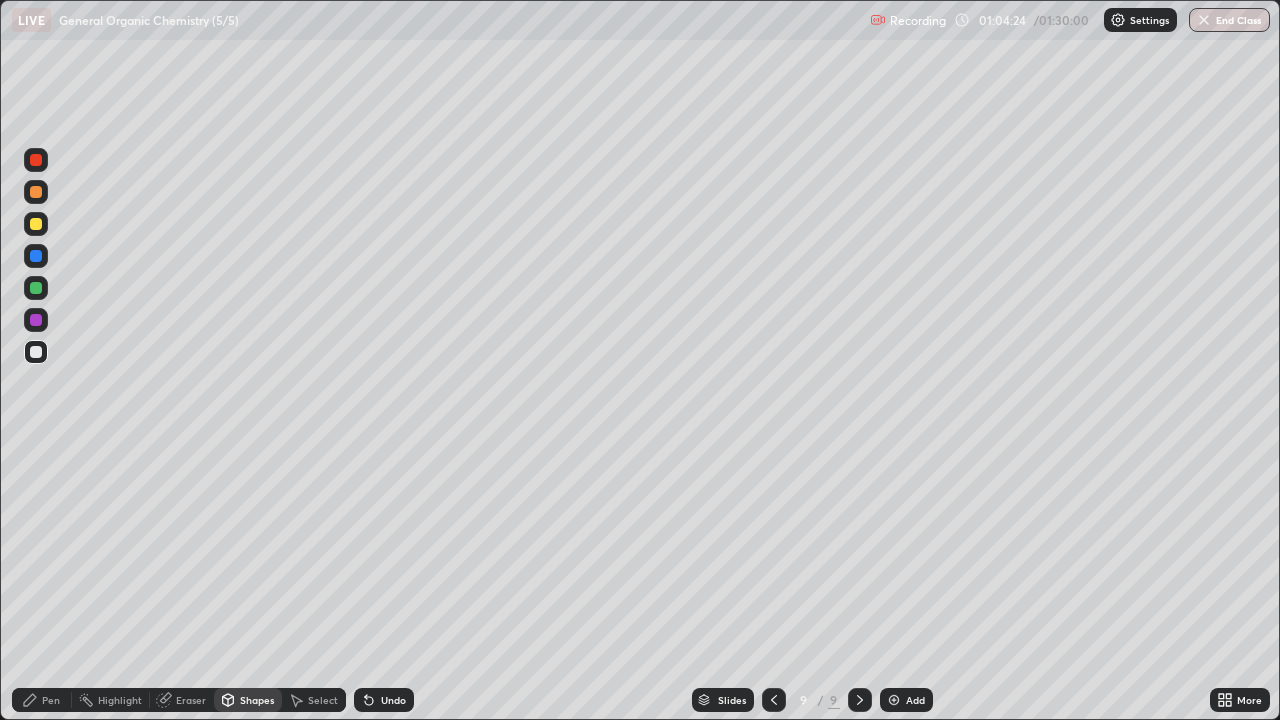 click 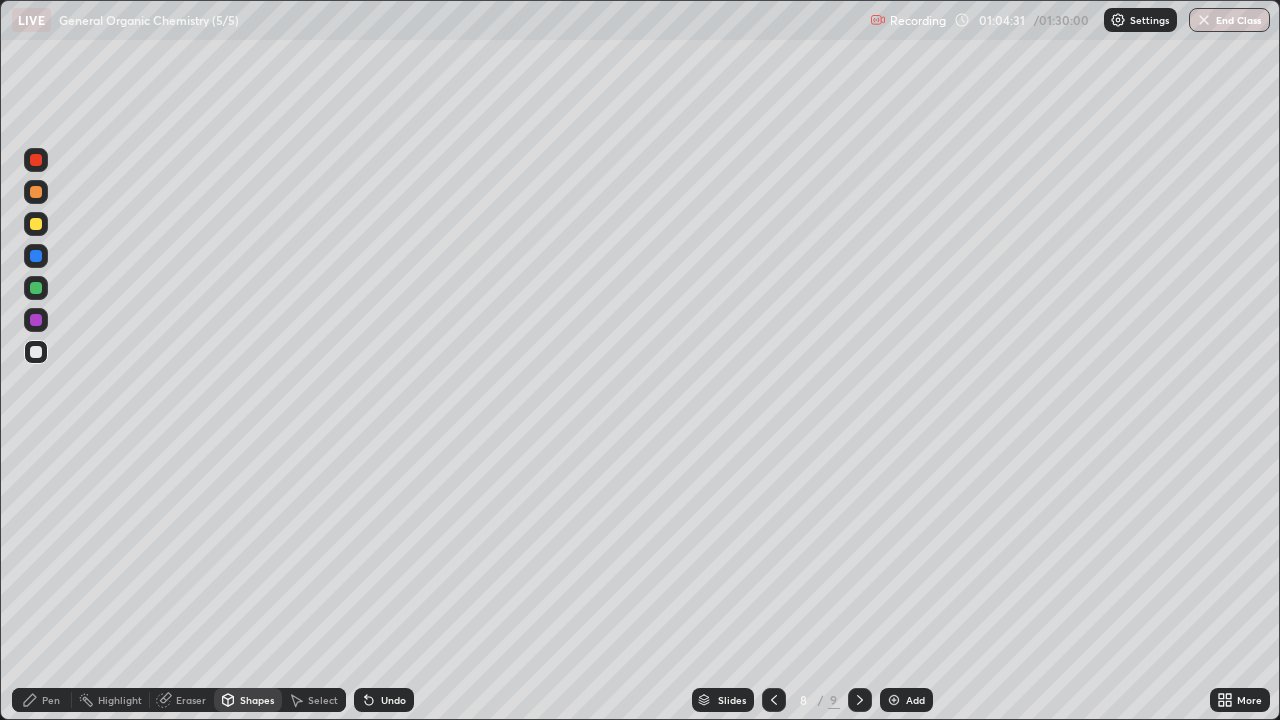 click 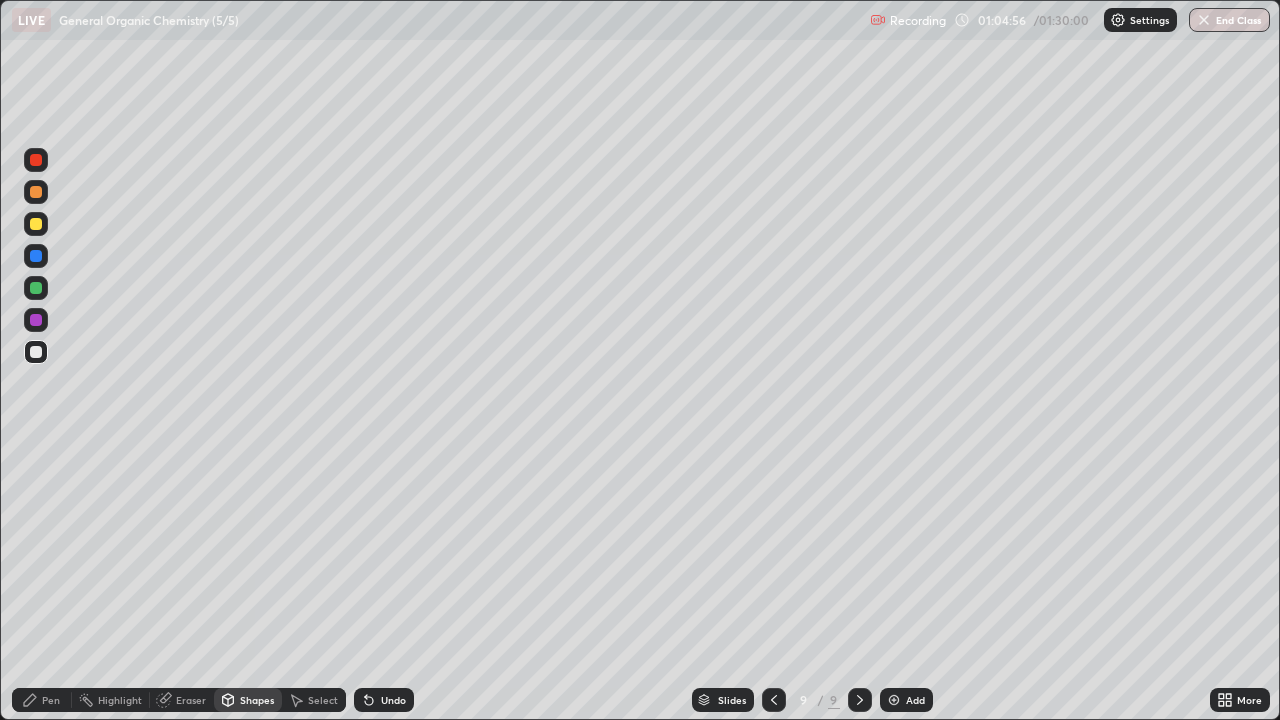 click 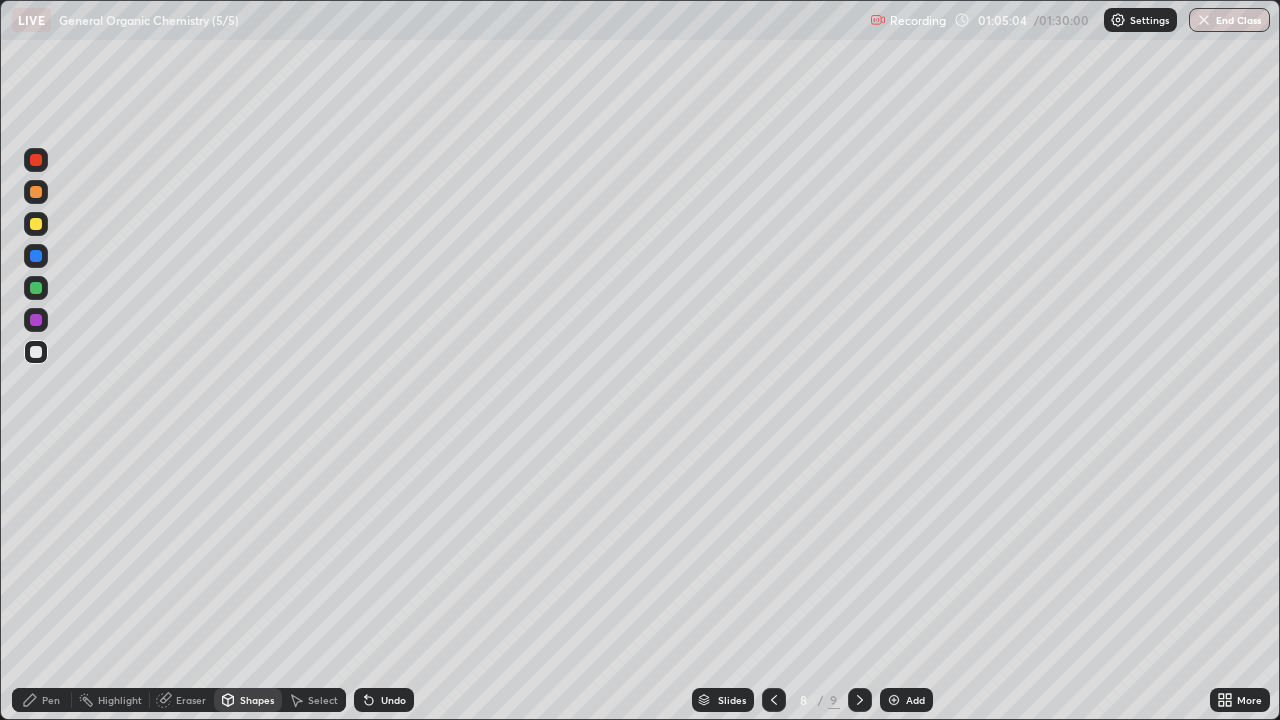 click 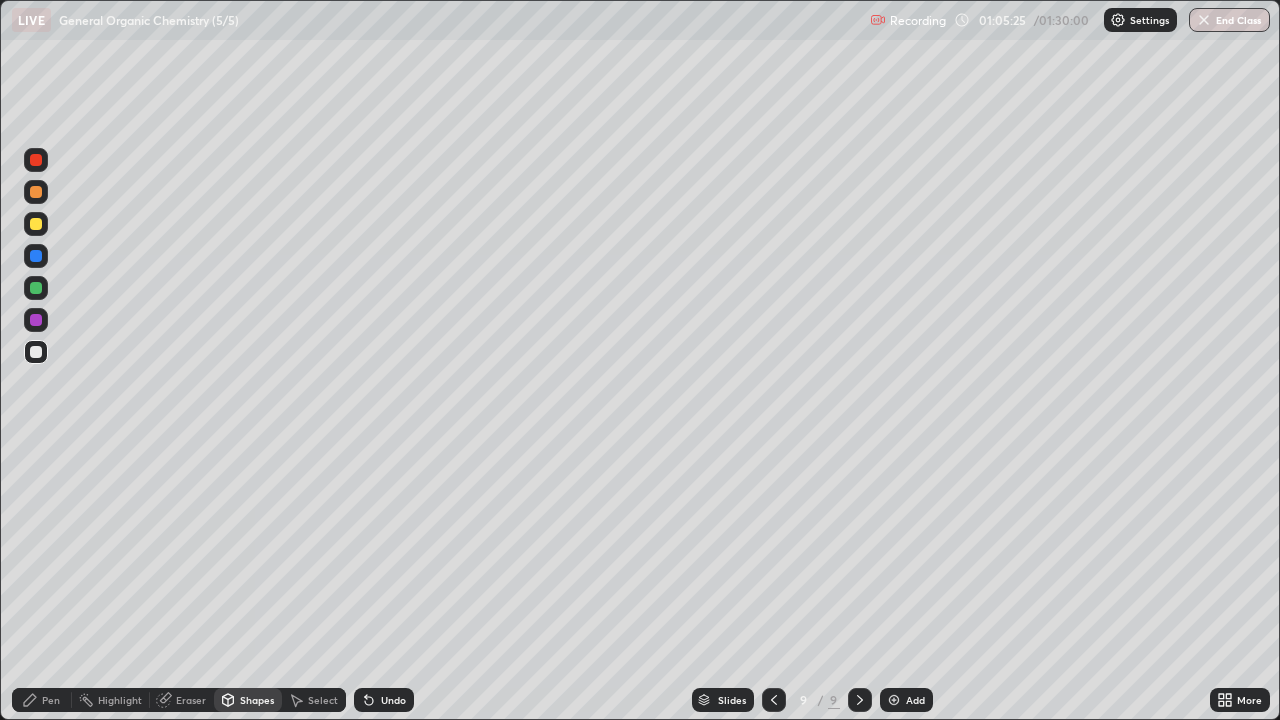 click on "Select" at bounding box center (323, 700) 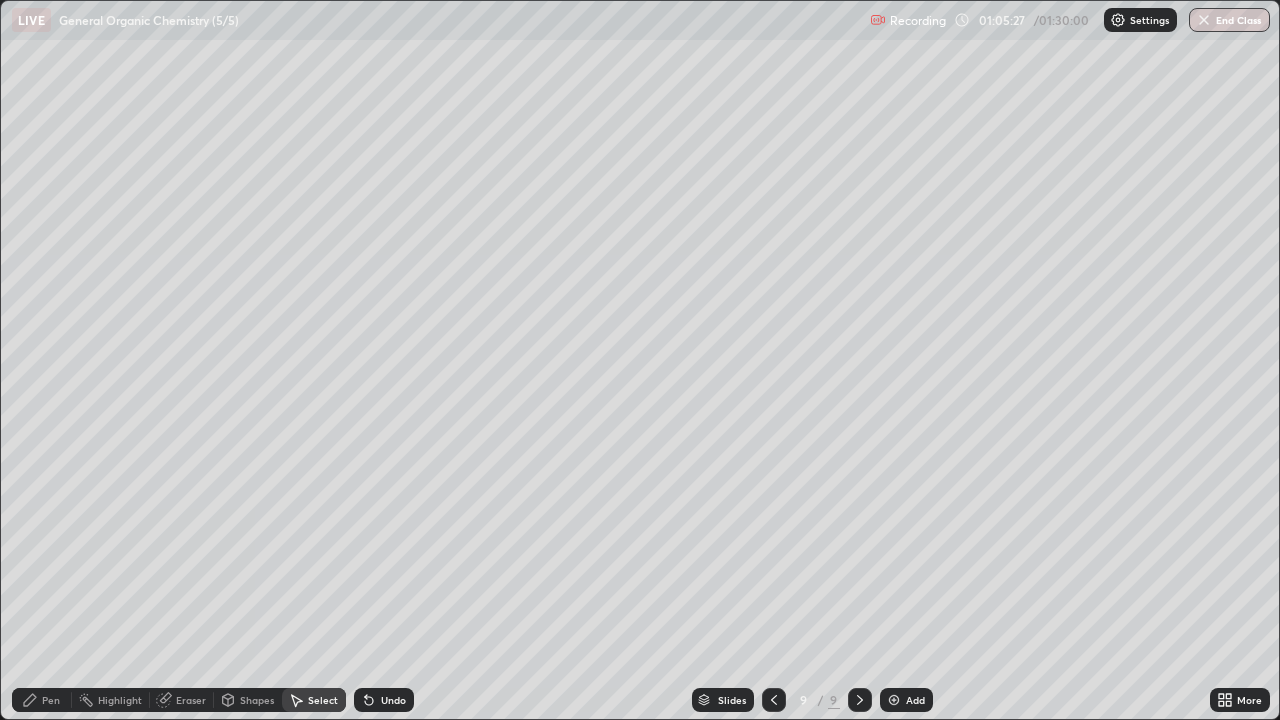 click on "Eraser" at bounding box center (191, 700) 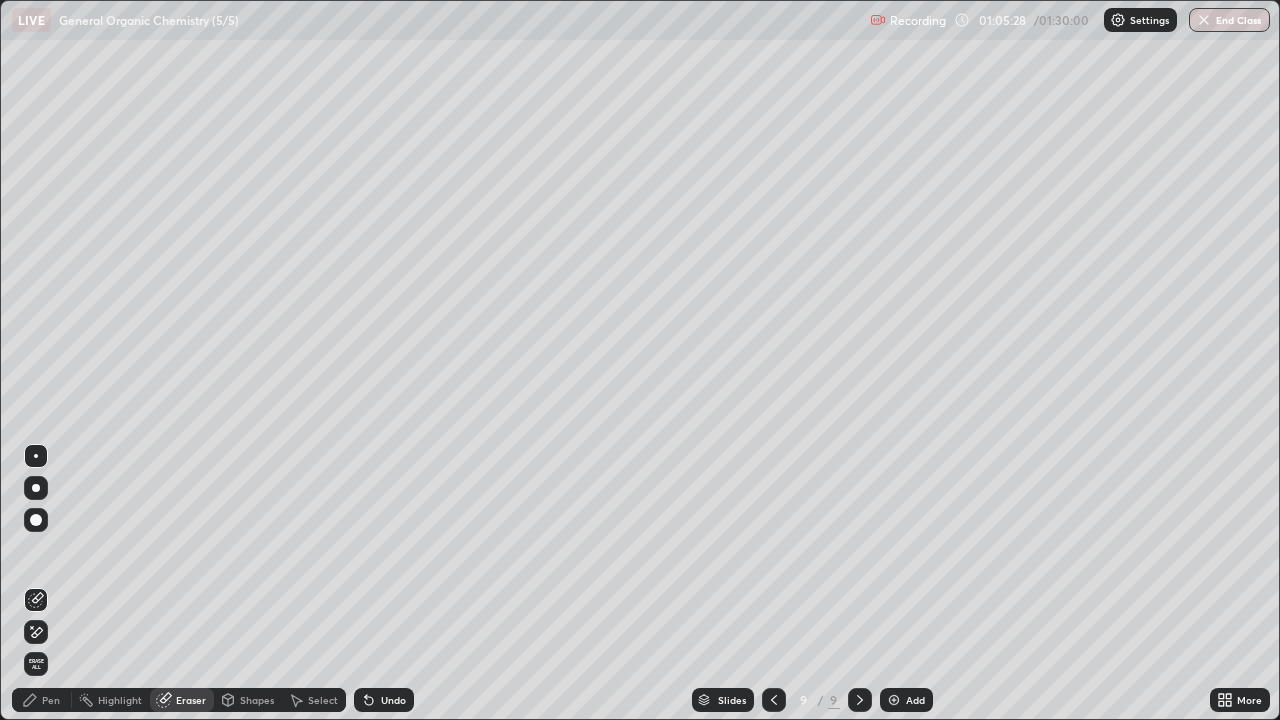 click on "Select" at bounding box center [323, 700] 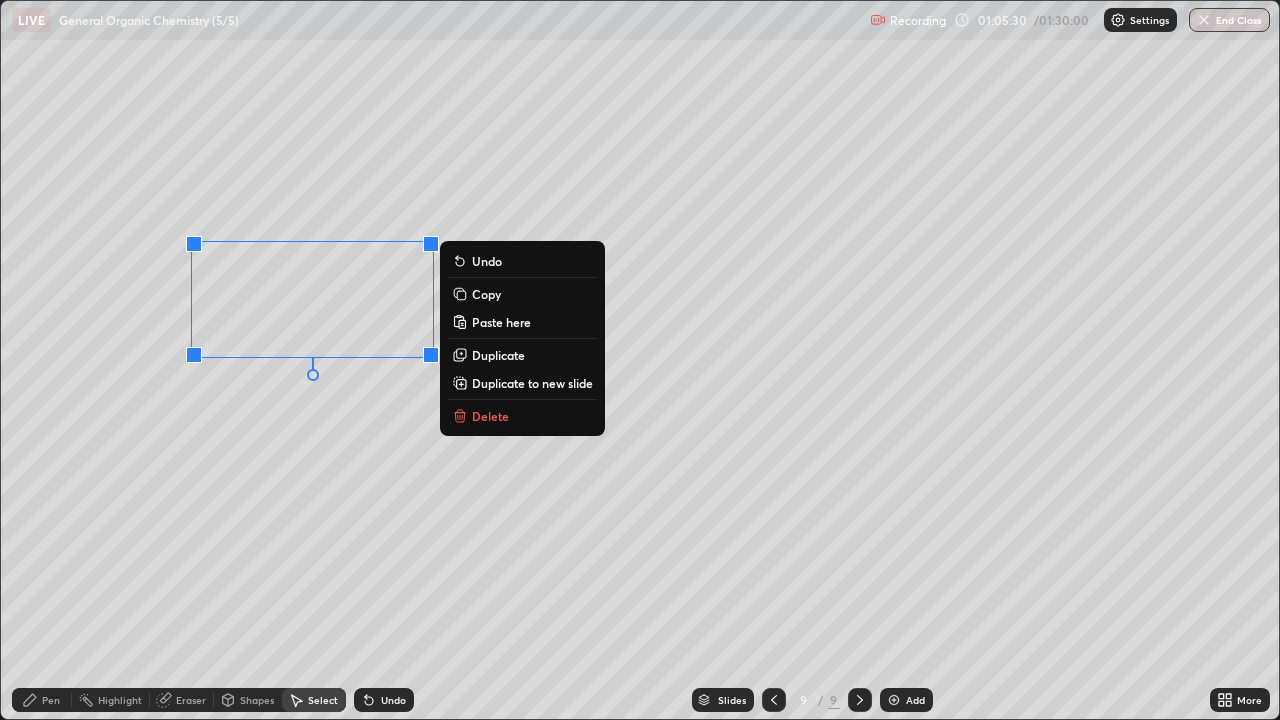 click on "Copy" at bounding box center [486, 294] 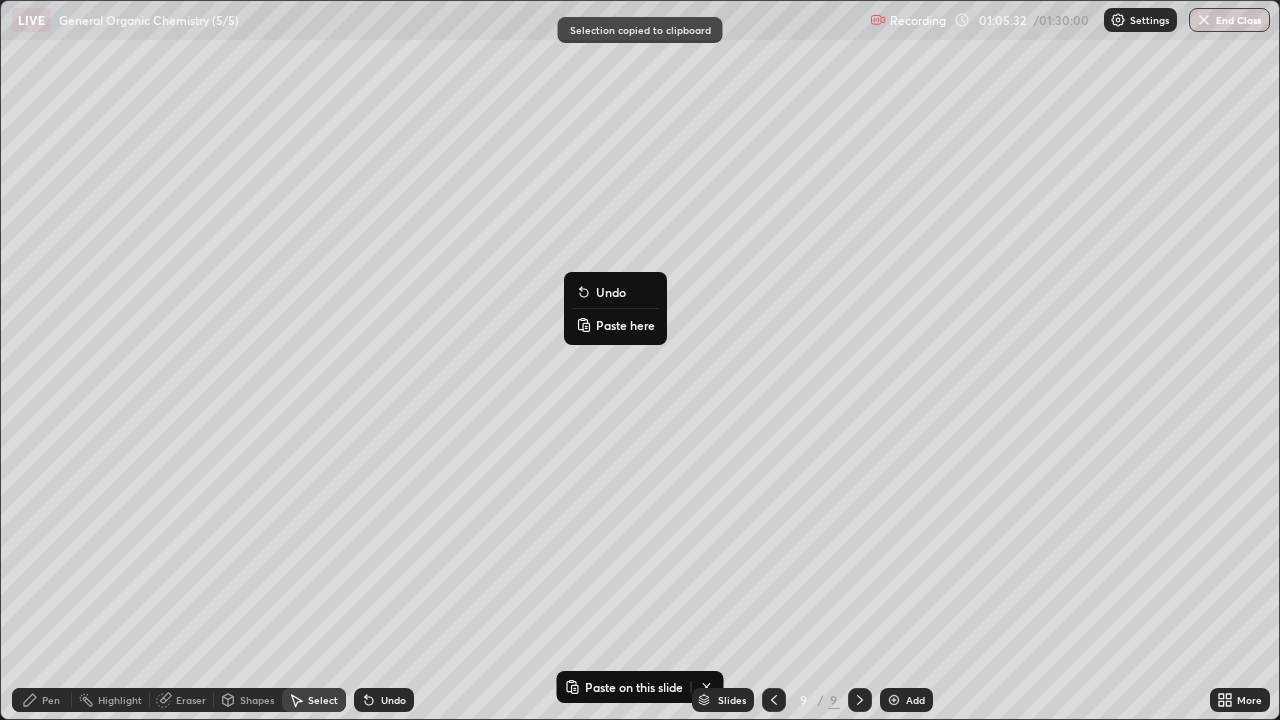 click on "Paste here" at bounding box center [625, 325] 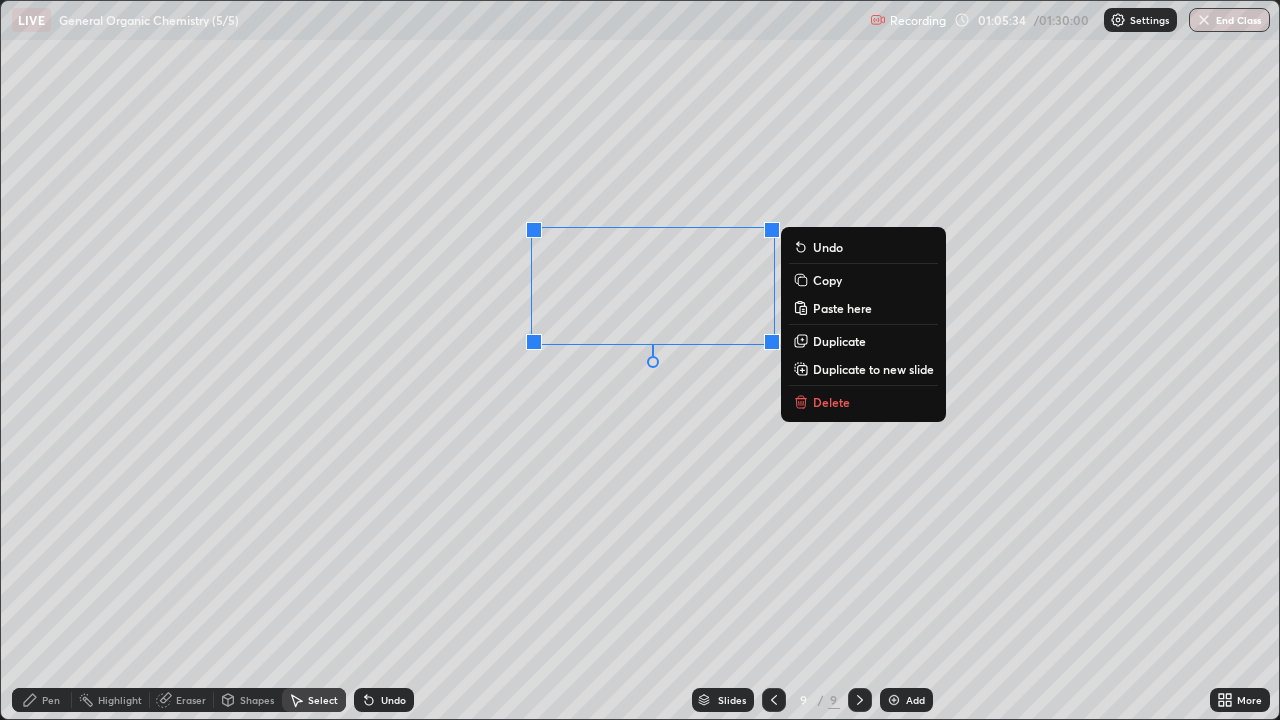 click on "Eraser" at bounding box center (191, 700) 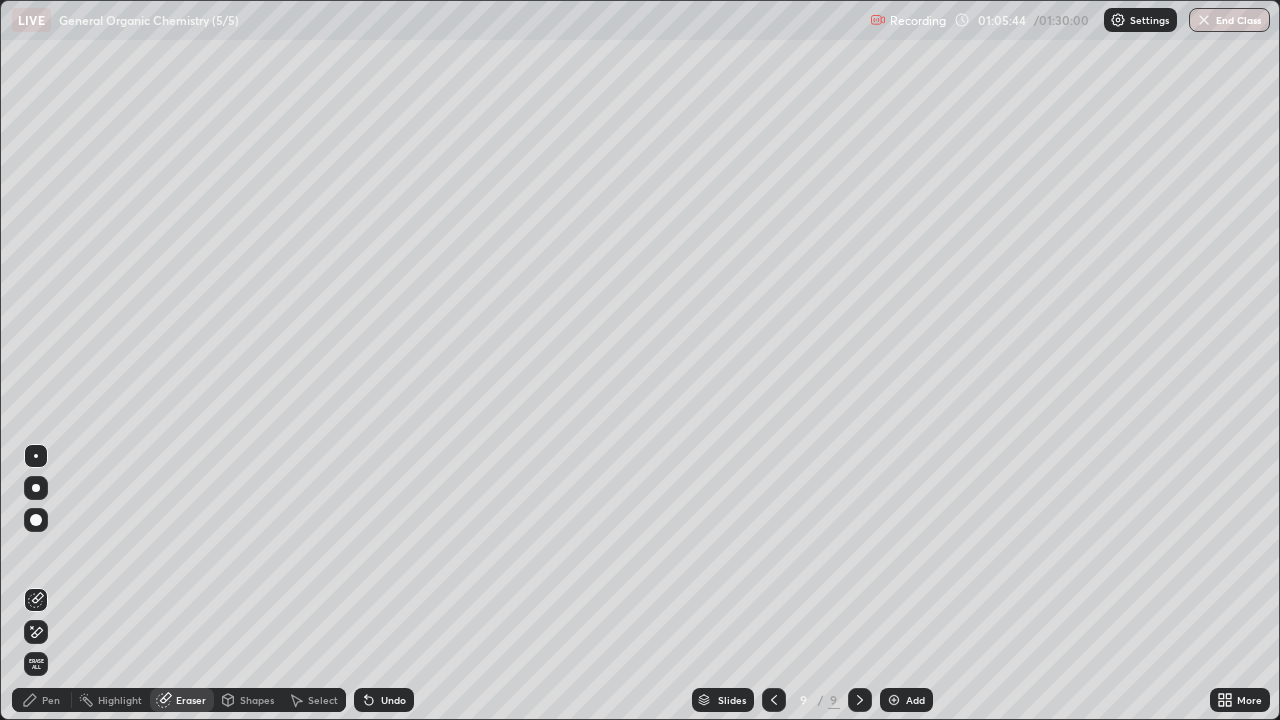 click on "Select" at bounding box center (323, 700) 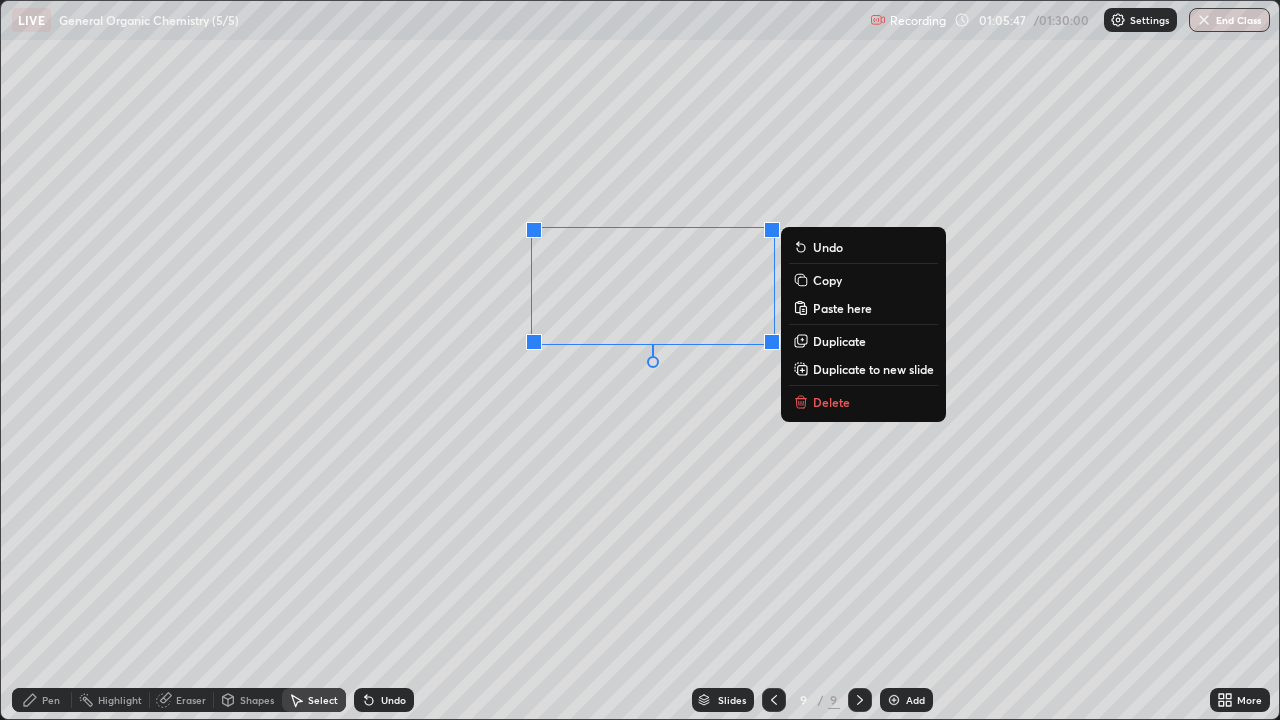 click on "Copy" at bounding box center (827, 280) 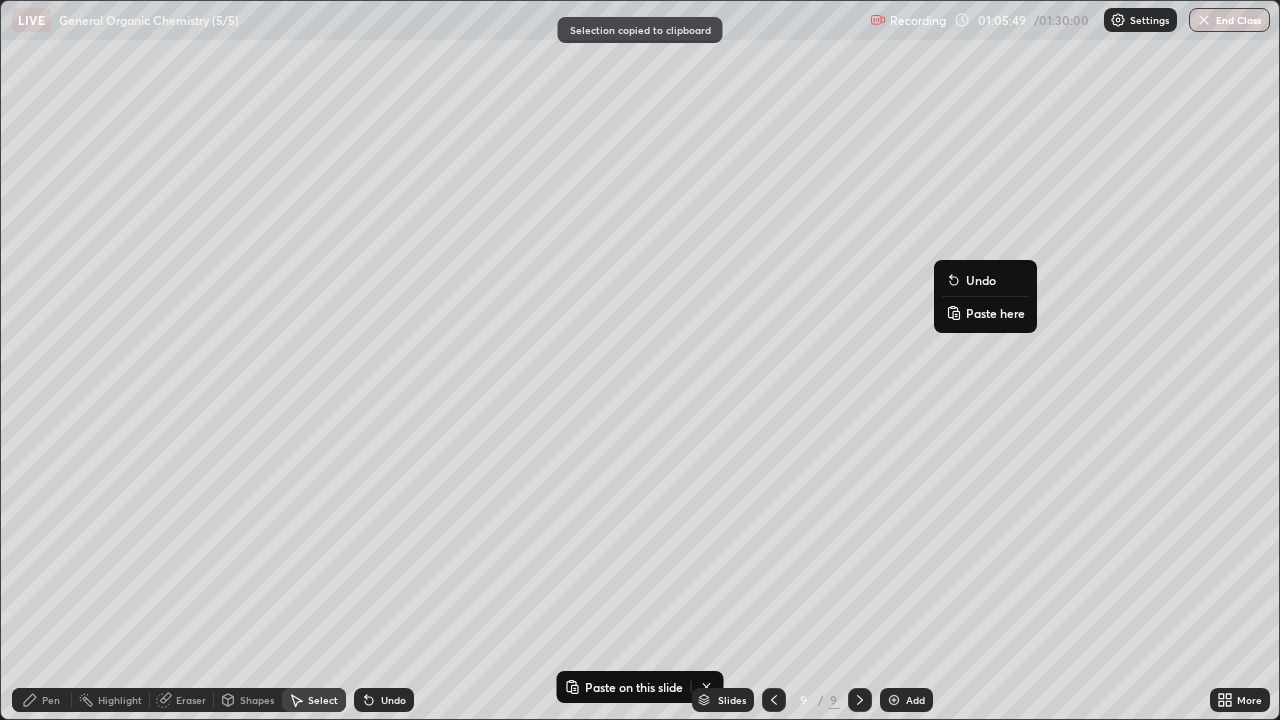 click on "Paste here" at bounding box center [995, 313] 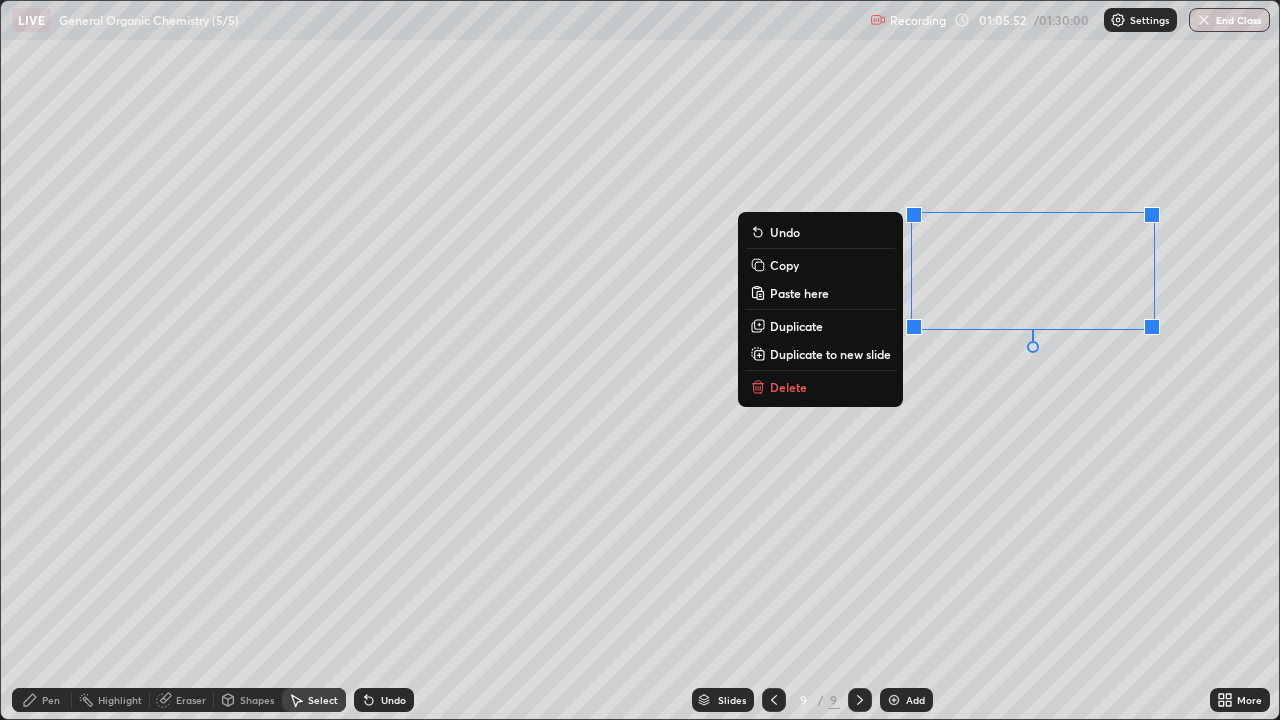click on "Pen" at bounding box center (51, 700) 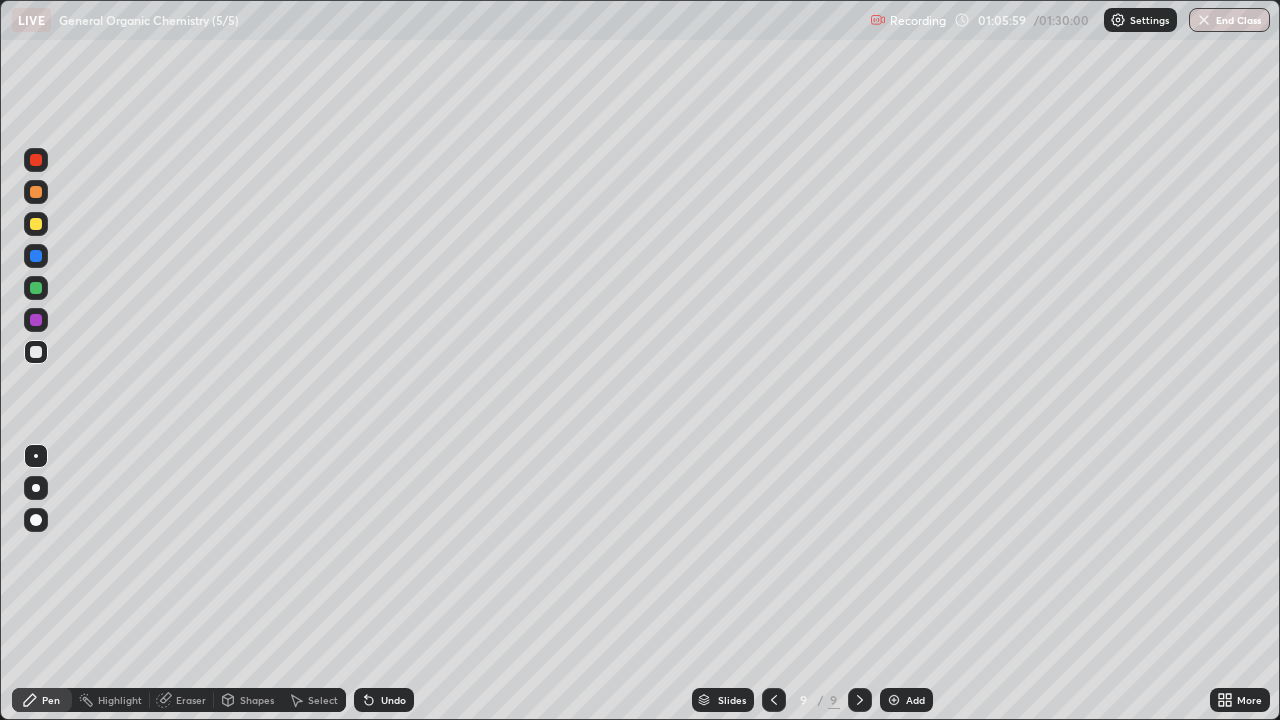 click on "Shapes" at bounding box center (257, 700) 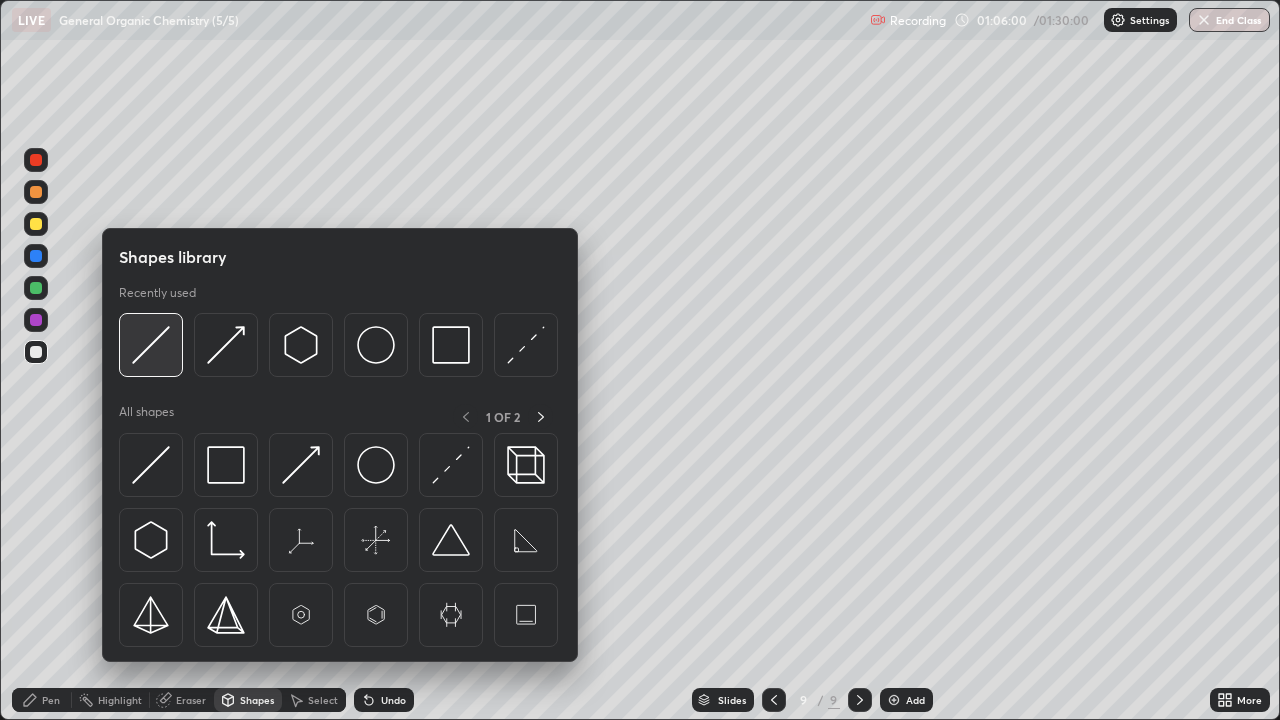 click at bounding box center (151, 345) 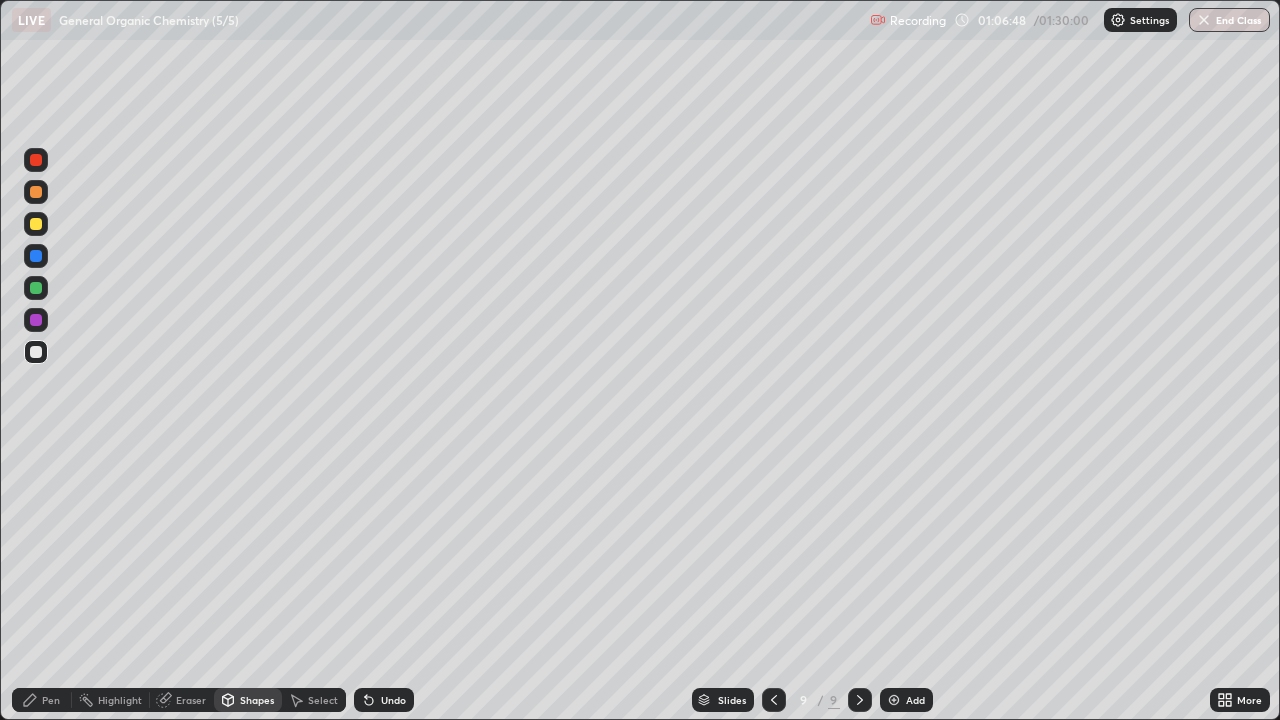 click on "Select" at bounding box center [323, 700] 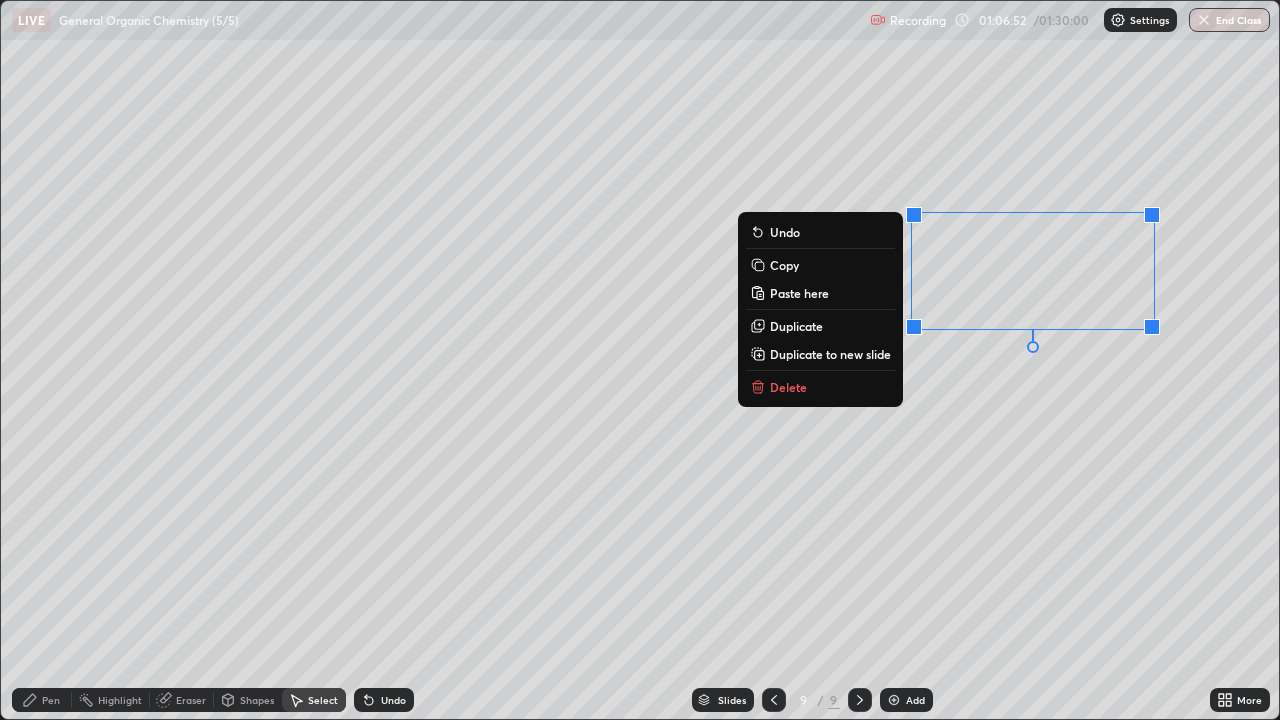 click on "Copy" at bounding box center [784, 265] 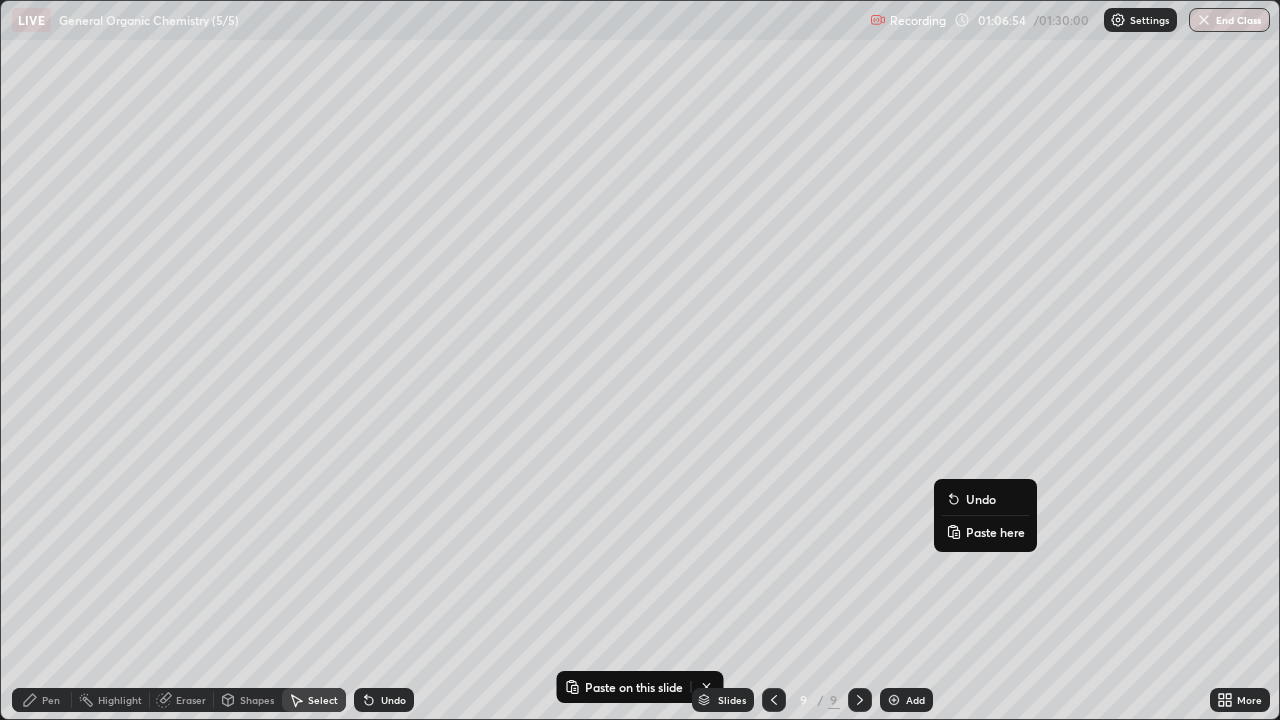 click on "Paste here" at bounding box center [995, 532] 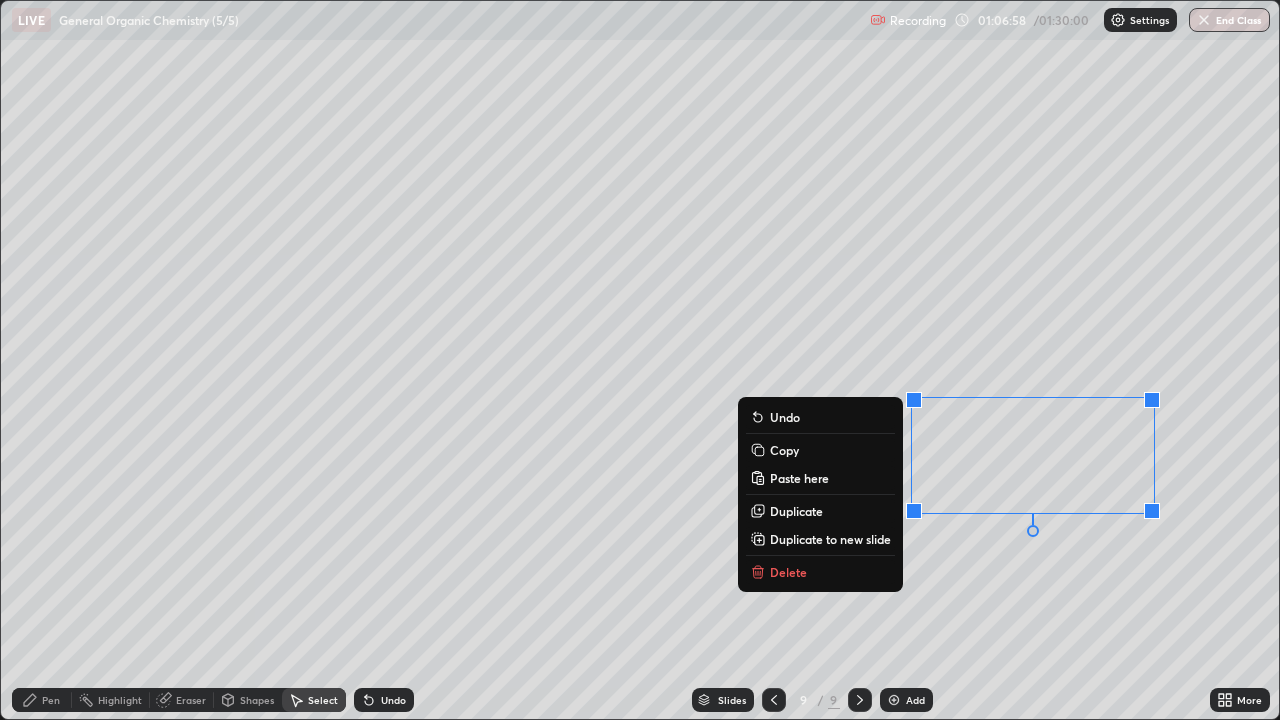 click 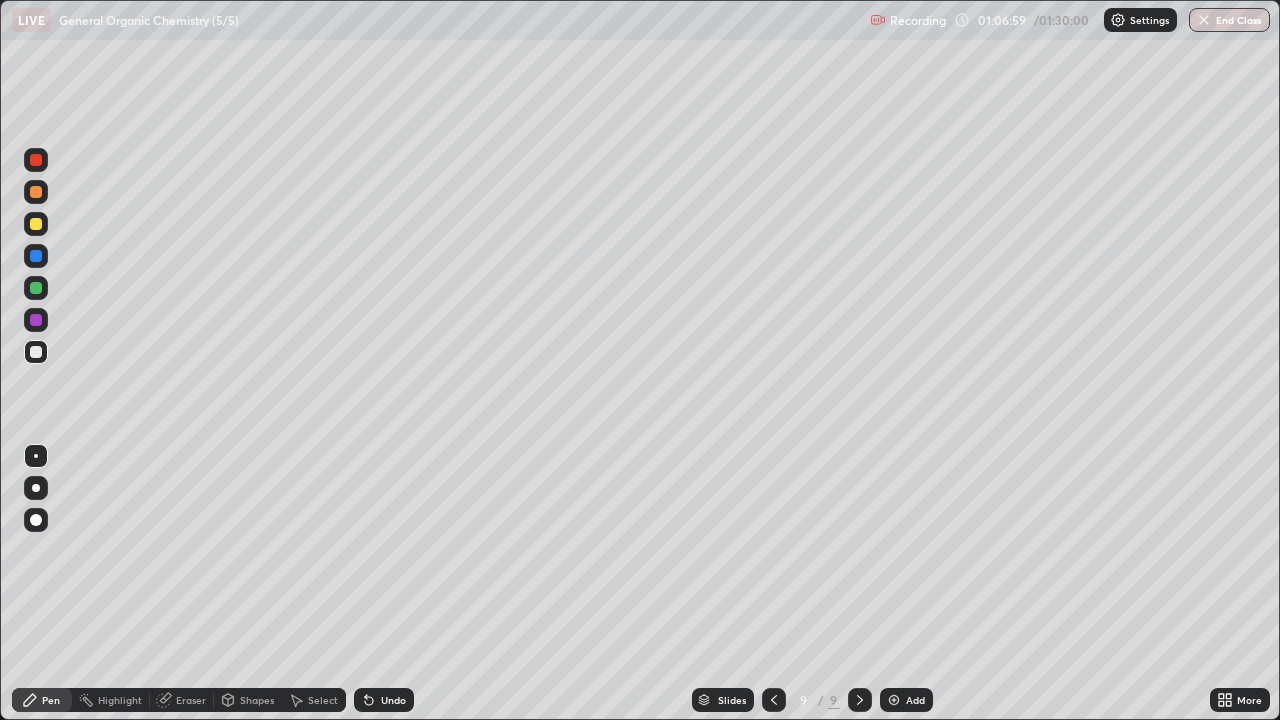 click on "Shapes" at bounding box center (257, 700) 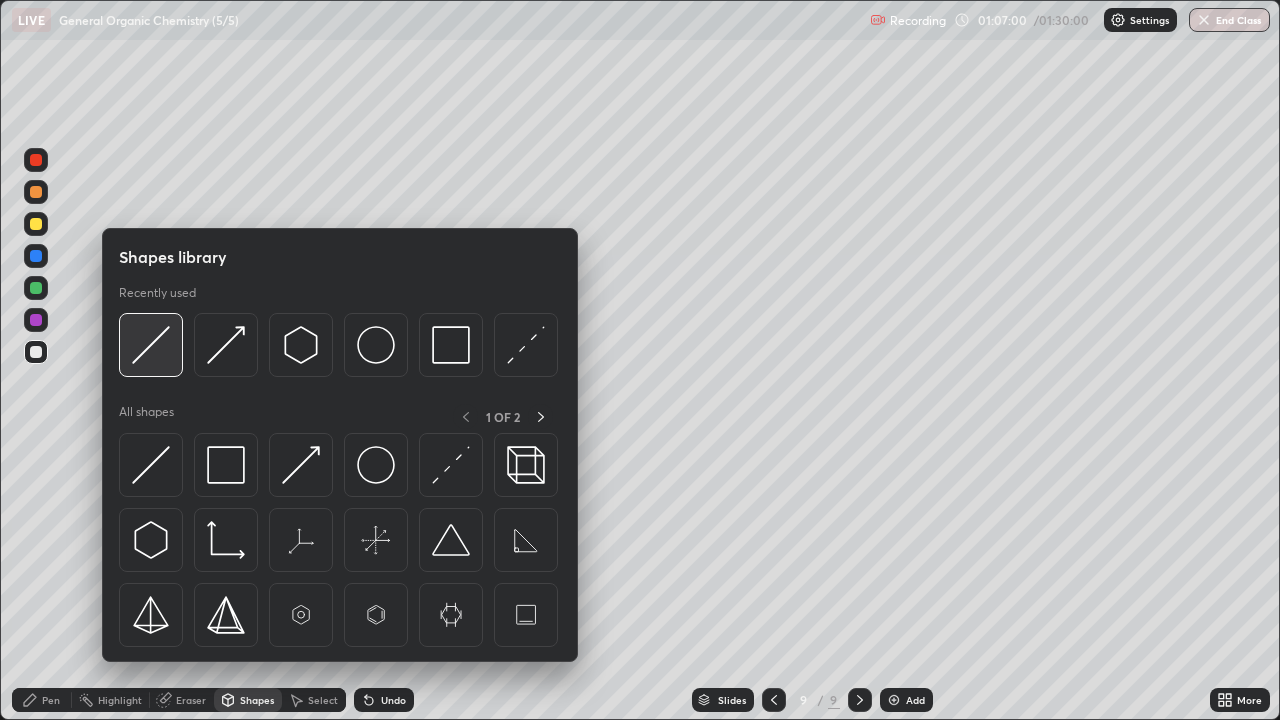 click at bounding box center [151, 345] 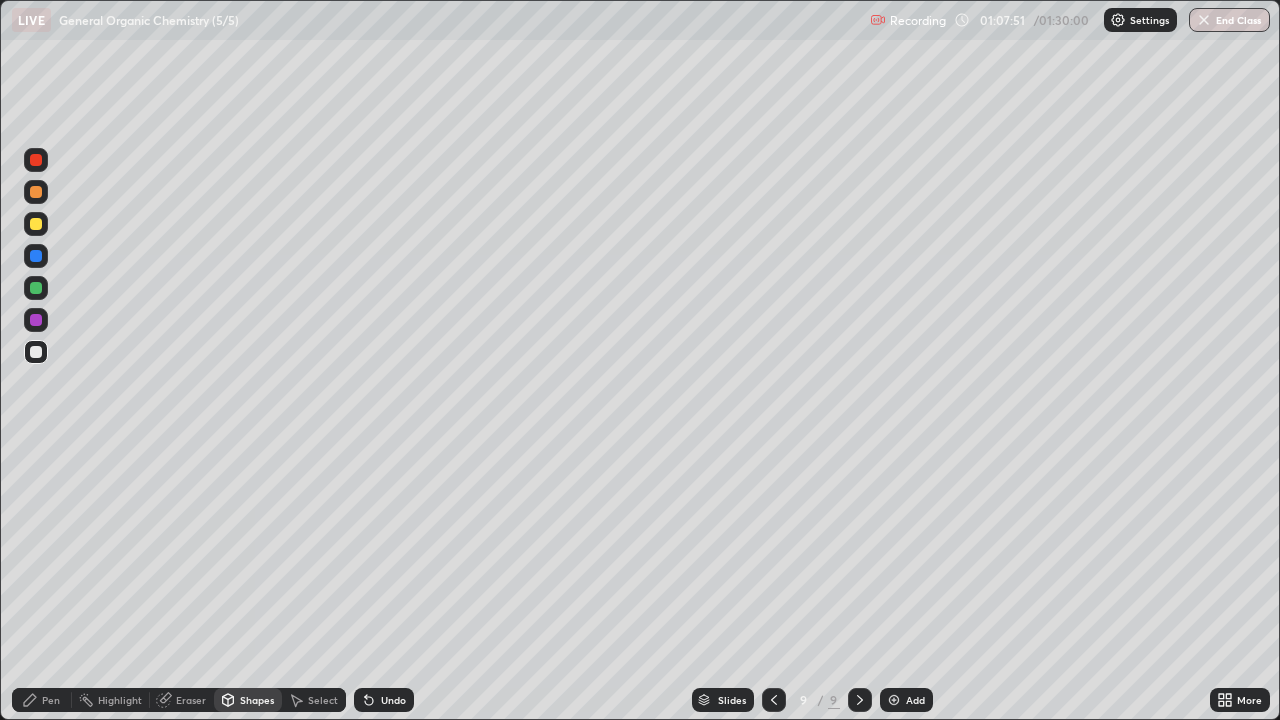 click on "Select" at bounding box center (323, 700) 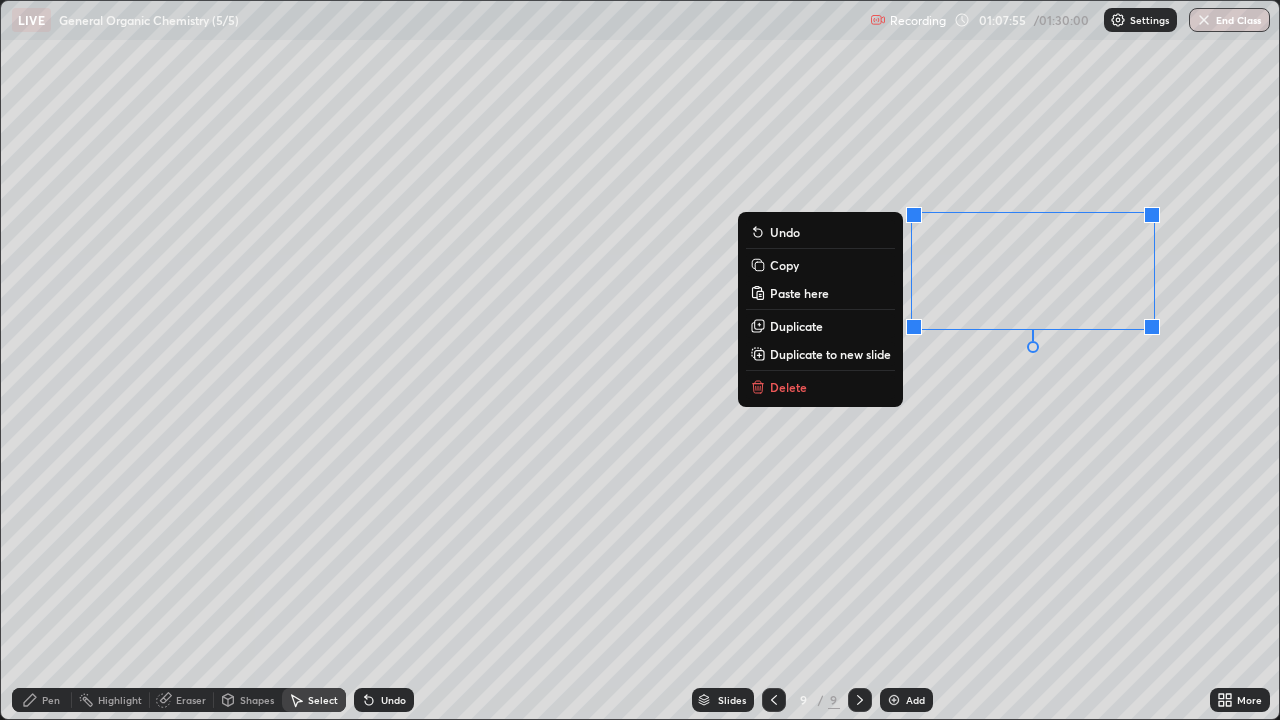 click on "Delete" at bounding box center [788, 387] 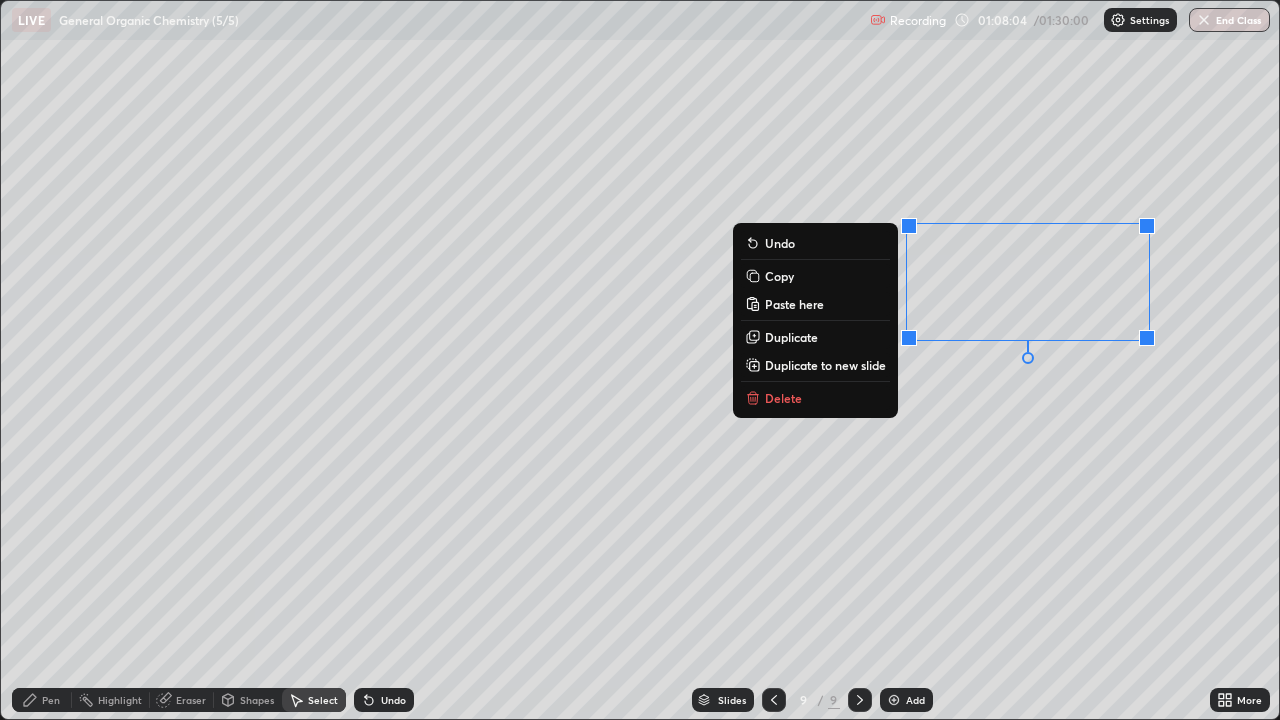 click on "Pen" at bounding box center [51, 700] 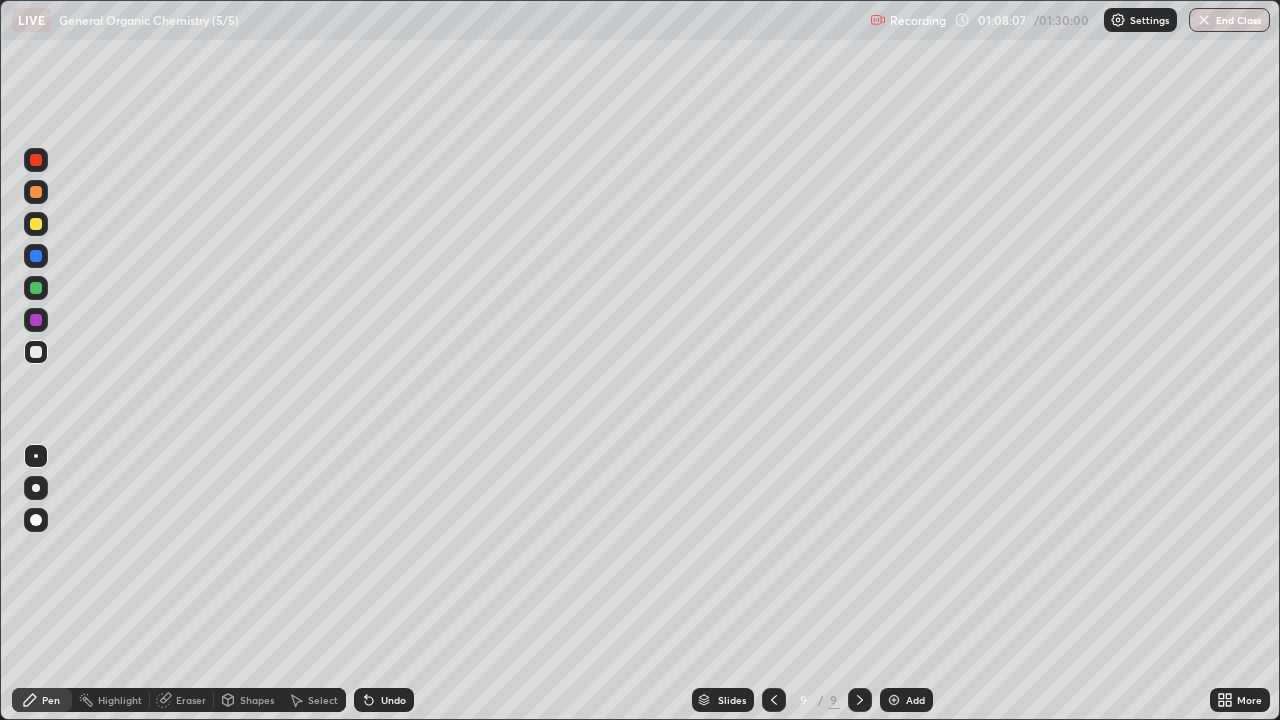 click on "Shapes" at bounding box center (257, 700) 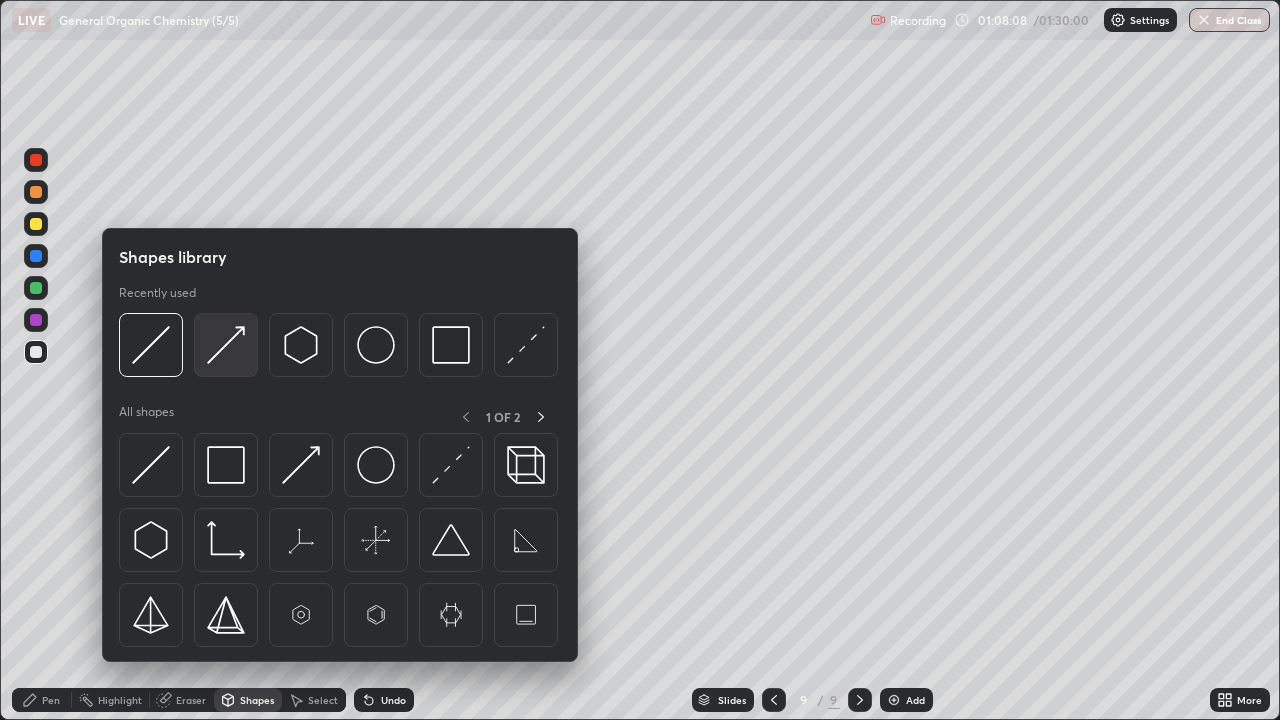 click at bounding box center [226, 345] 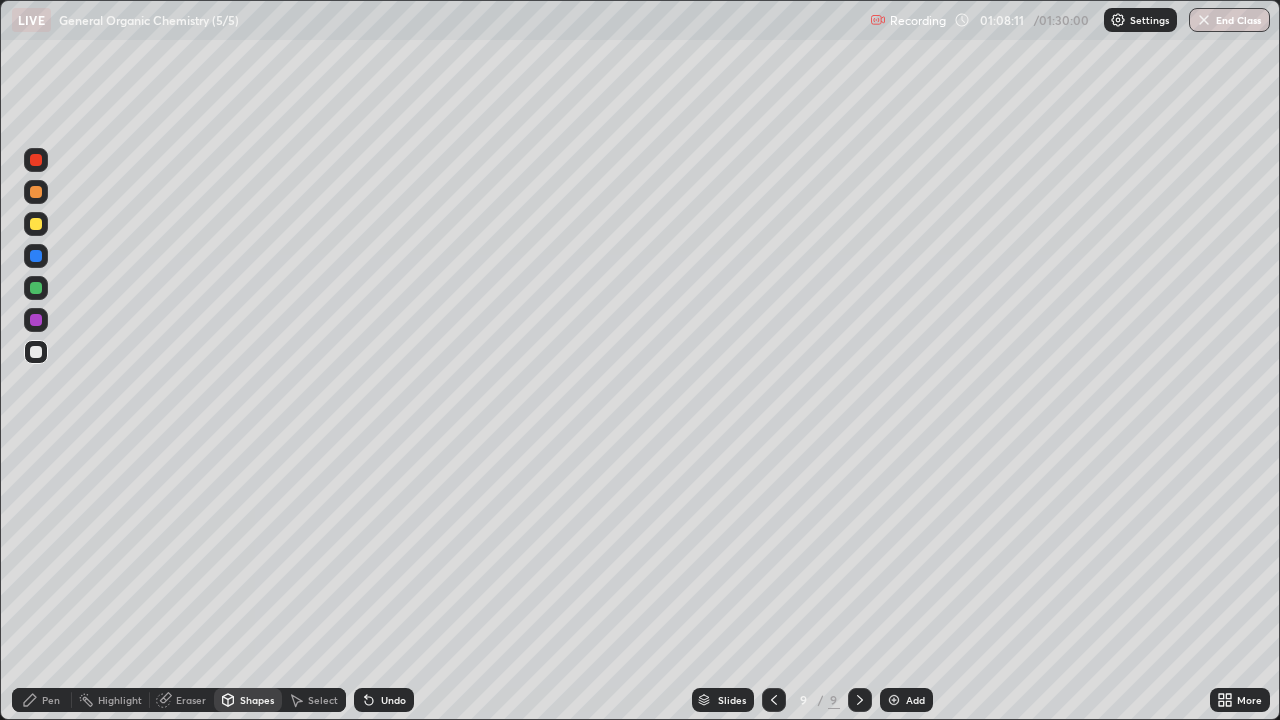 click on "Pen" at bounding box center [42, 700] 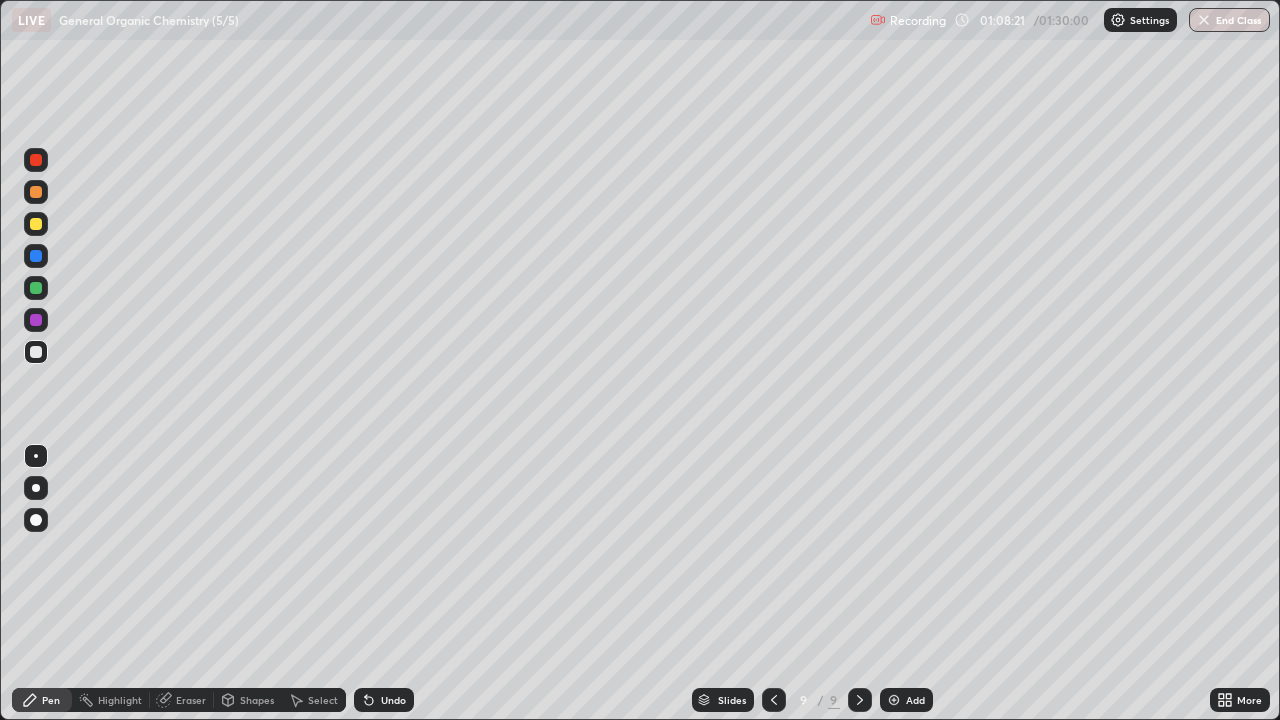click on "Select" at bounding box center (323, 700) 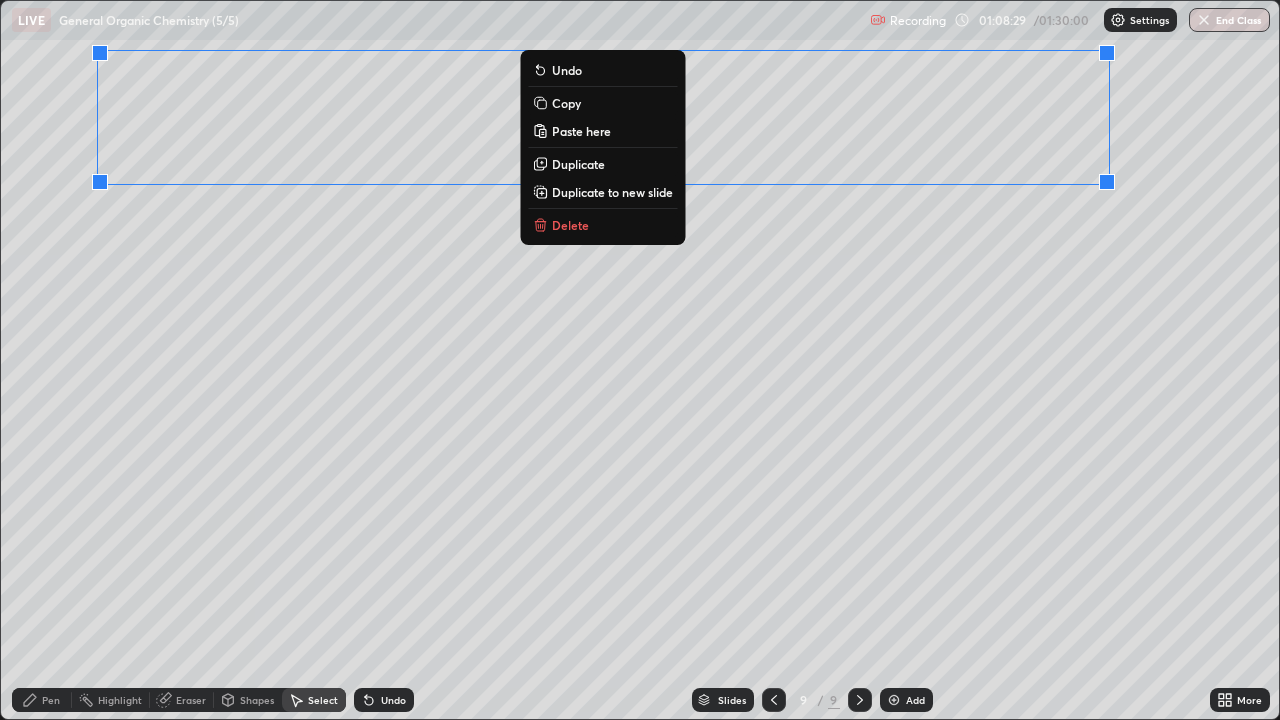 click on "Pen" at bounding box center [51, 700] 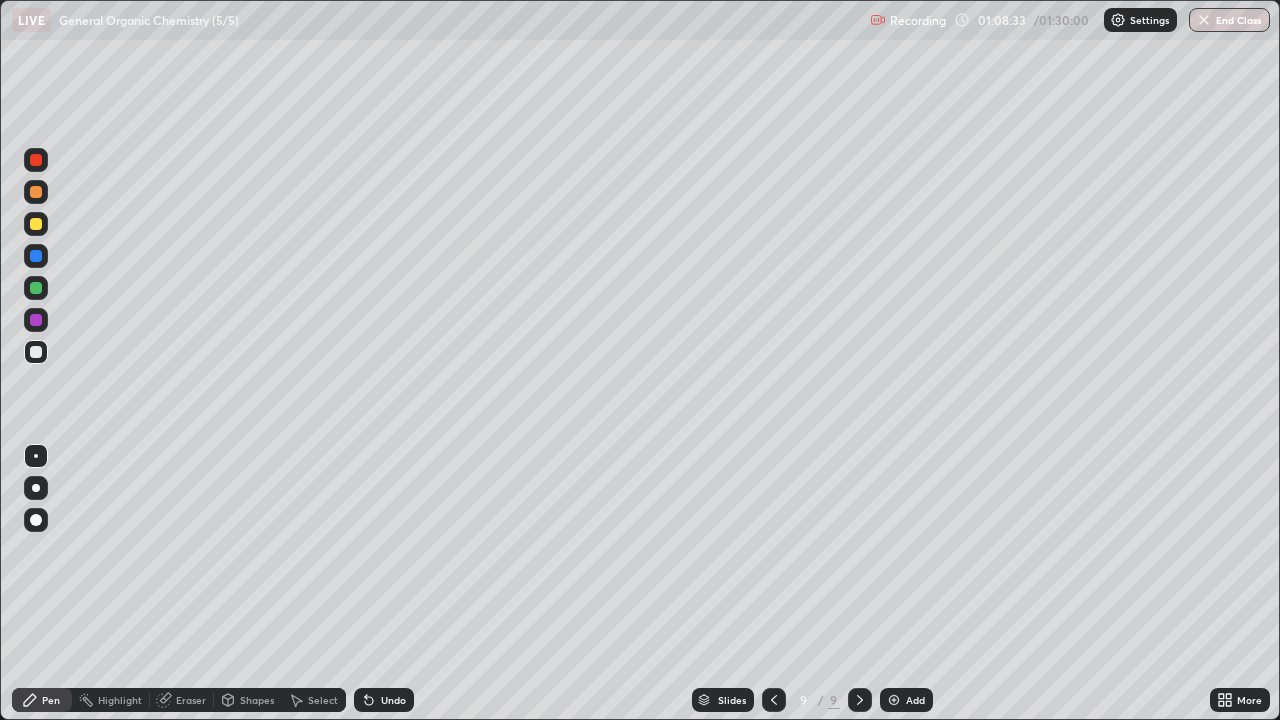 click on "Shapes" at bounding box center (257, 700) 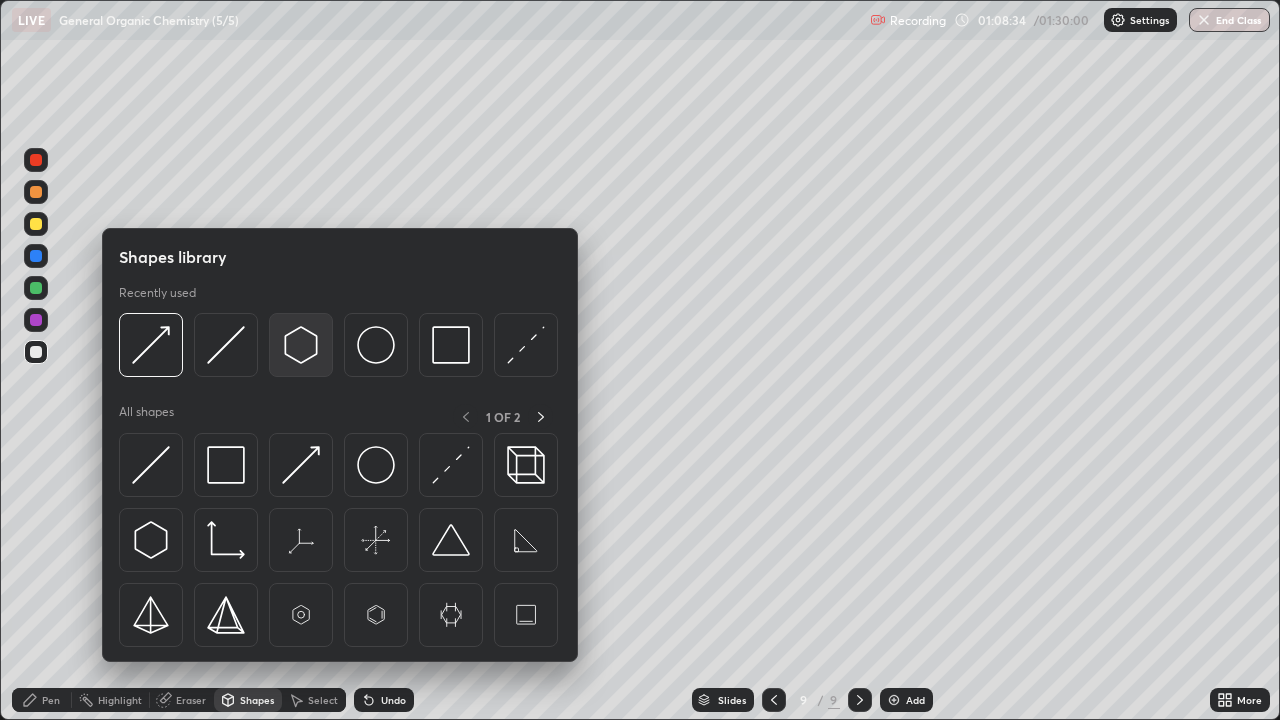 click at bounding box center [301, 345] 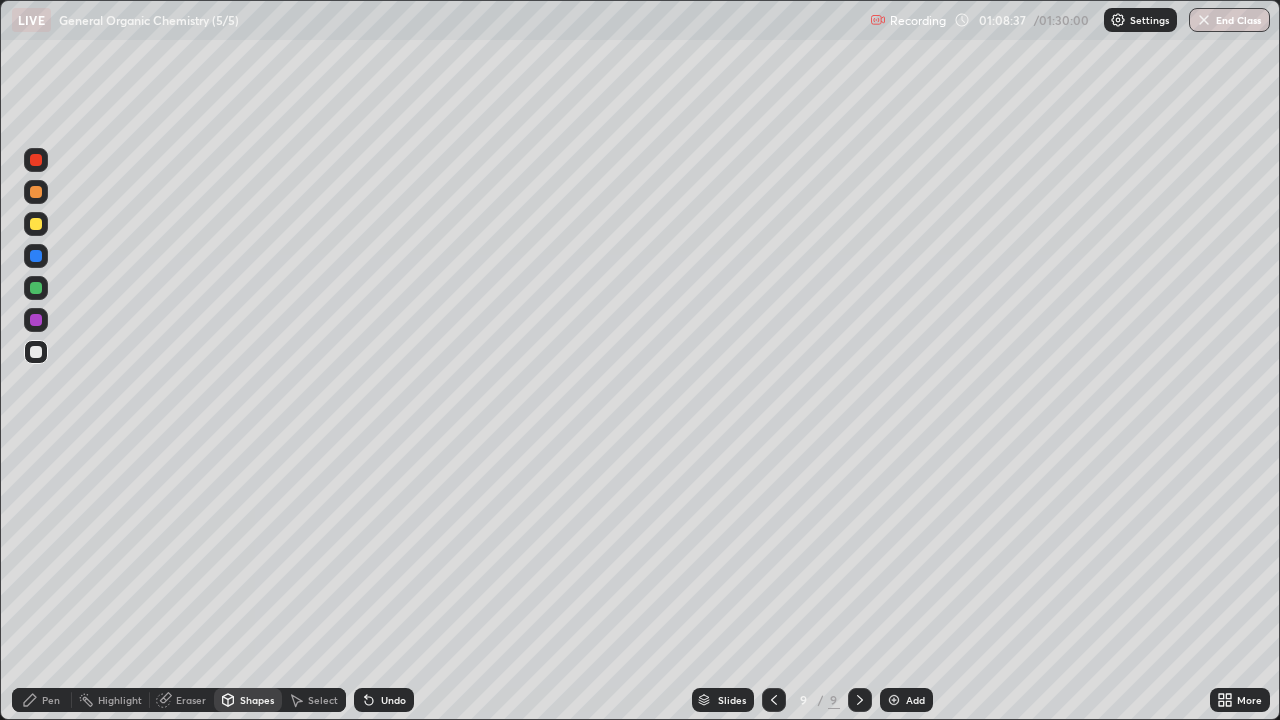 click on "Shapes" at bounding box center [257, 700] 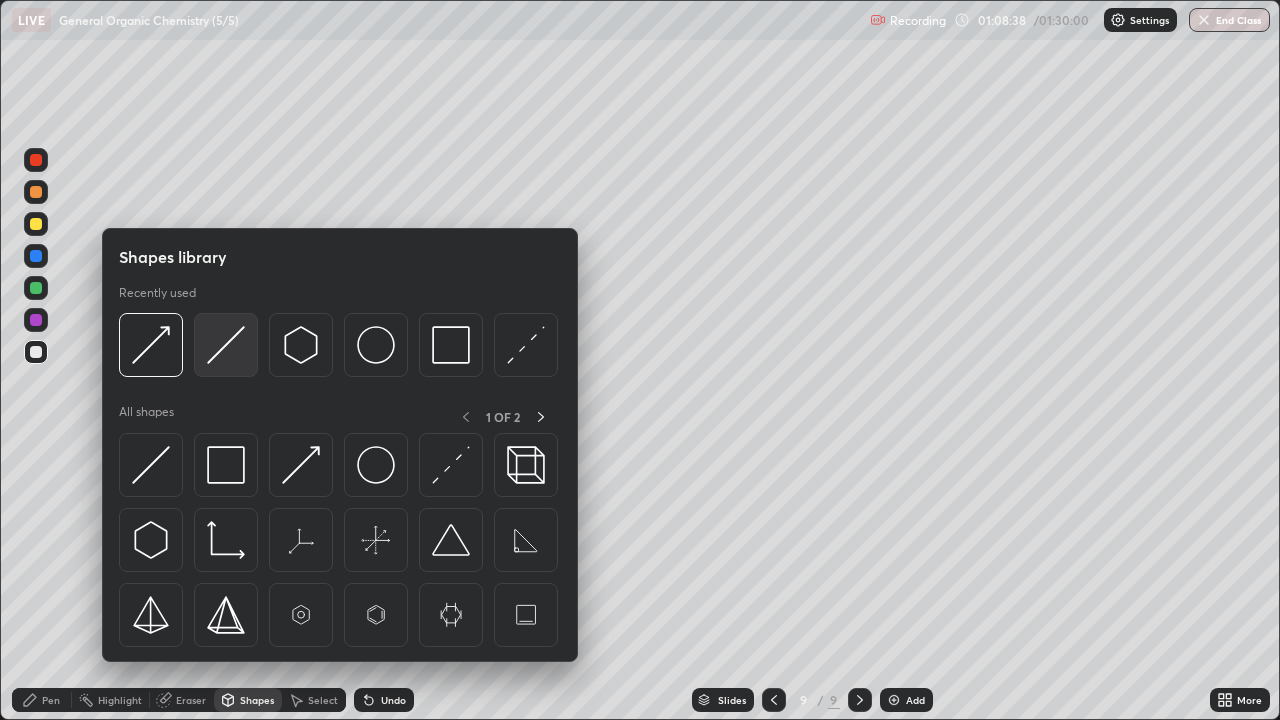 click at bounding box center [226, 345] 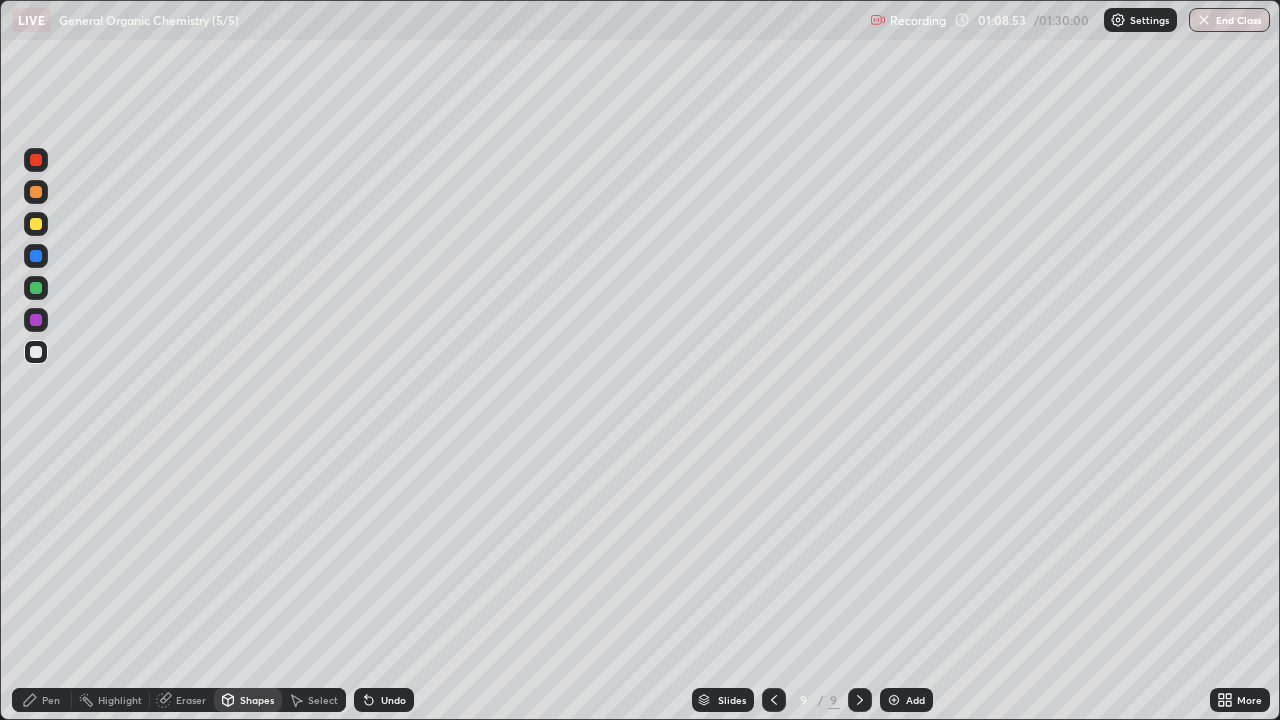 click on "Select" at bounding box center [323, 700] 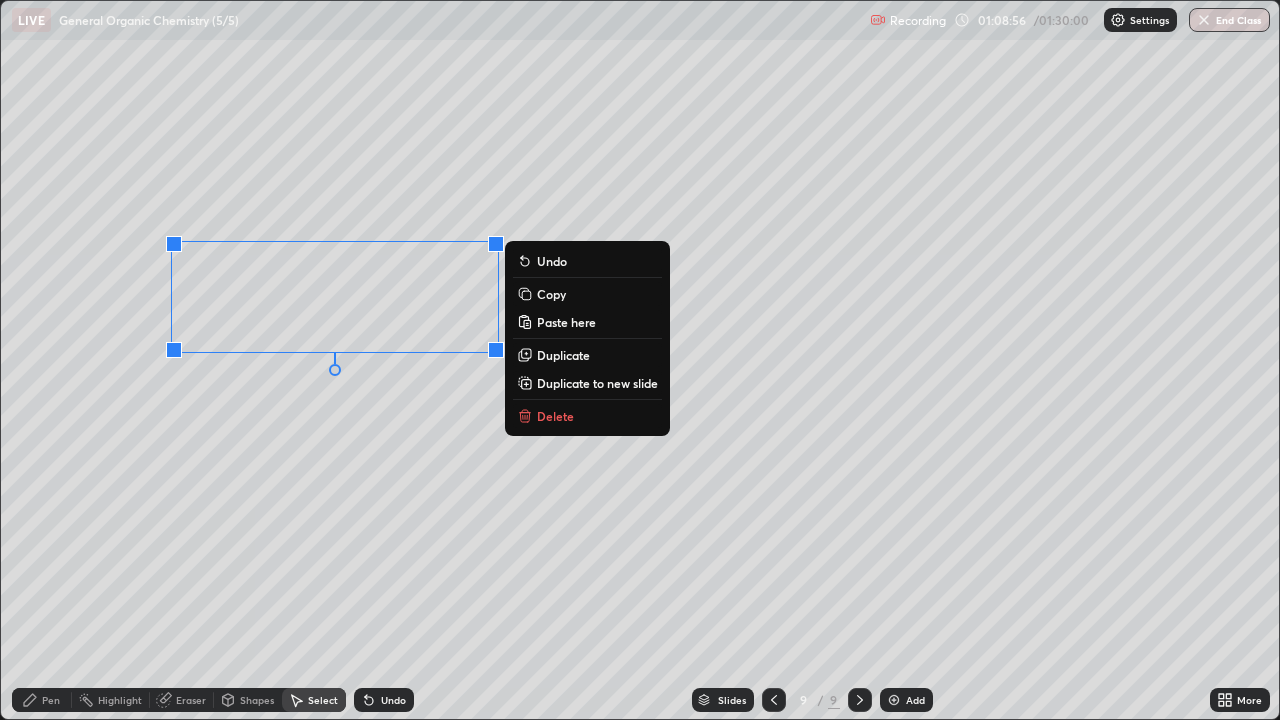 click 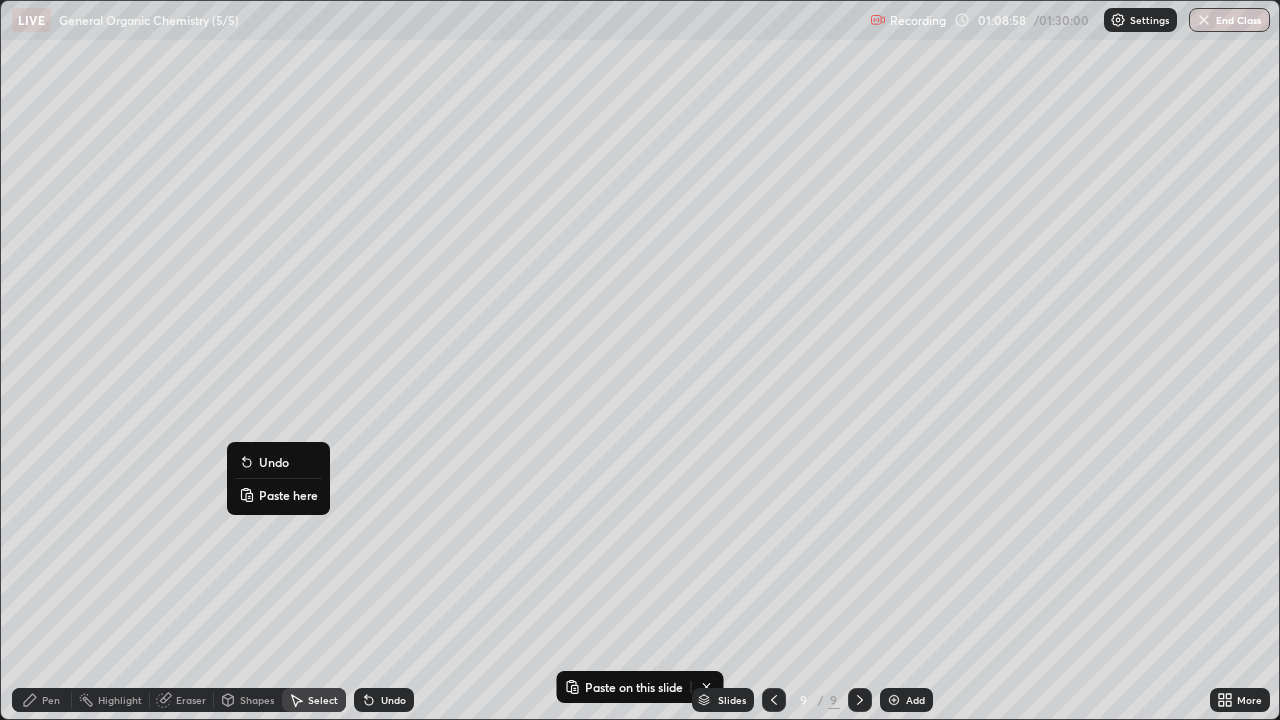 click on "Paste here" at bounding box center [288, 495] 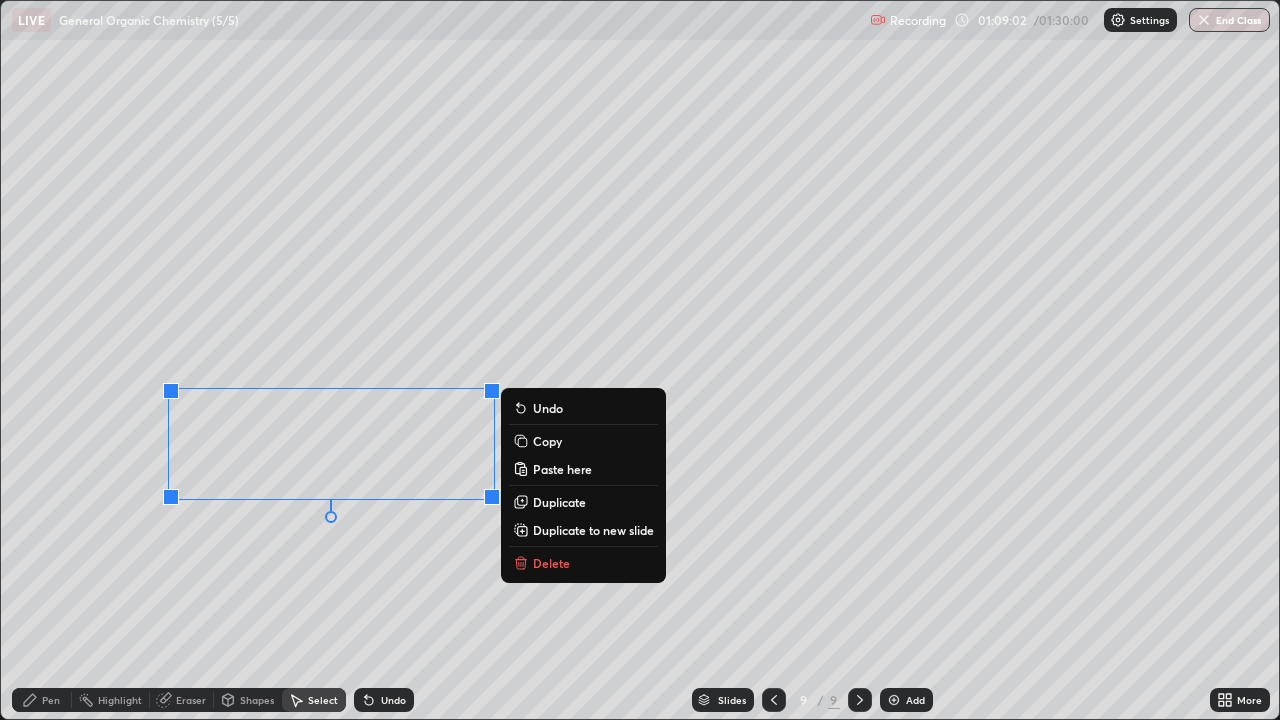 click 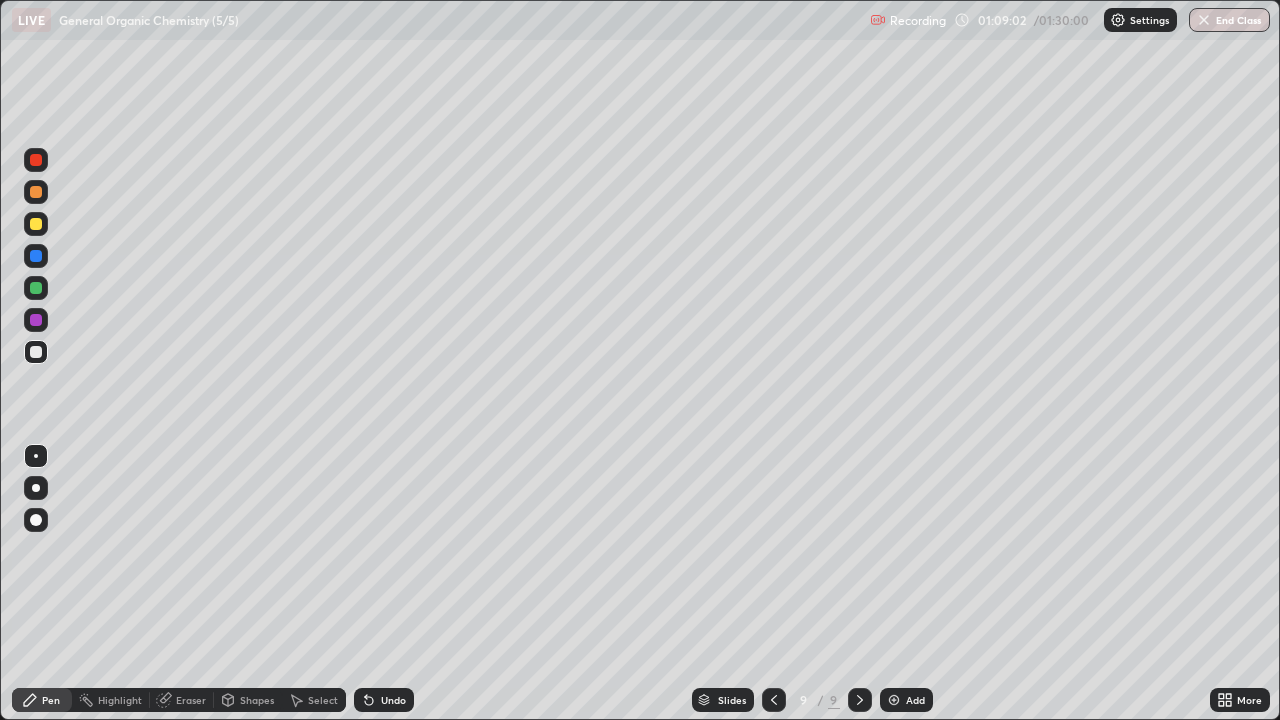 click on "Shapes" at bounding box center [257, 700] 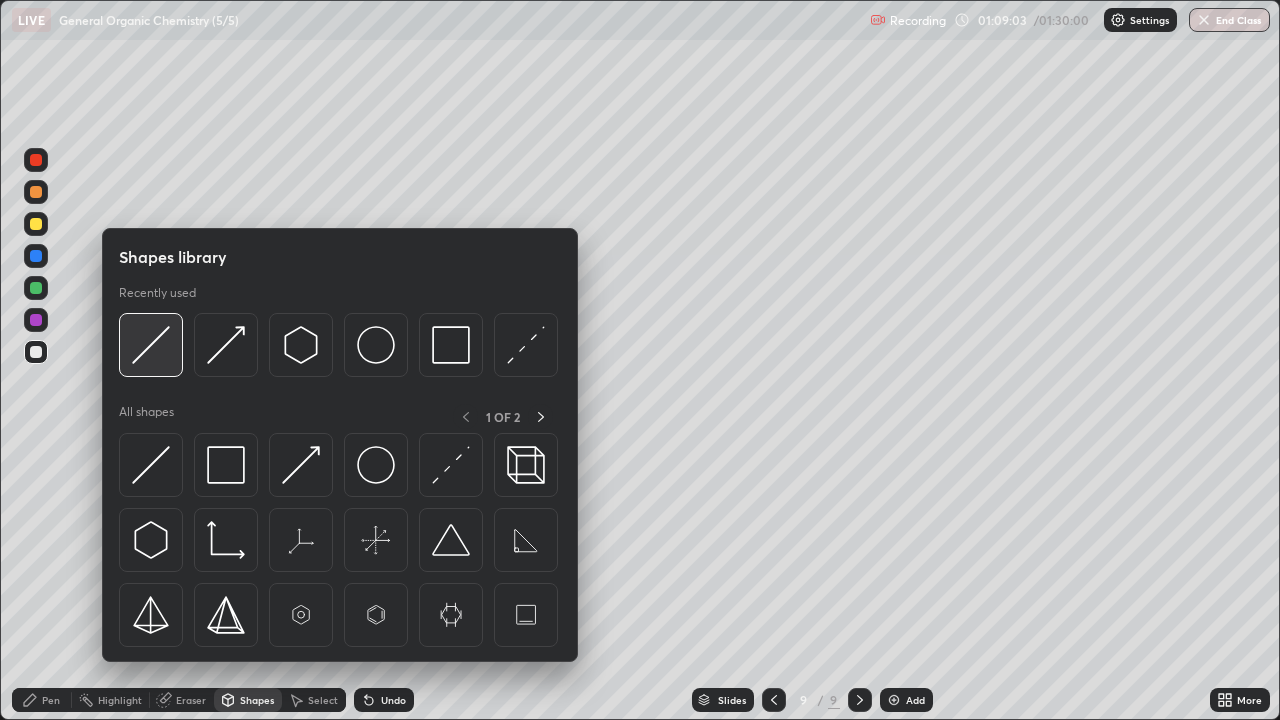 click at bounding box center [151, 345] 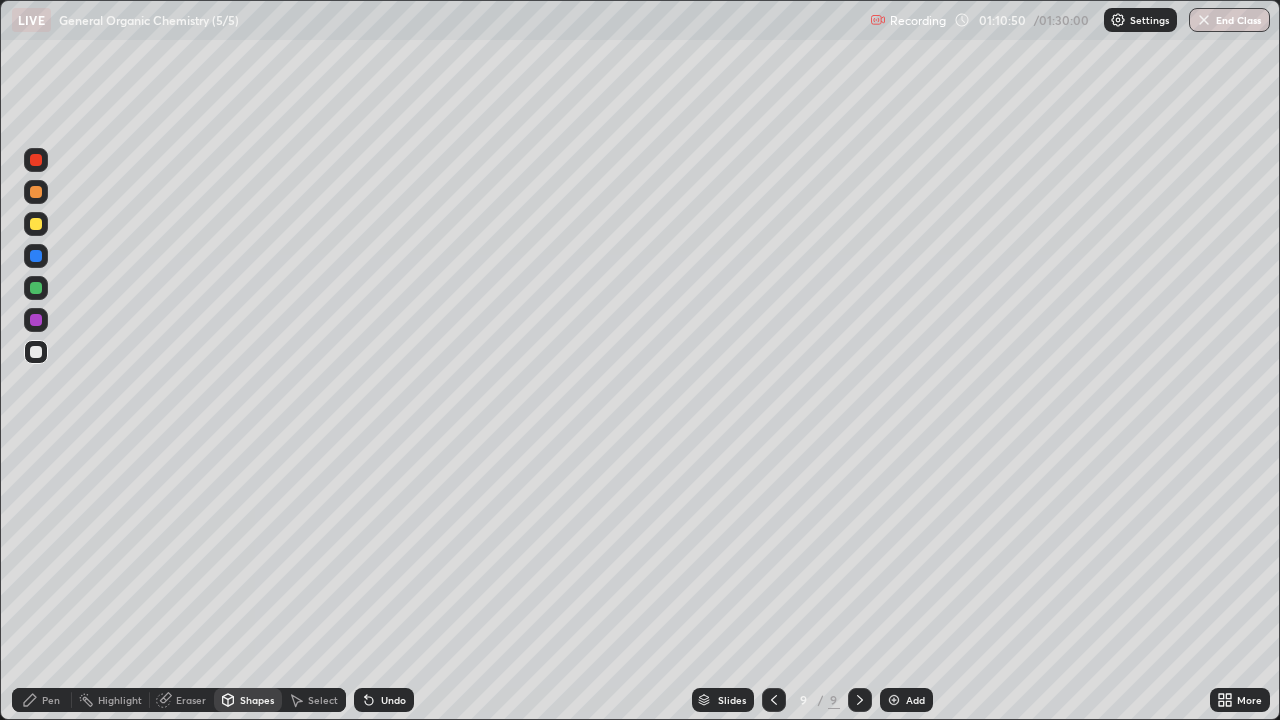 click on "Select" at bounding box center (323, 700) 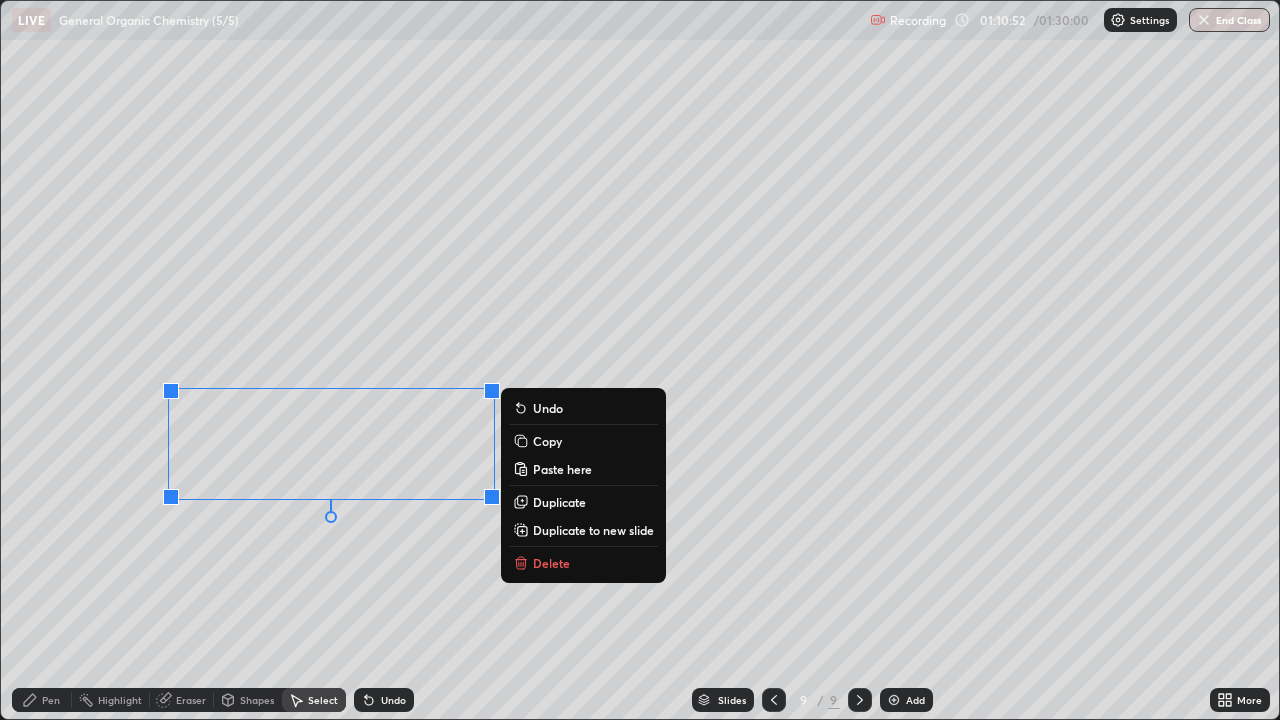 click on "Copy" at bounding box center (583, 441) 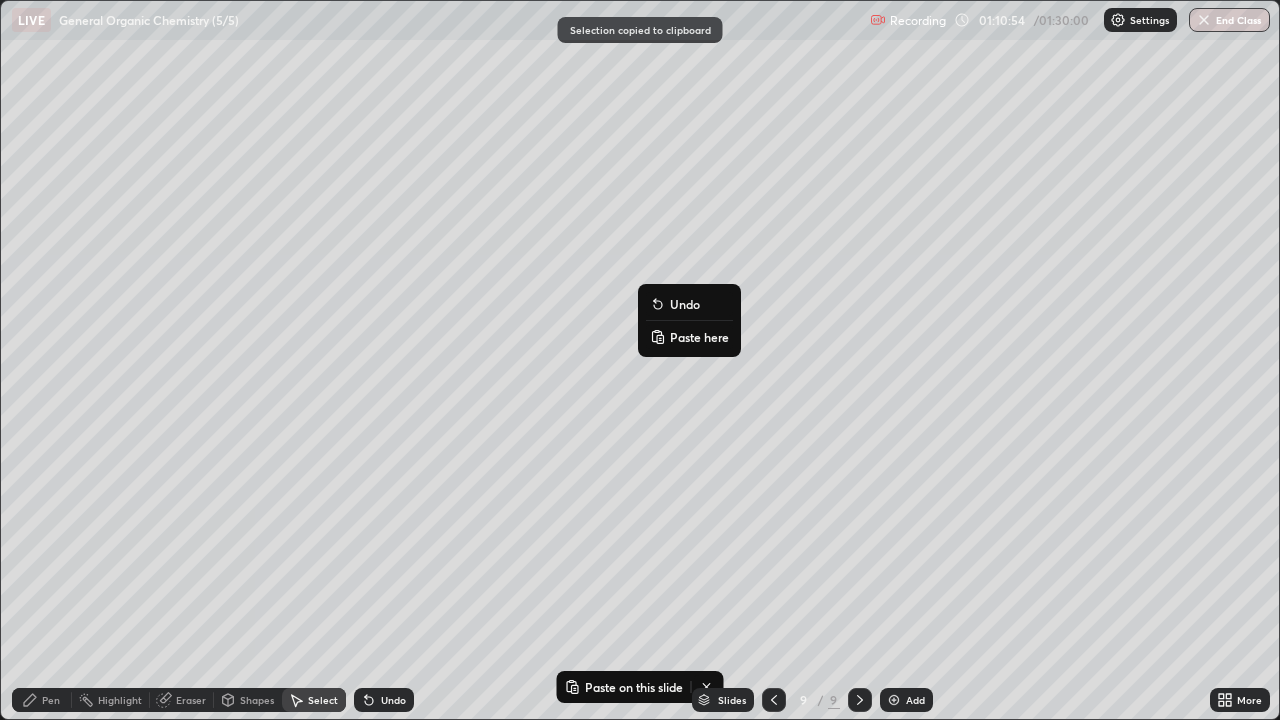 click on "Paste here" at bounding box center [699, 337] 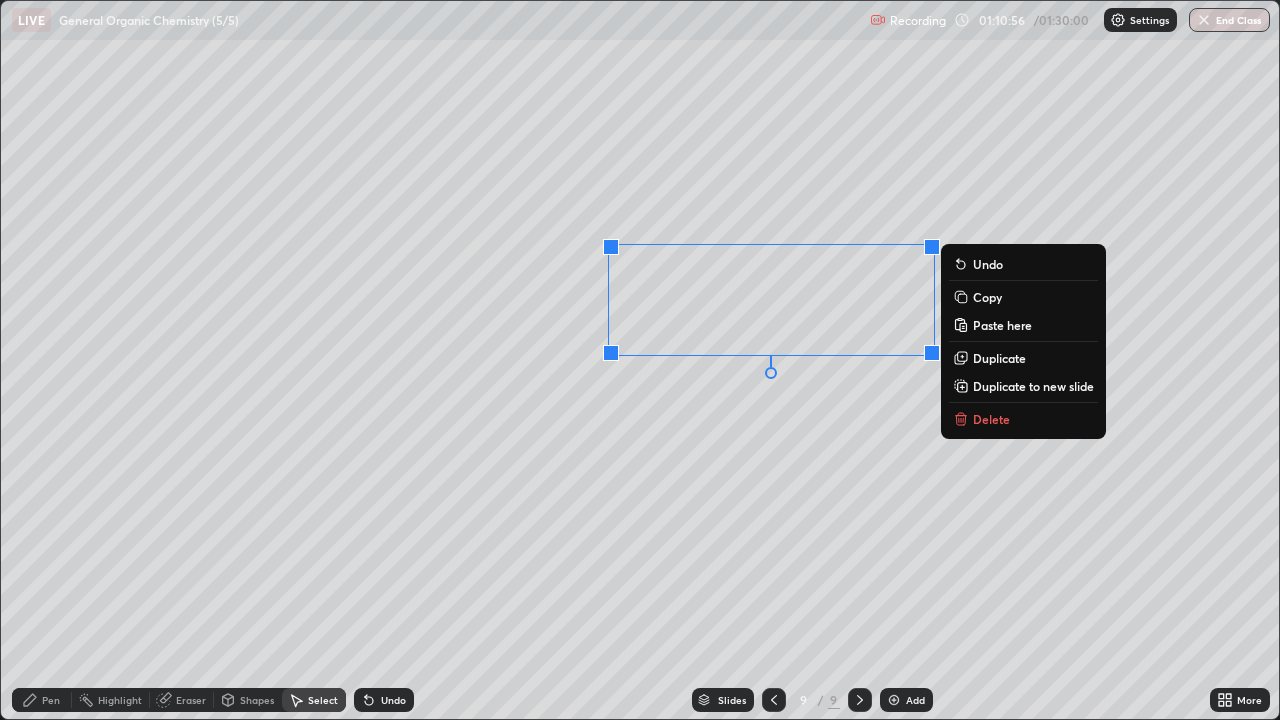 click on "0 ° Undo Copy Paste here Duplicate Duplicate to new slide Delete" at bounding box center [640, 360] 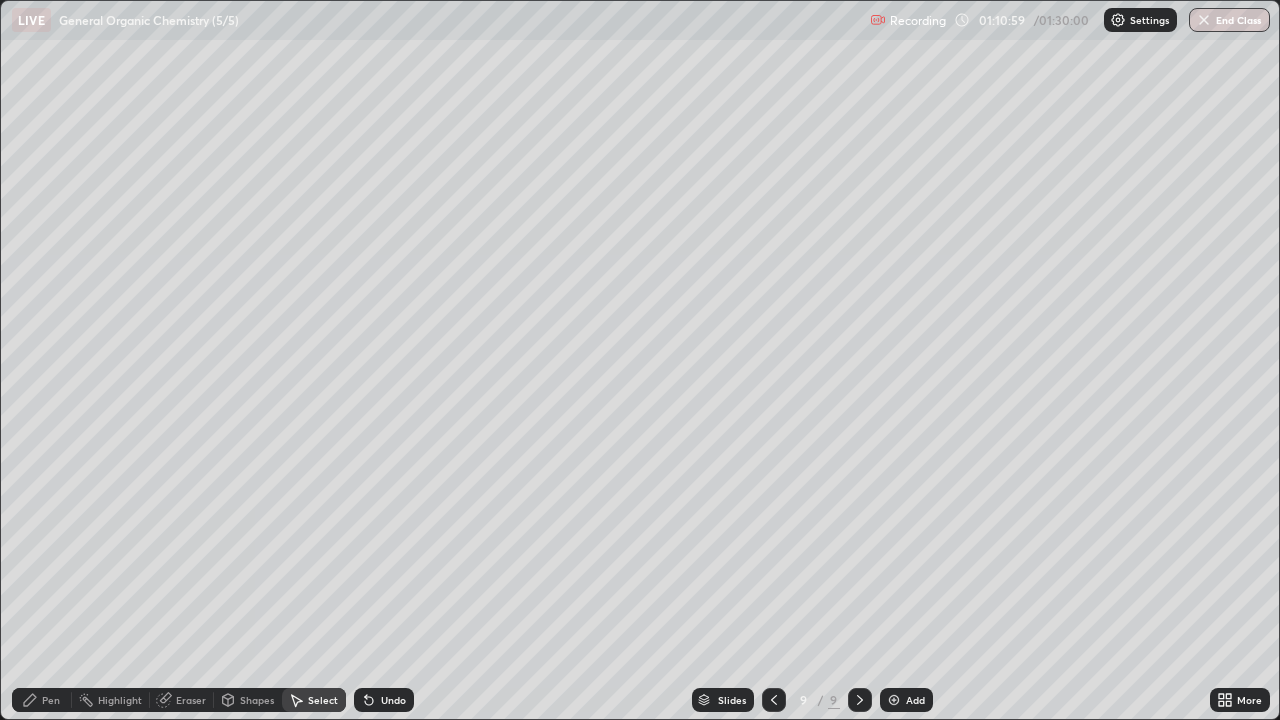 click on "Select" at bounding box center [314, 700] 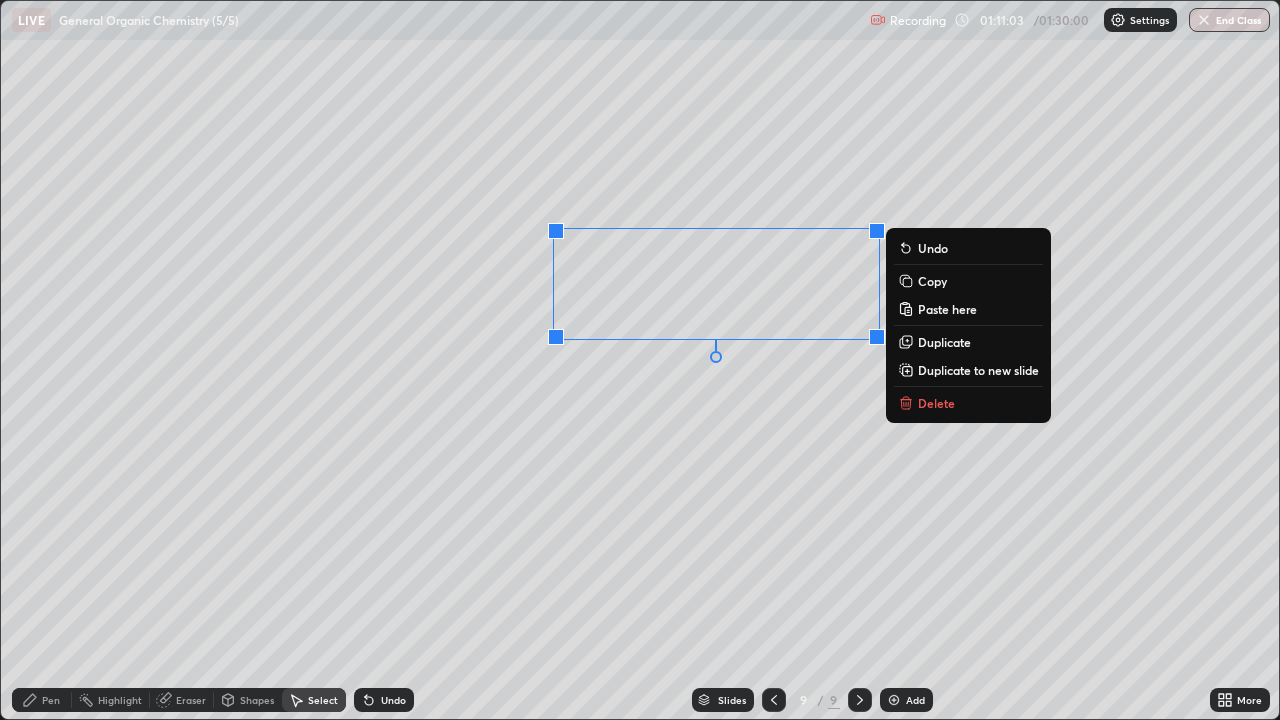 click on "0 ° Undo Copy Paste here Duplicate Duplicate to new slide Delete" at bounding box center [640, 360] 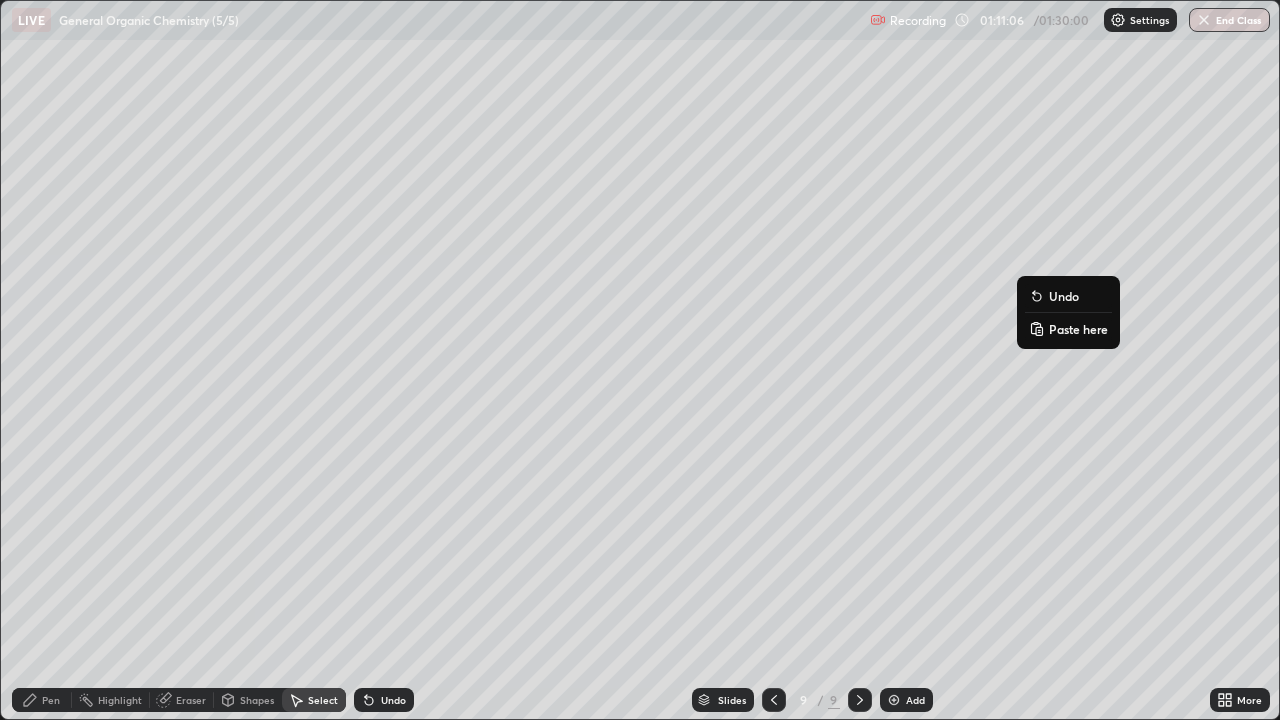 click on "Paste here" at bounding box center (1068, 329) 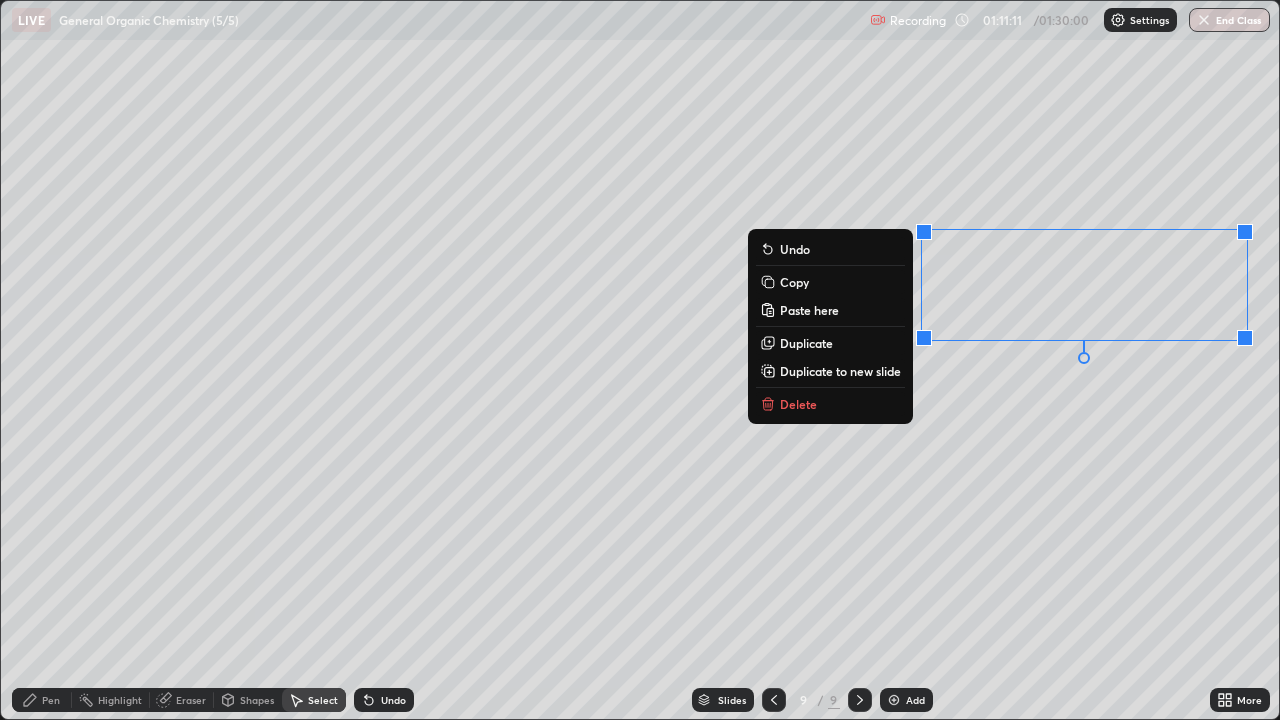 click on "0 ° Undo Copy Paste here Duplicate Duplicate to new slide Delete" at bounding box center (640, 360) 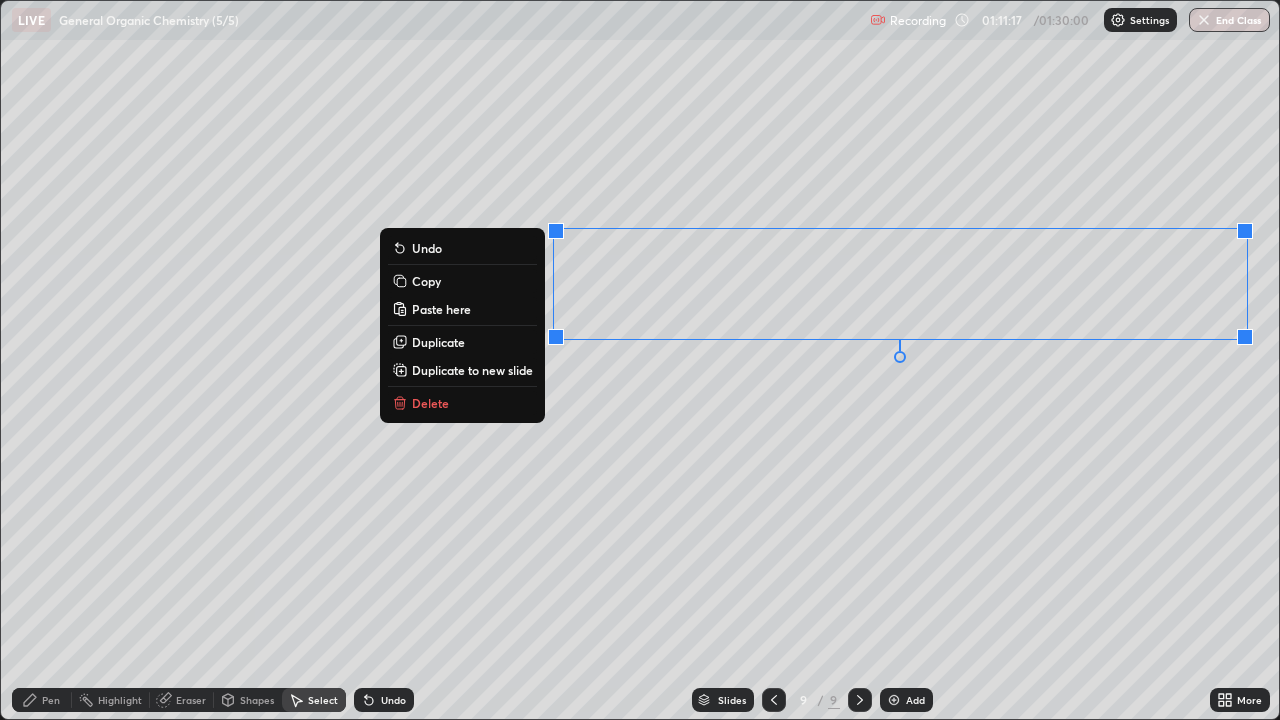 click on "Copy" at bounding box center (426, 281) 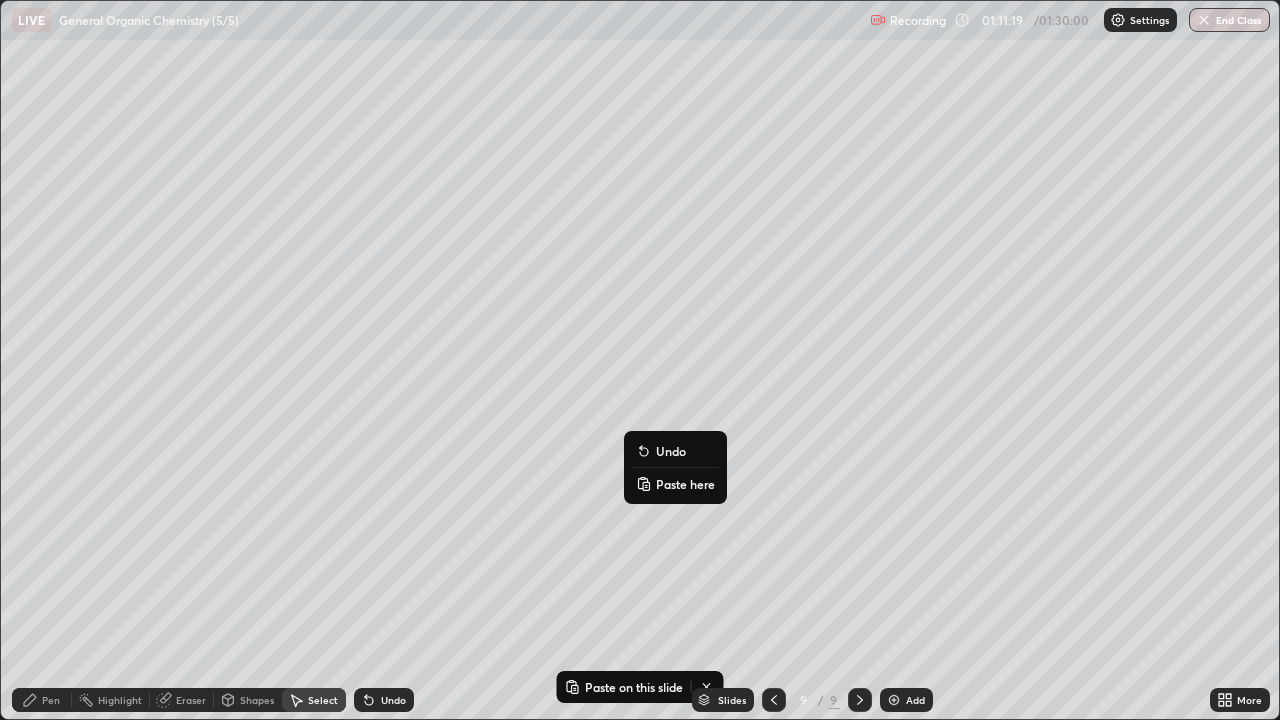 click on "Paste here" at bounding box center [685, 484] 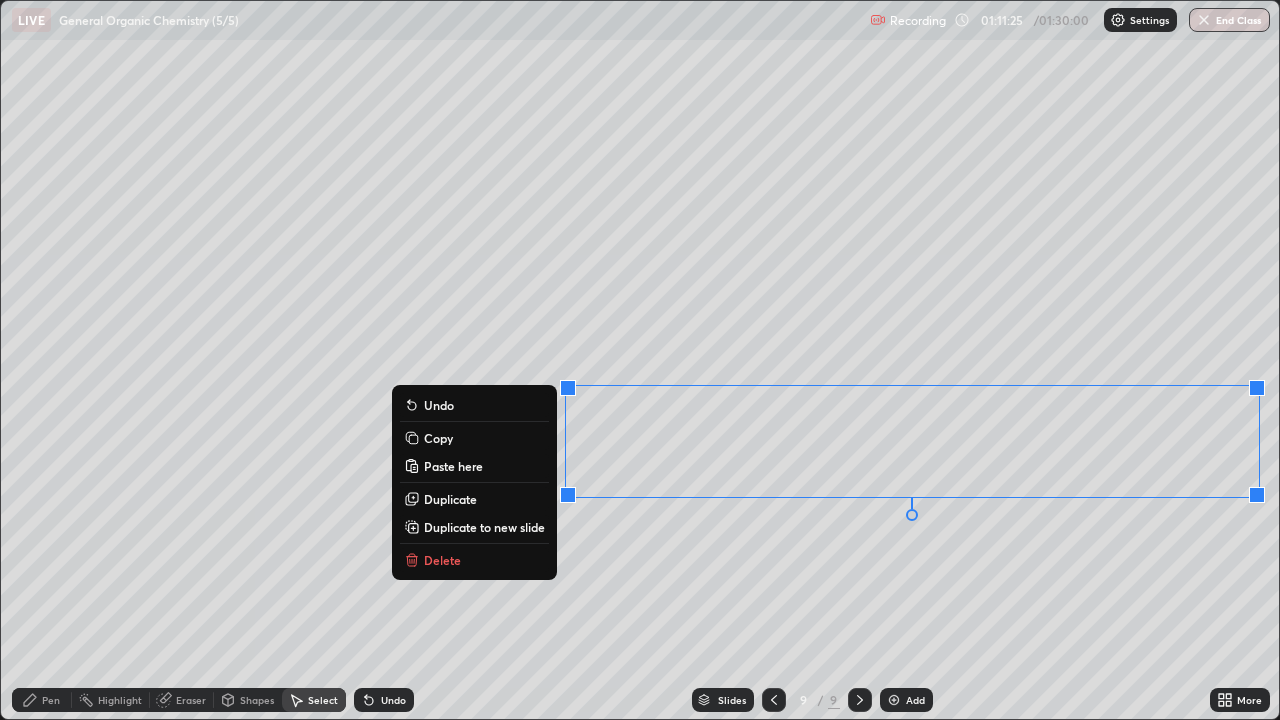 click on "0 ° Undo Copy Paste here Duplicate Duplicate to new slide Delete" at bounding box center (640, 360) 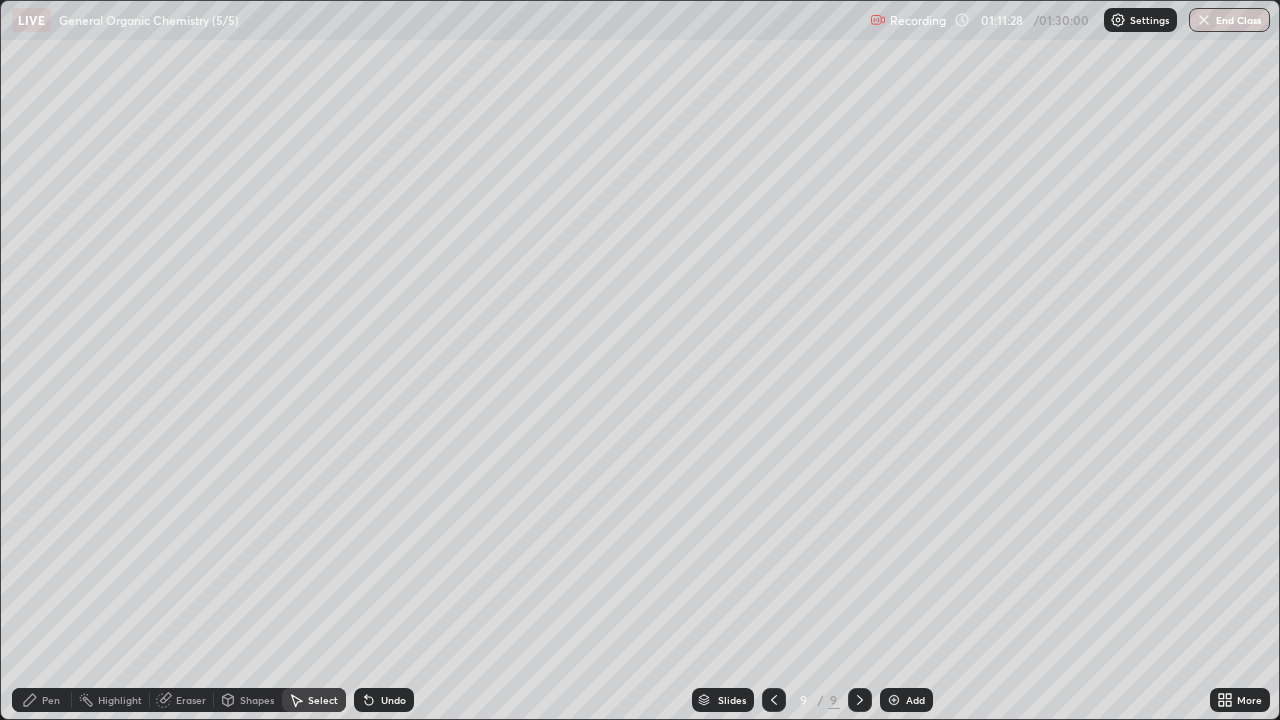 click on "Select" at bounding box center [323, 700] 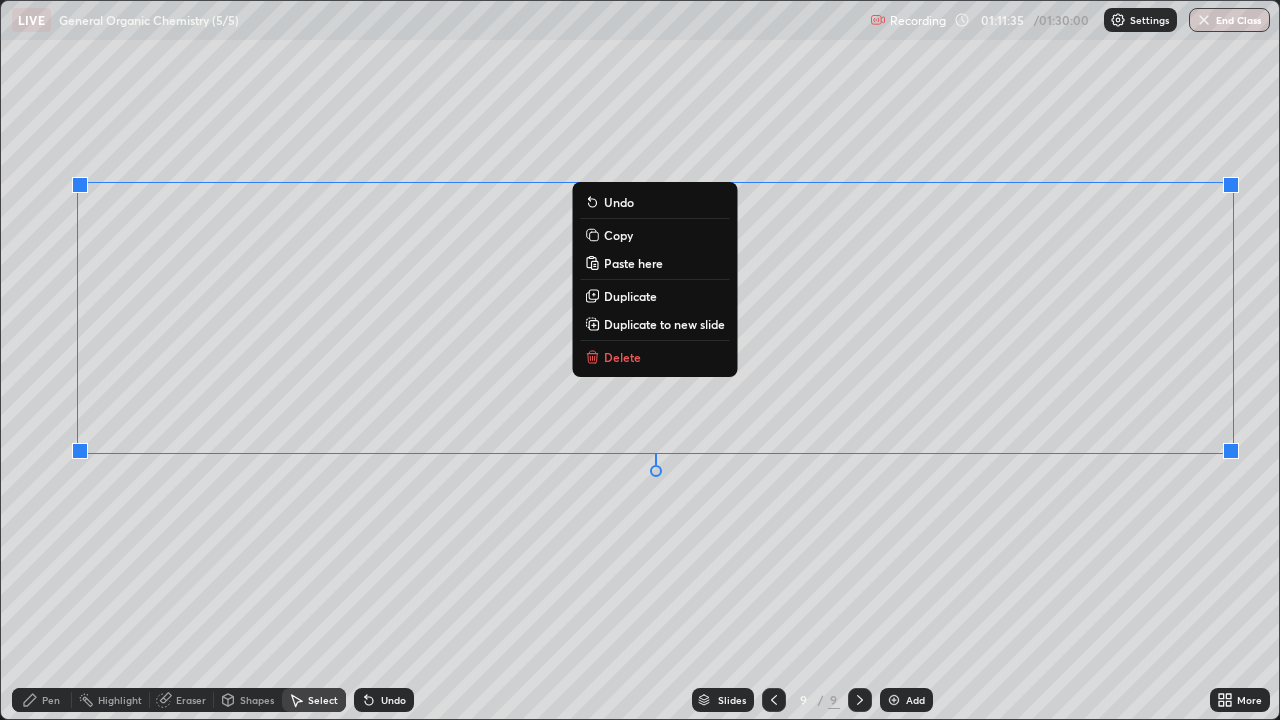 click on "0 ° Undo Copy Paste here Duplicate Duplicate to new slide Delete" at bounding box center [640, 360] 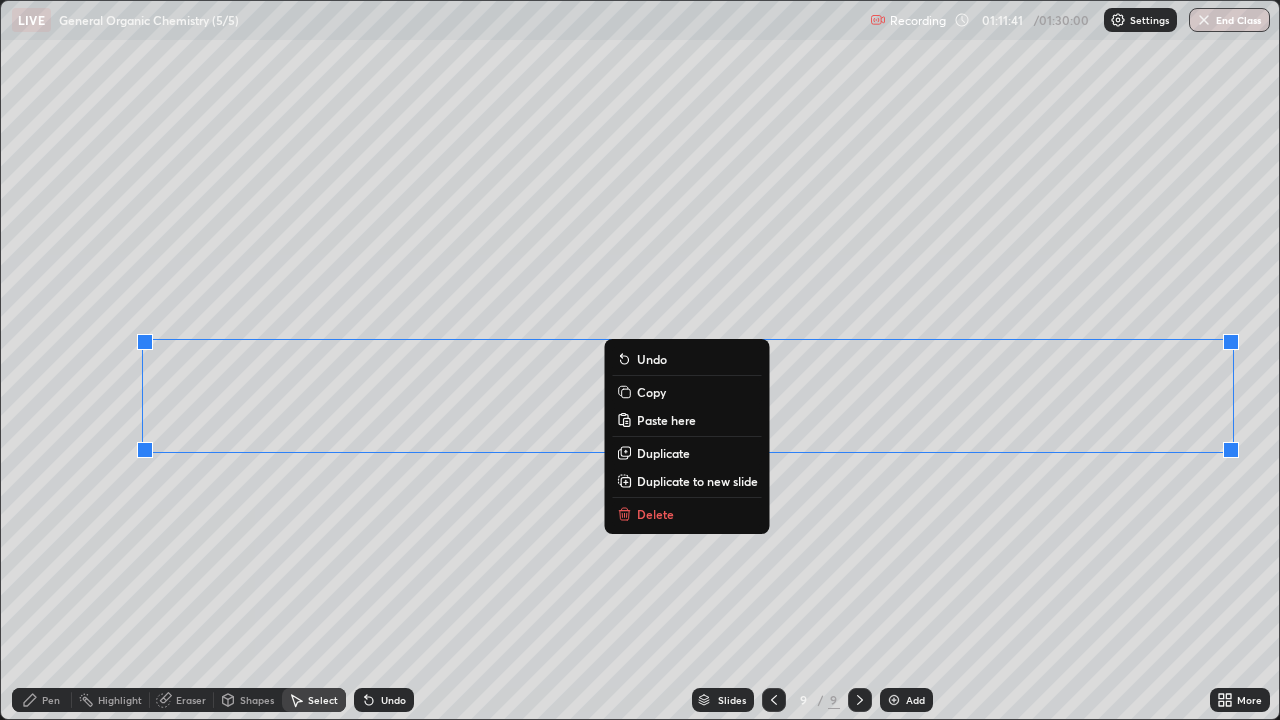 click on "Copy" at bounding box center [651, 392] 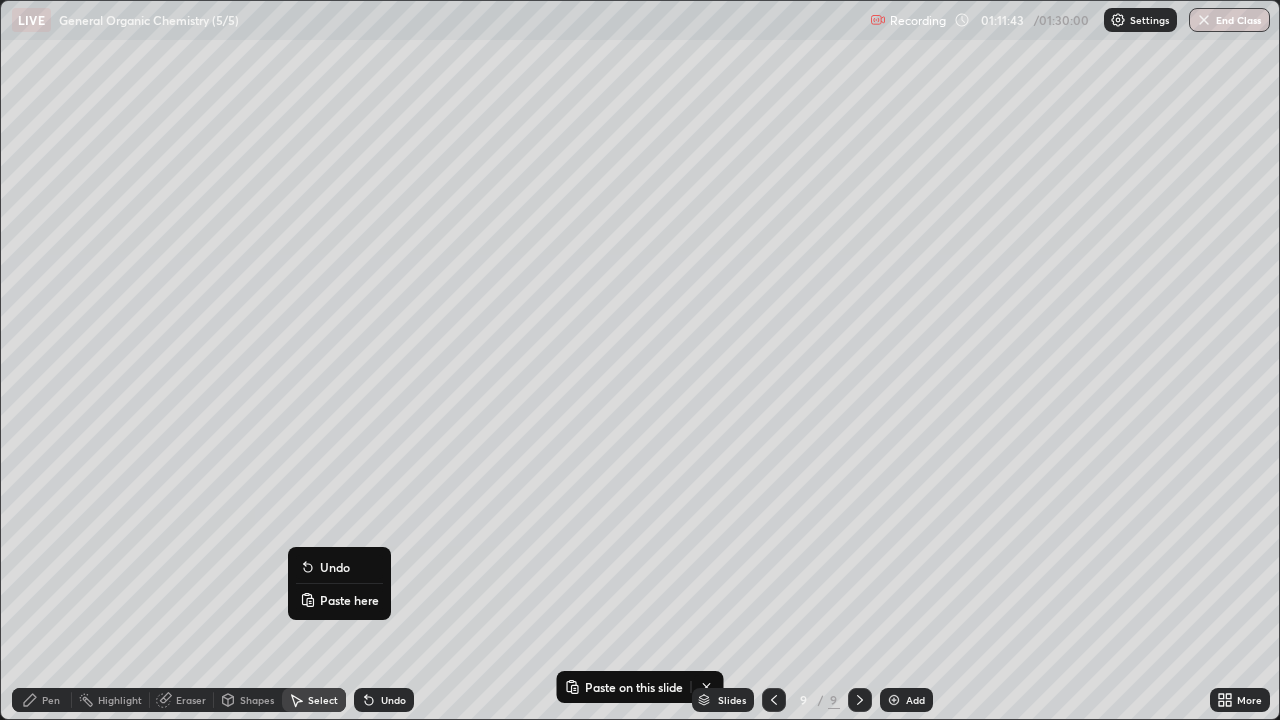 click on "Paste here" at bounding box center [339, 600] 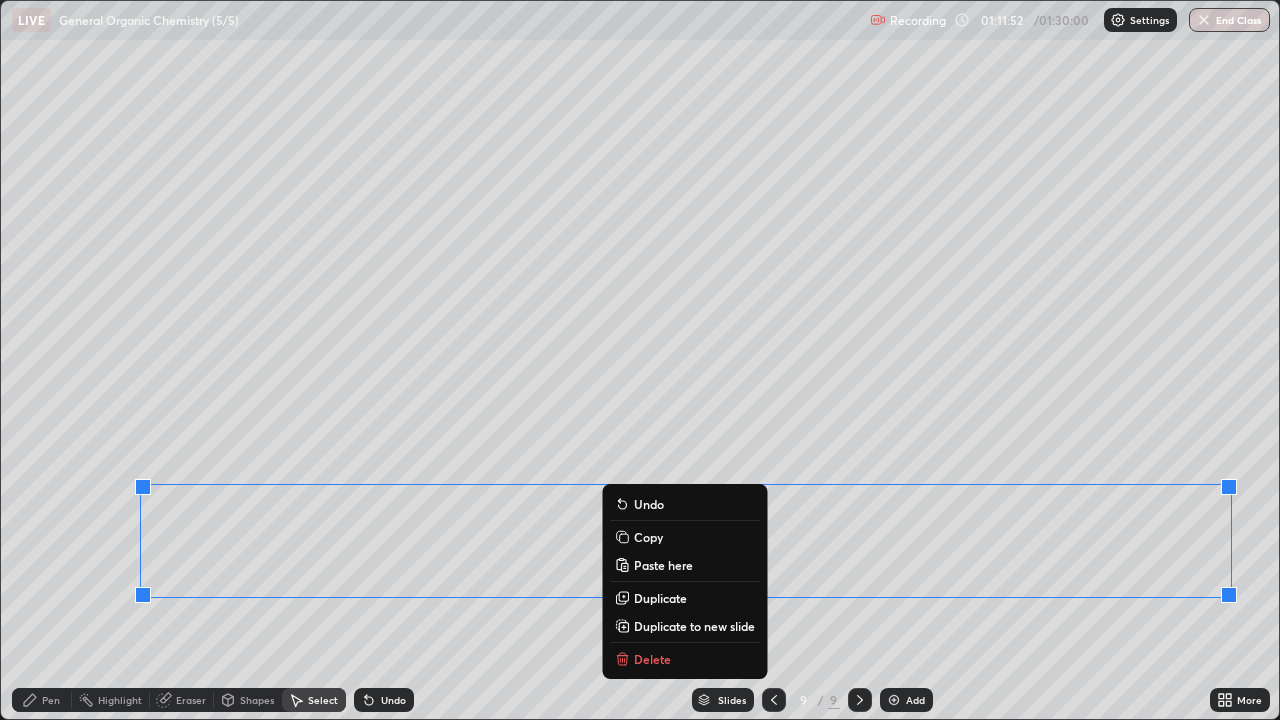click on "Pen" at bounding box center (51, 700) 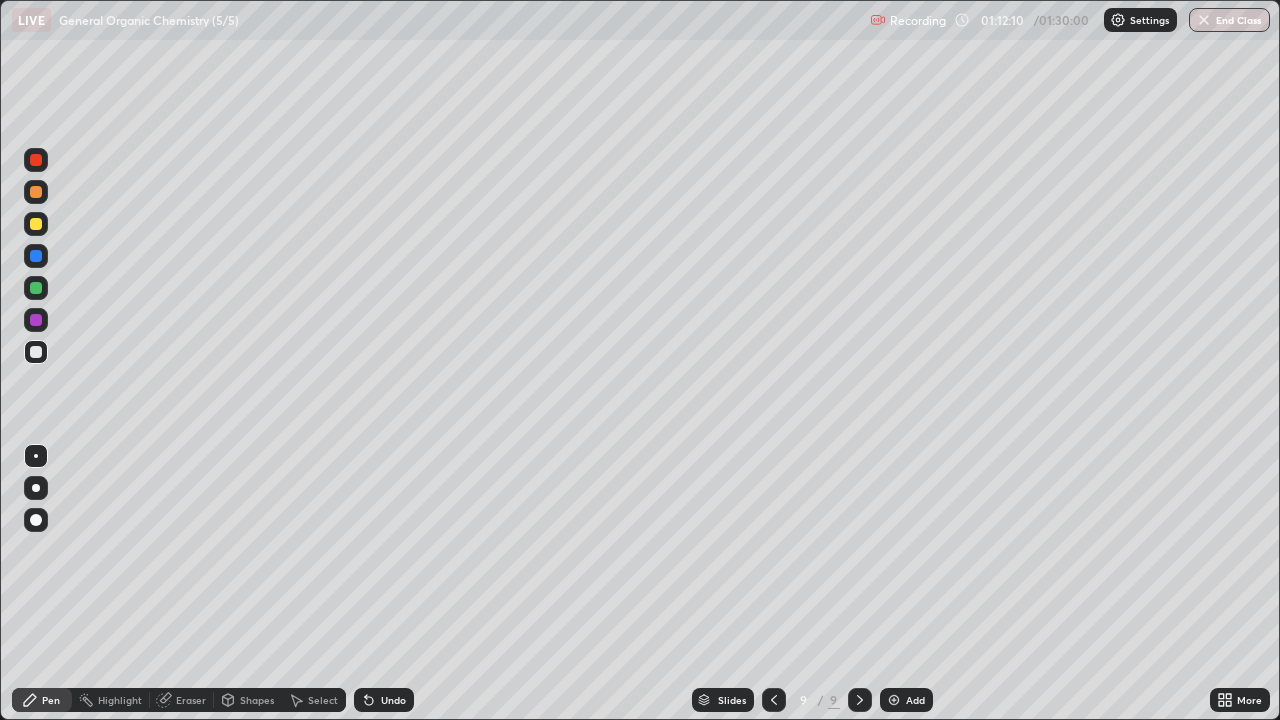 click on "Shapes" at bounding box center [257, 700] 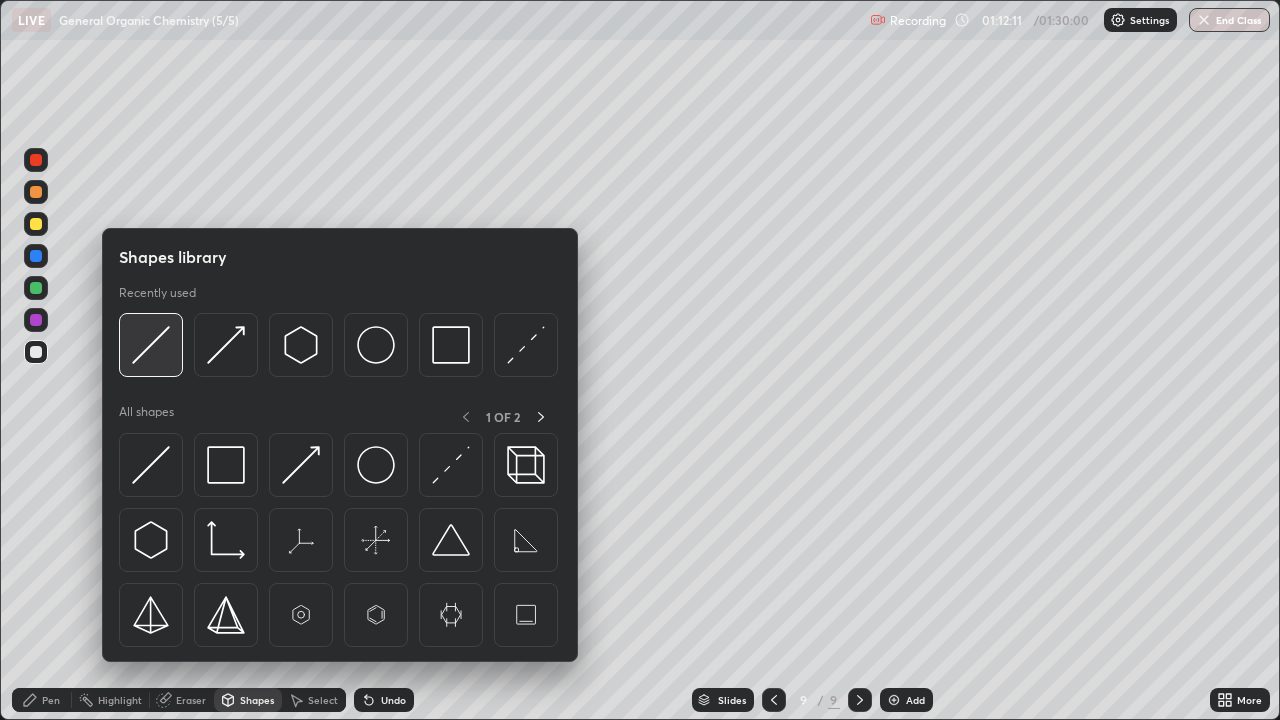 click at bounding box center [151, 345] 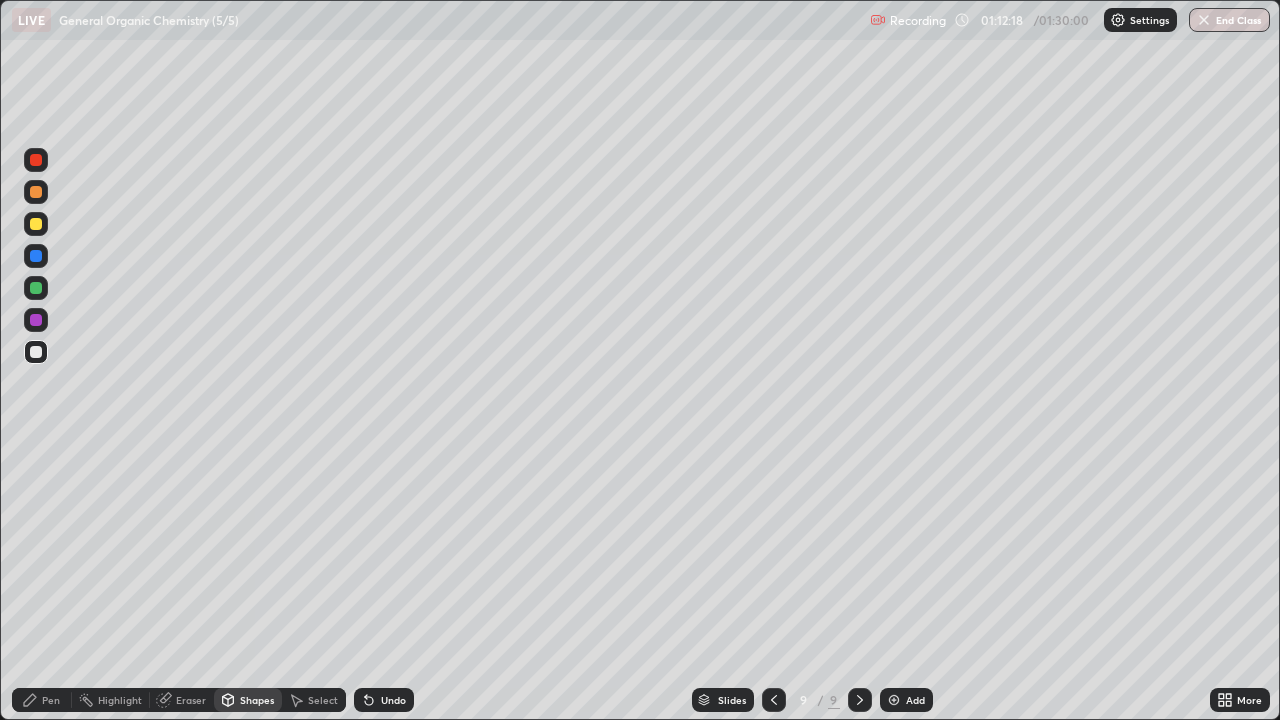 click on "Select" at bounding box center (323, 700) 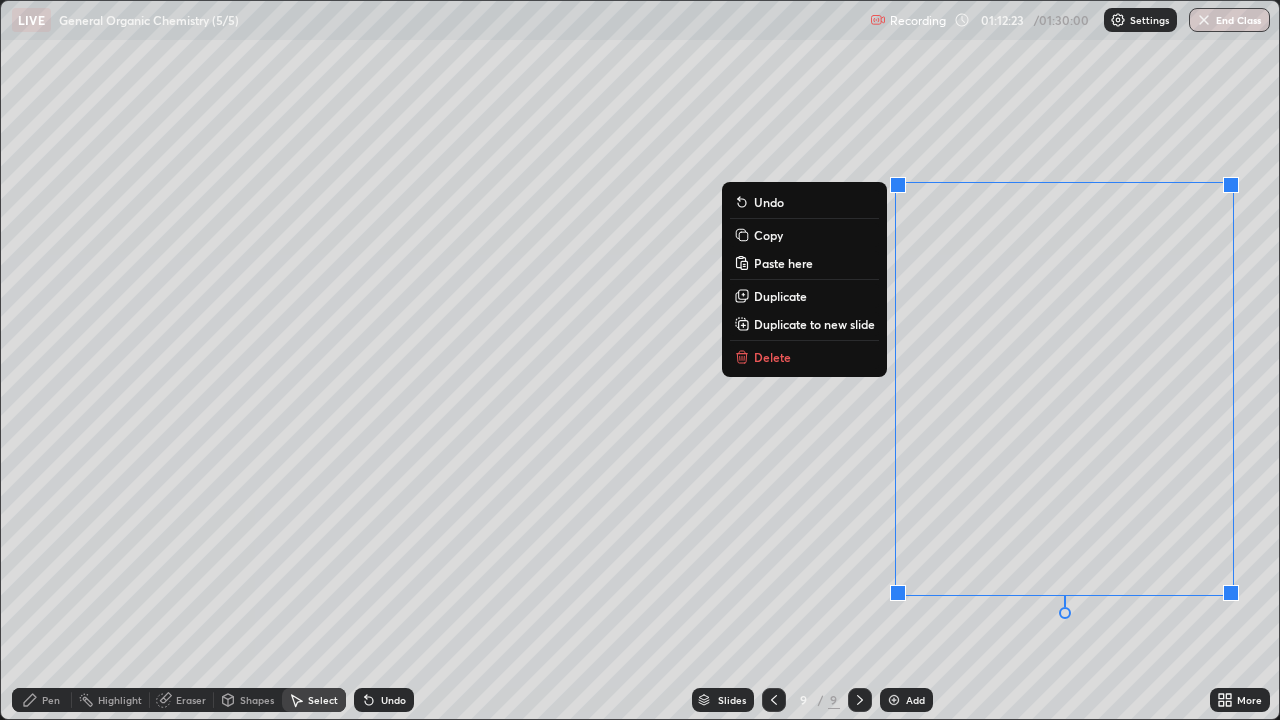 click on "Delete" at bounding box center [772, 357] 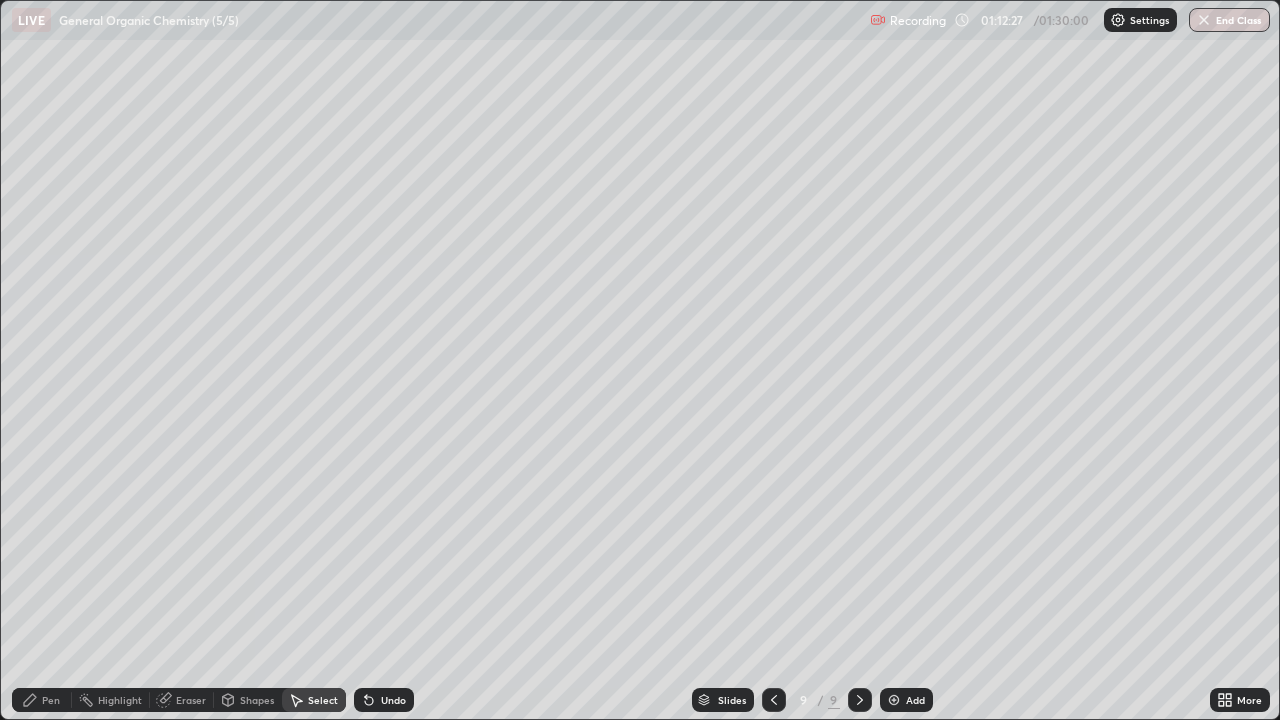 click on "Pen" at bounding box center (42, 700) 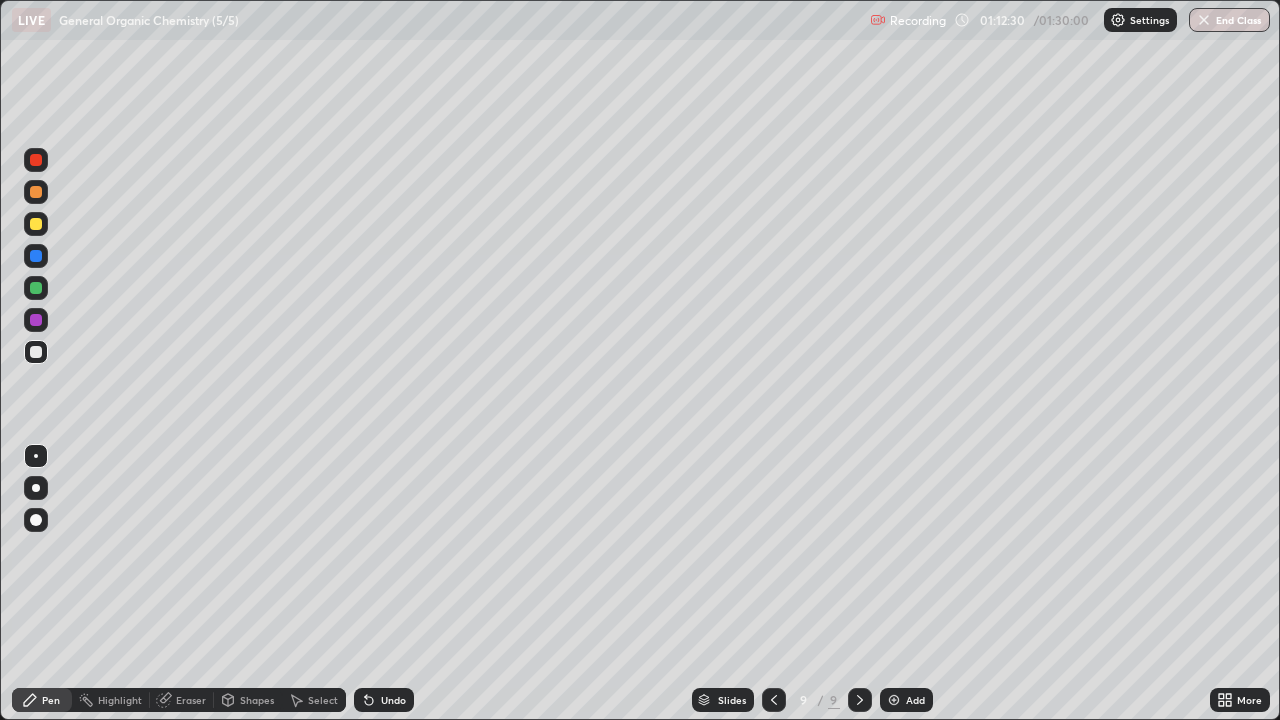 click on "Shapes" at bounding box center (257, 700) 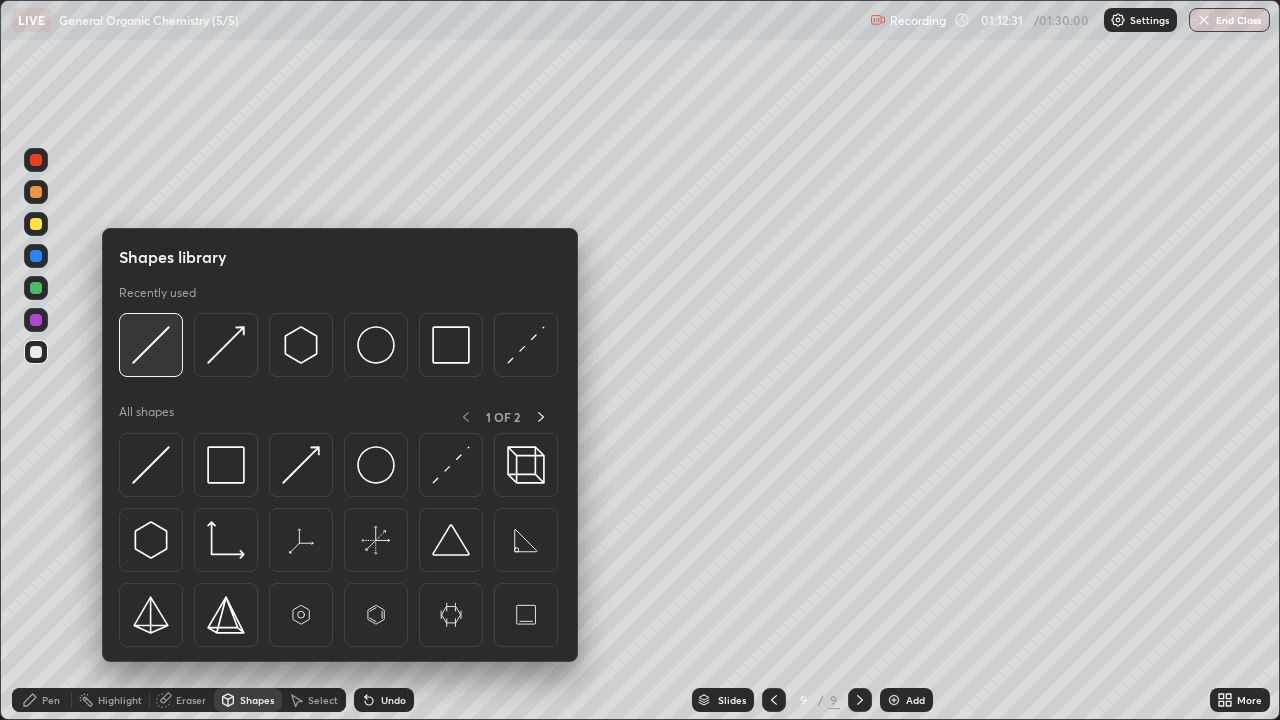 click at bounding box center (151, 345) 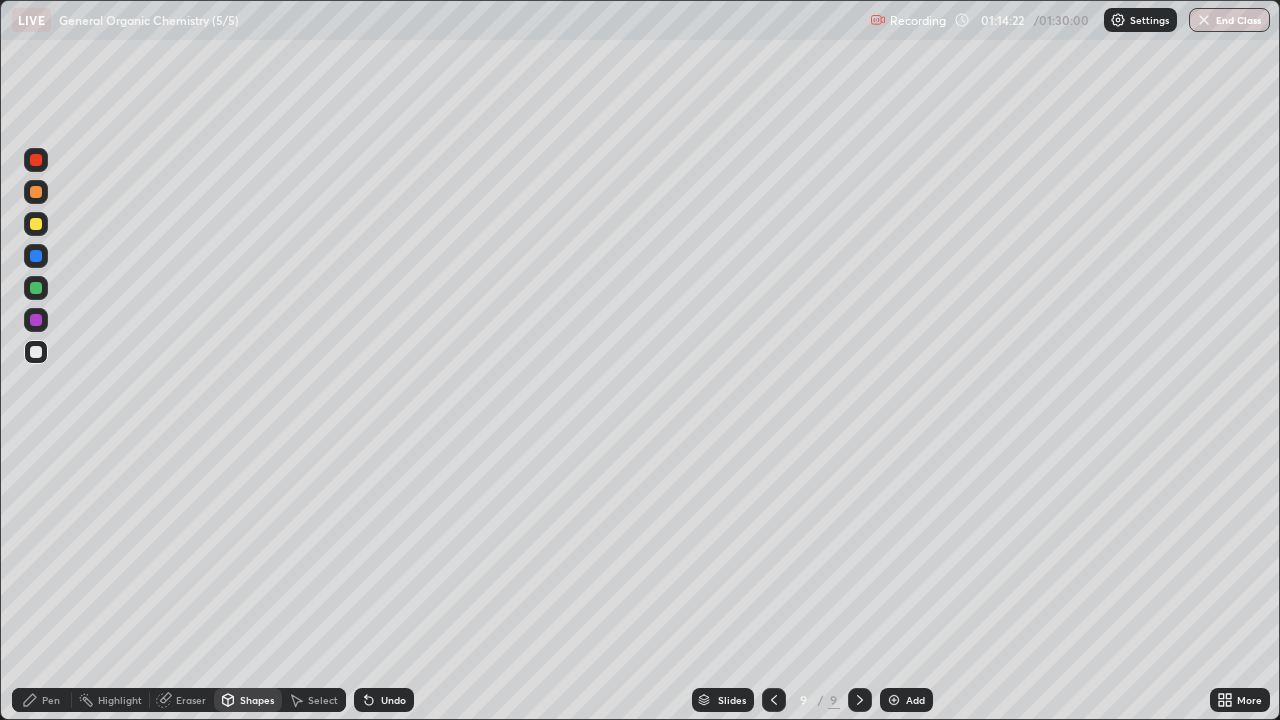 click at bounding box center (36, 320) 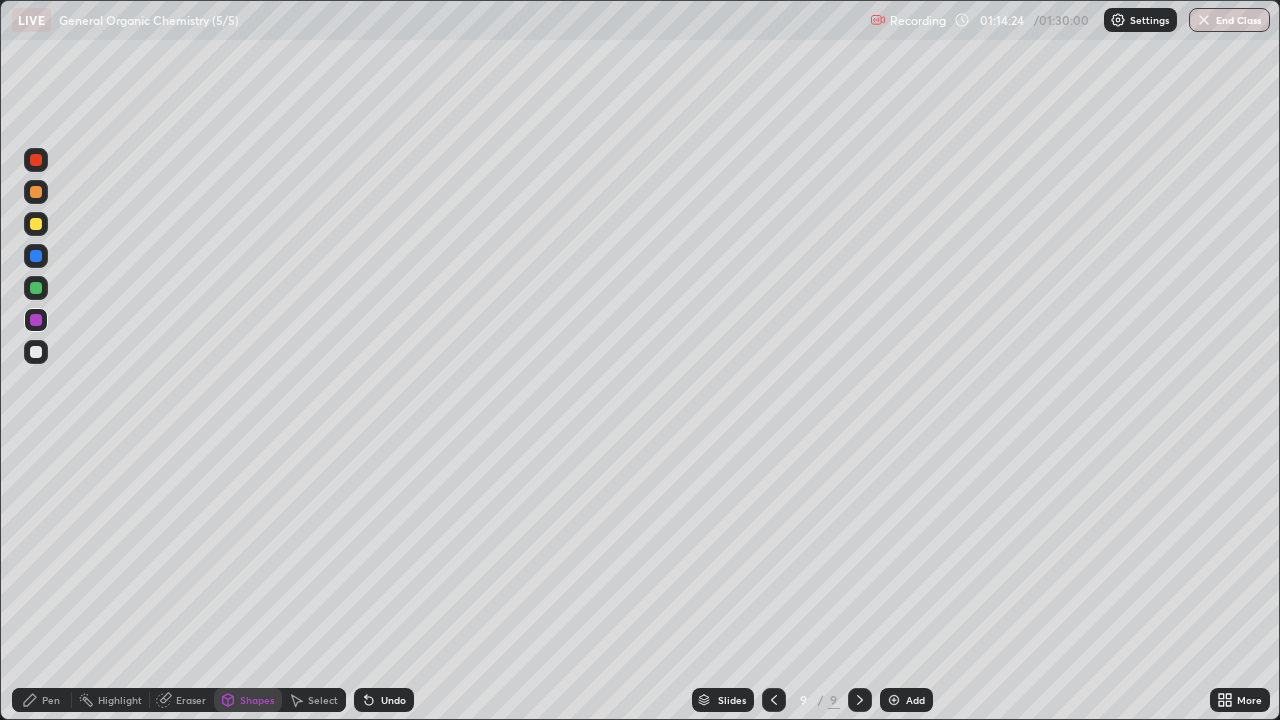 click on "Undo" at bounding box center [384, 700] 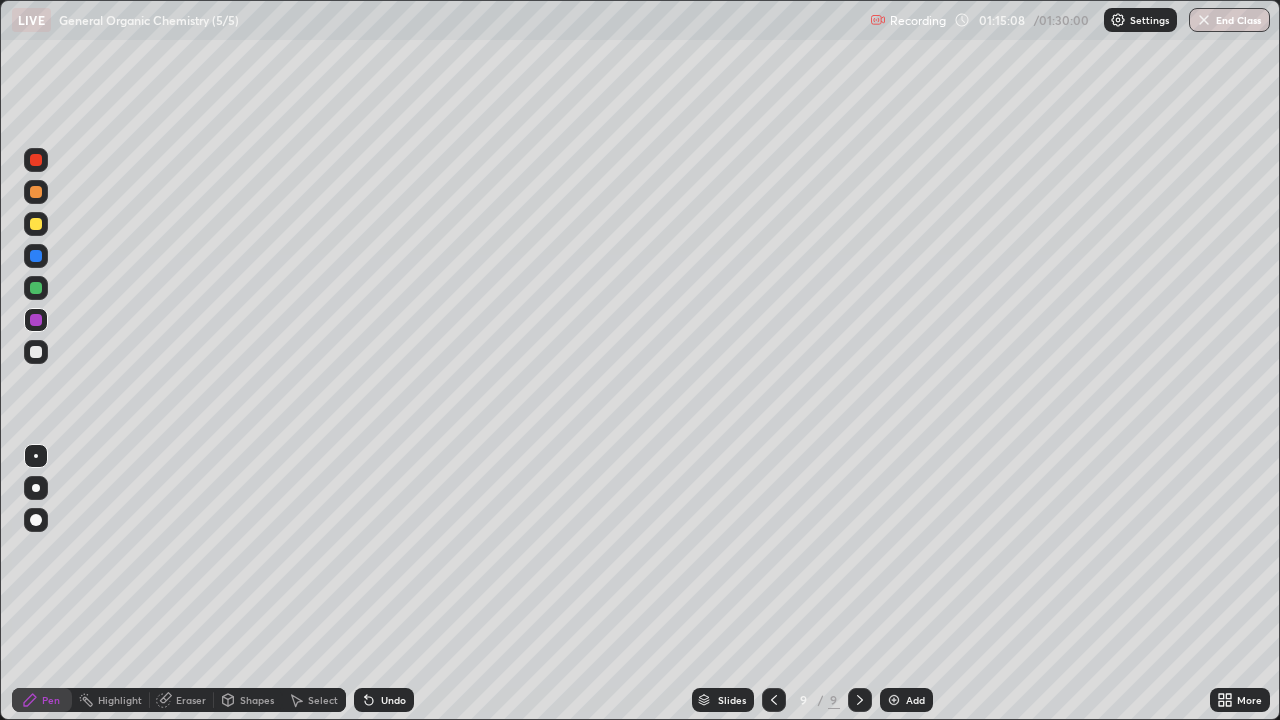 click on "Select" at bounding box center [323, 700] 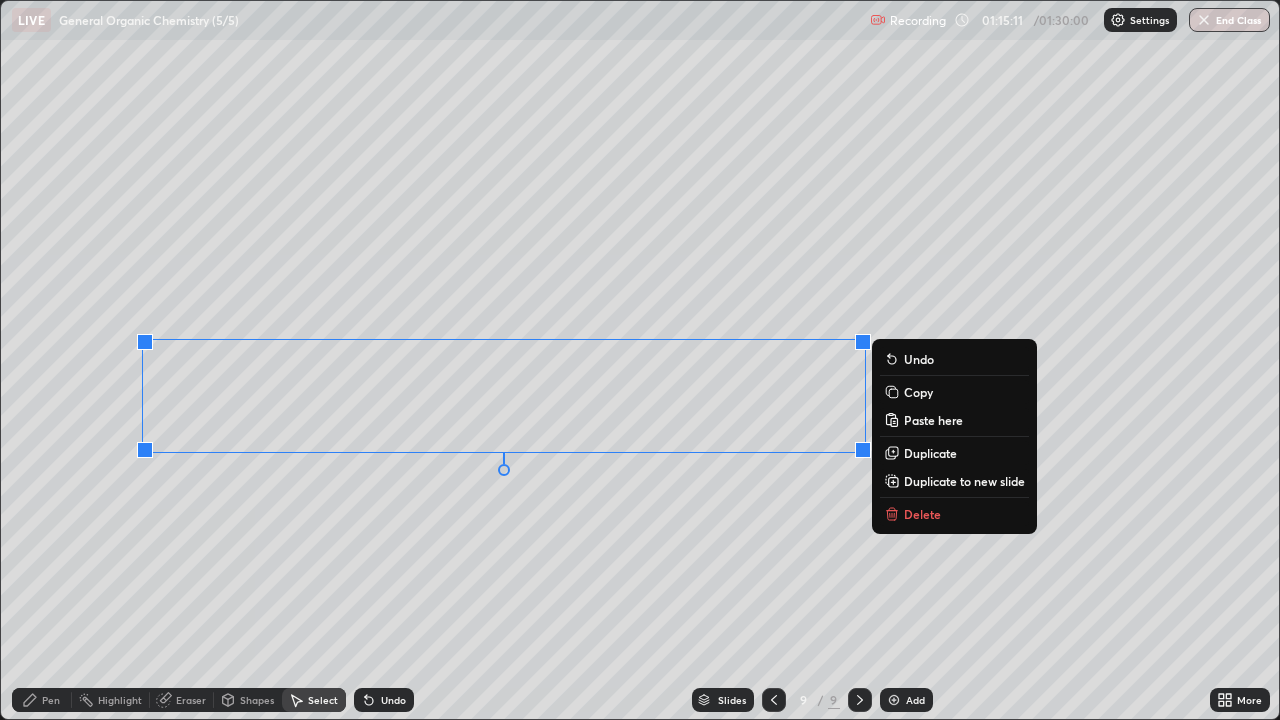 click on "Delete" at bounding box center [922, 514] 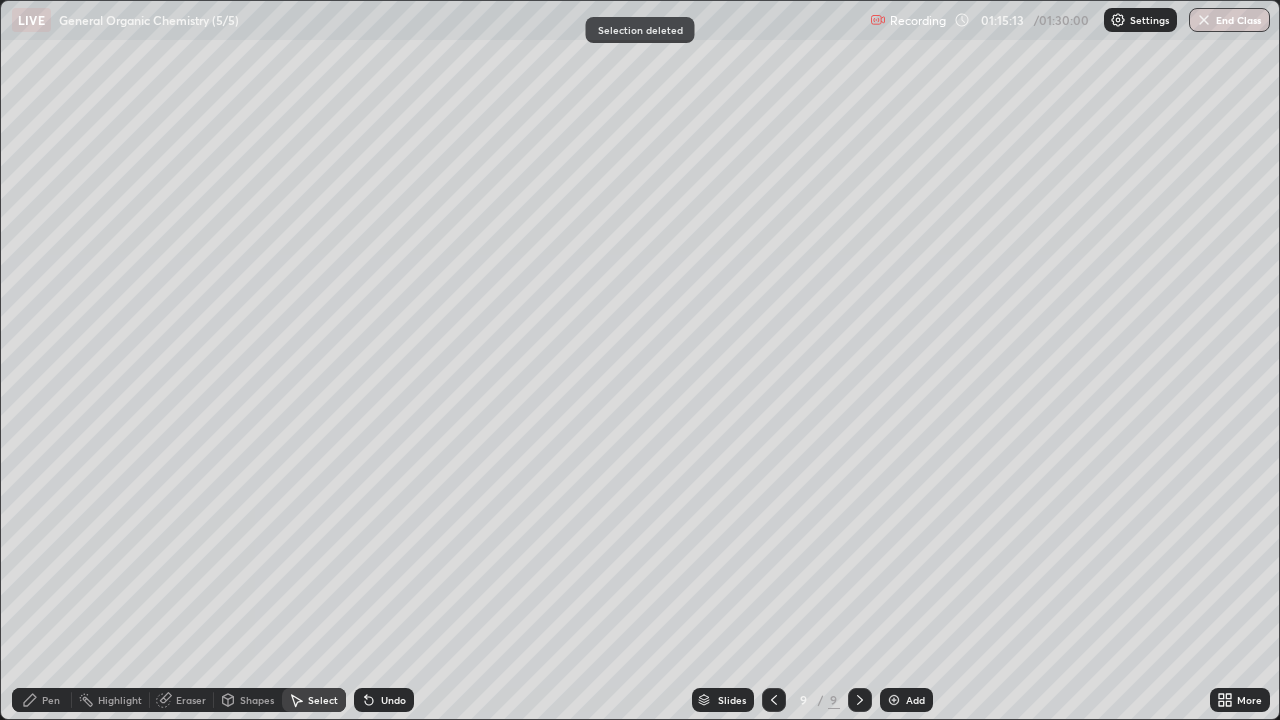click on "Eraser" at bounding box center (191, 700) 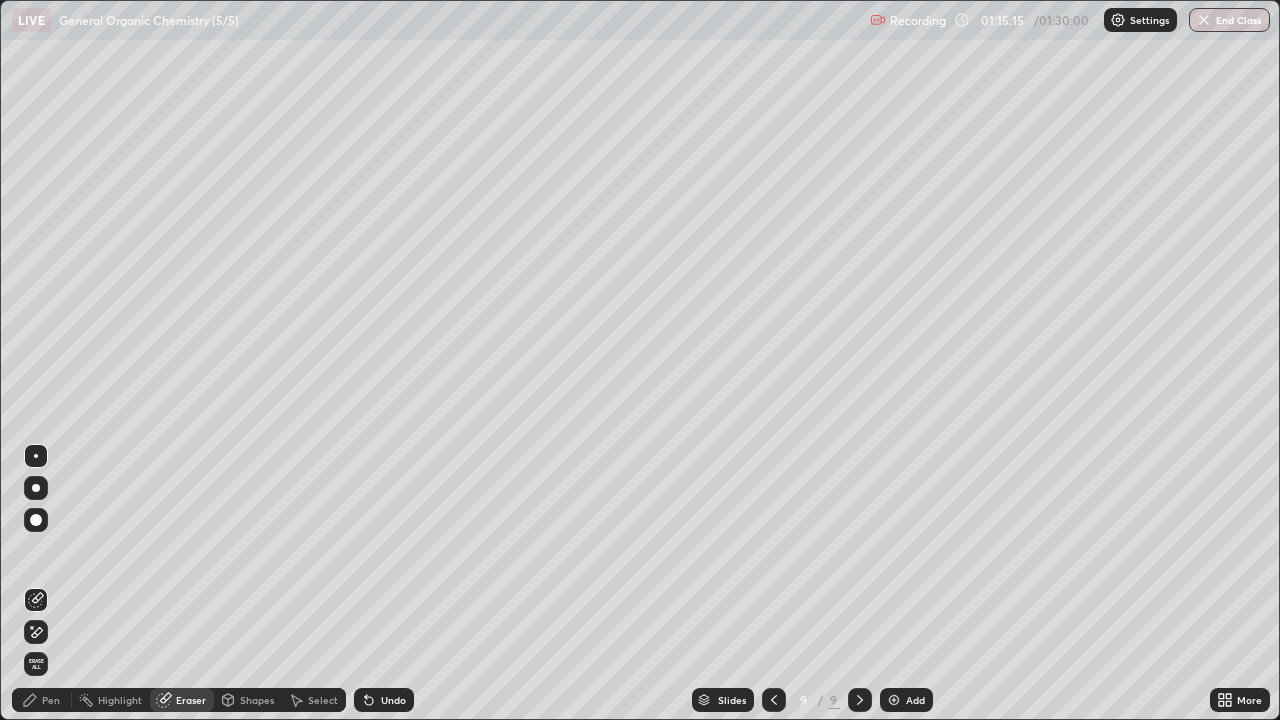 click on "Pen" at bounding box center [51, 700] 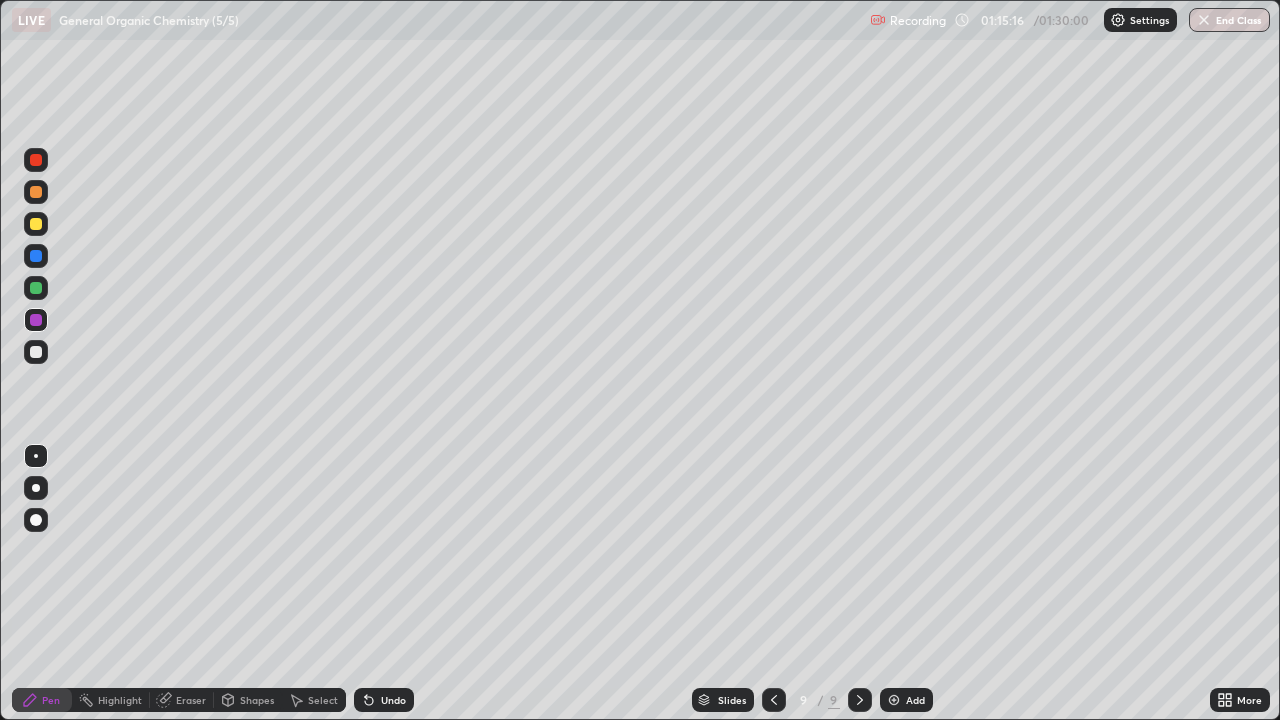click at bounding box center (36, 352) 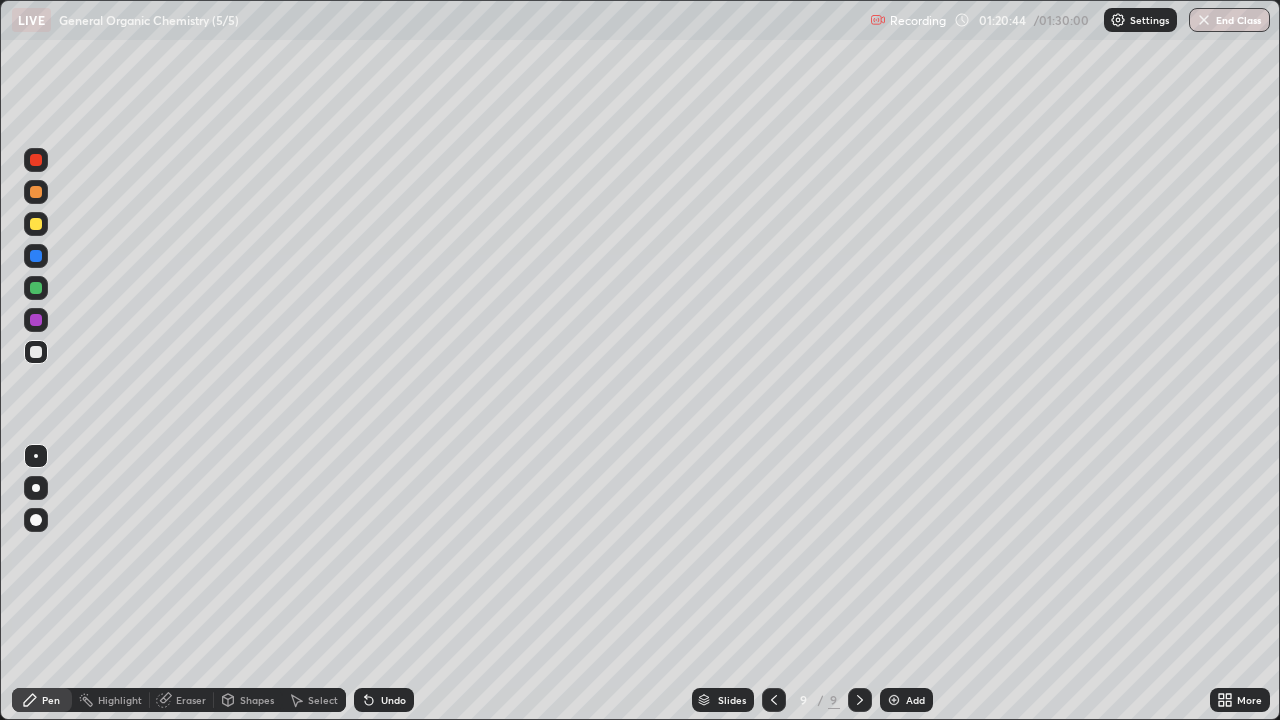 click 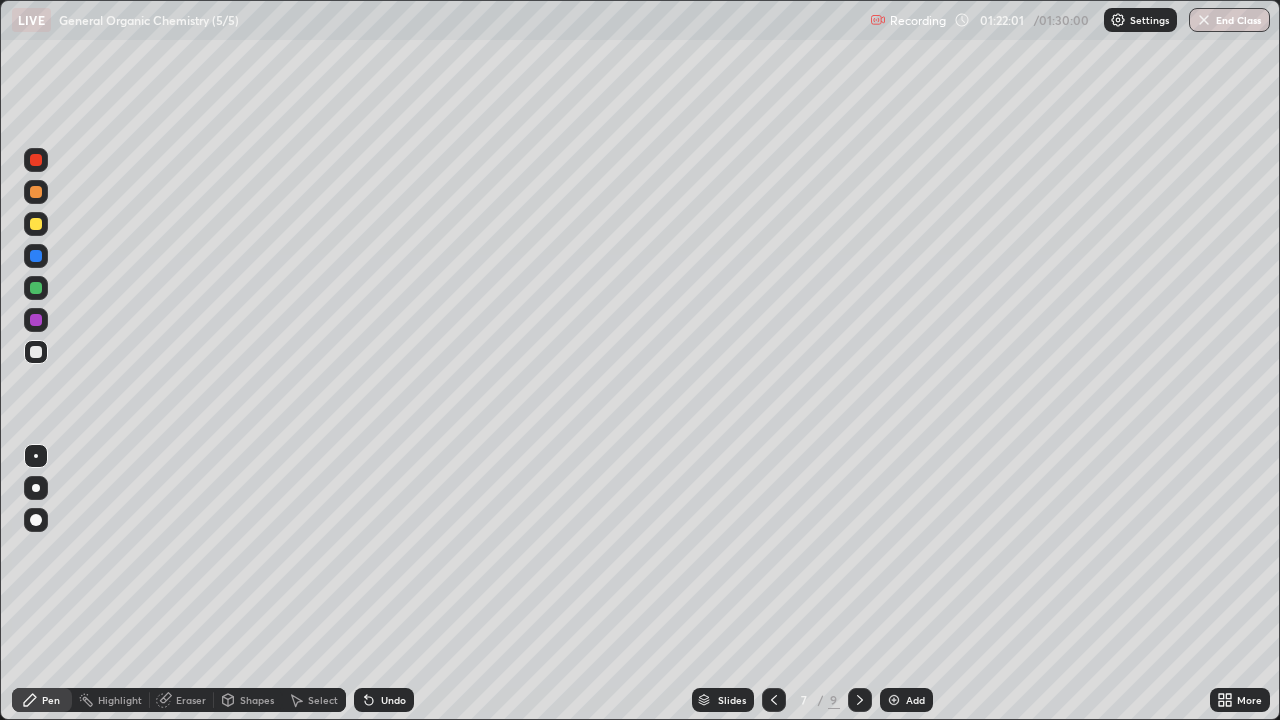 click 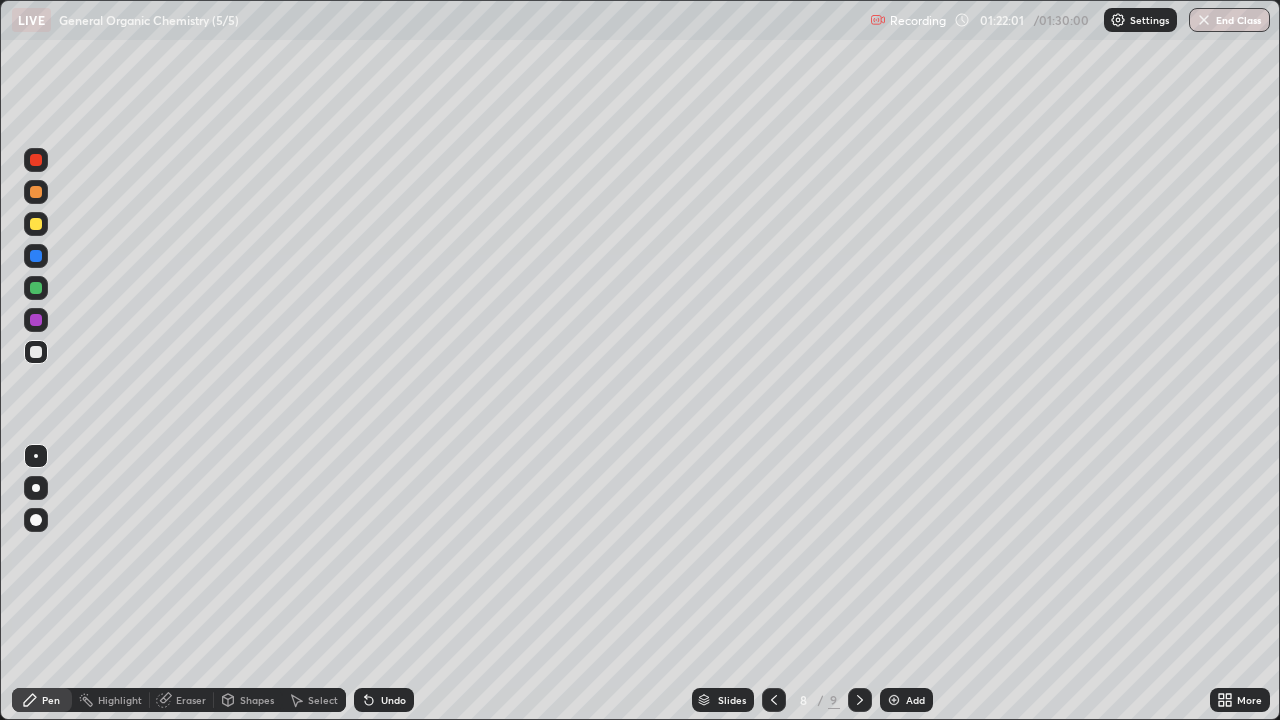 click at bounding box center (860, 700) 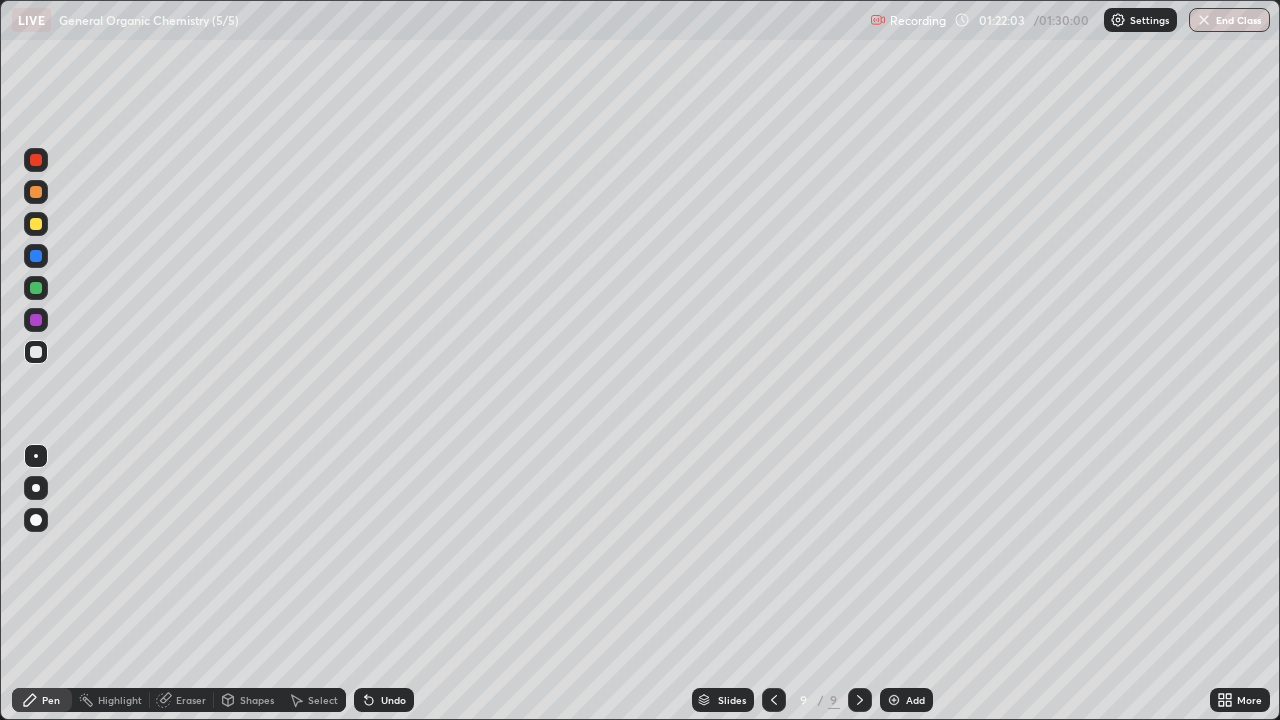 click at bounding box center [894, 700] 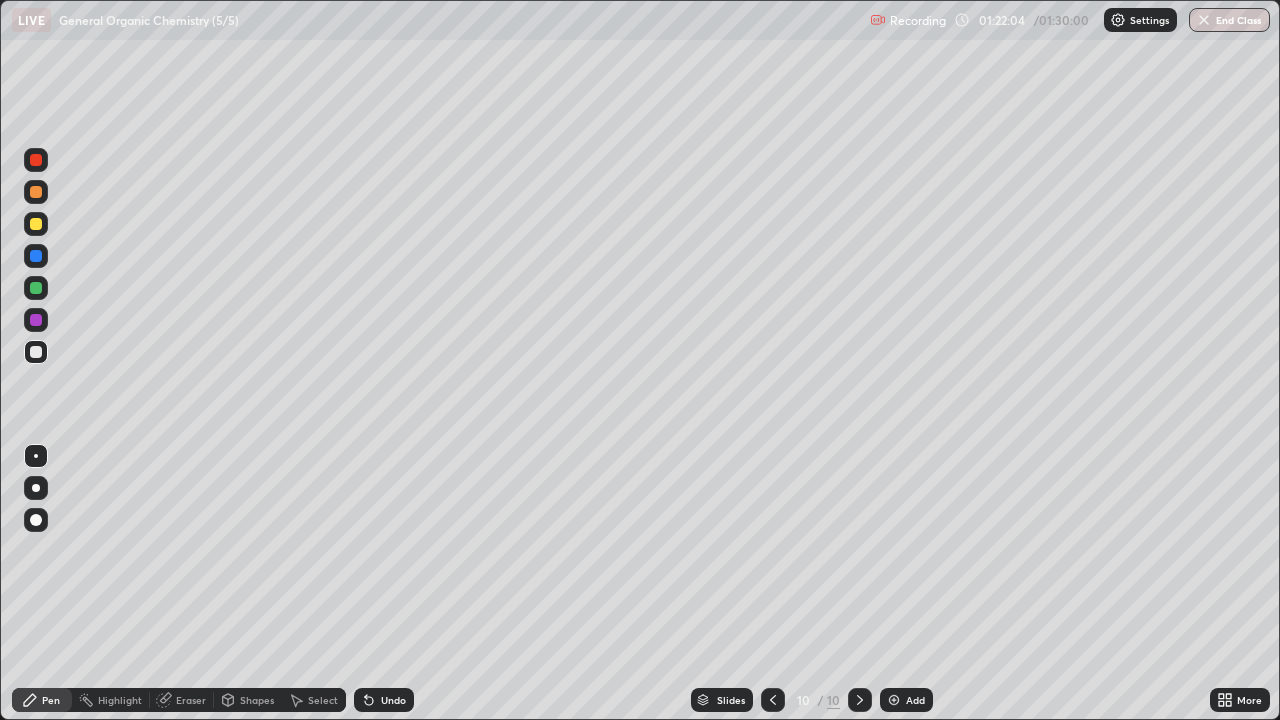 click on "Shapes" at bounding box center (257, 700) 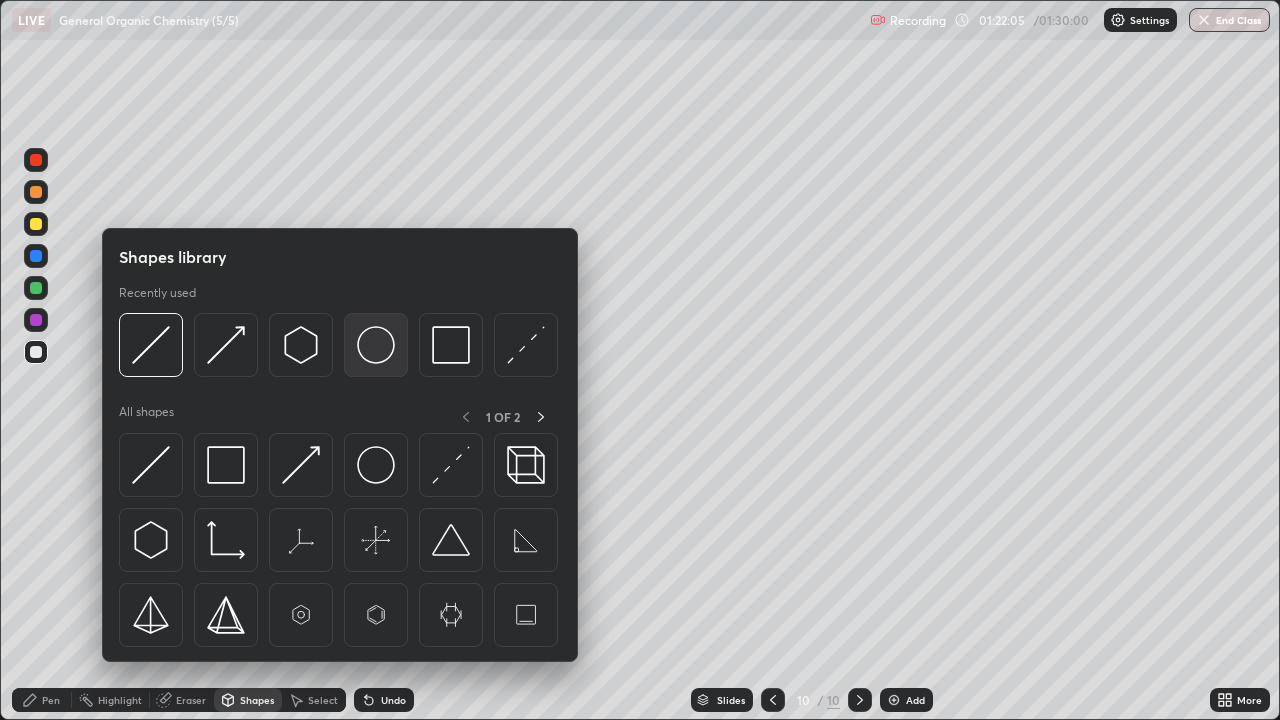 click at bounding box center [376, 345] 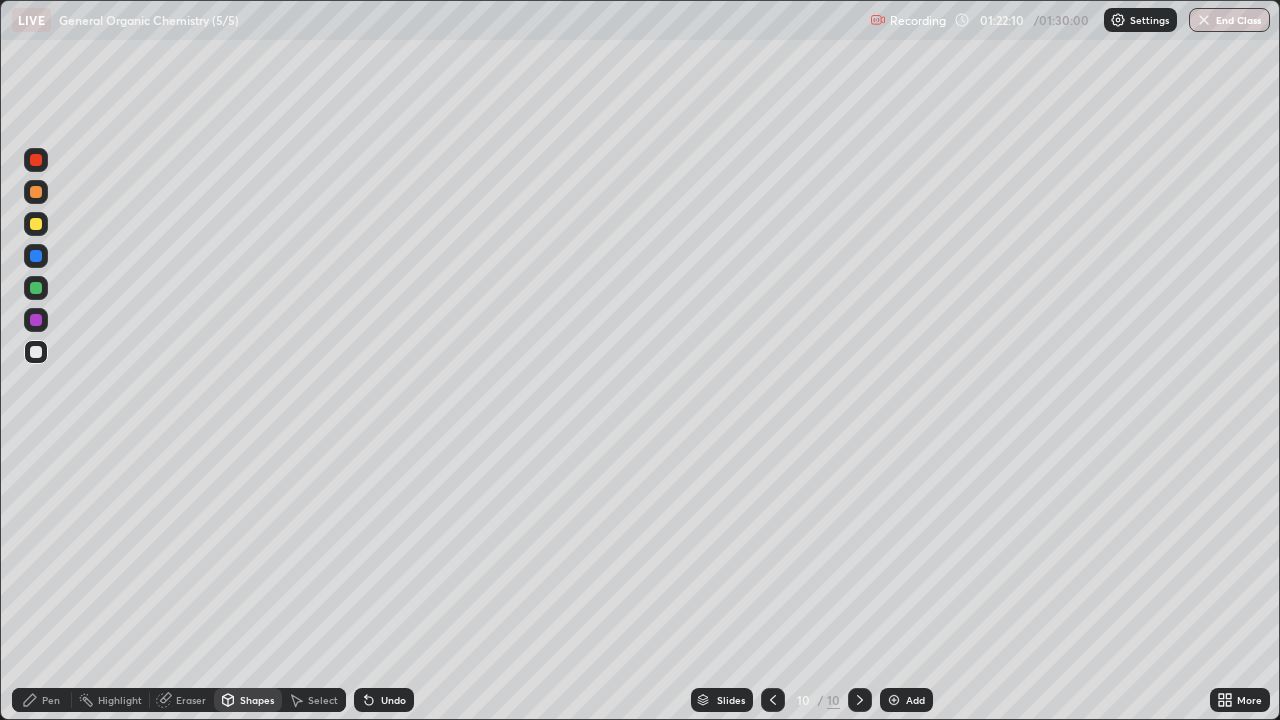 click on "Pen" at bounding box center [51, 700] 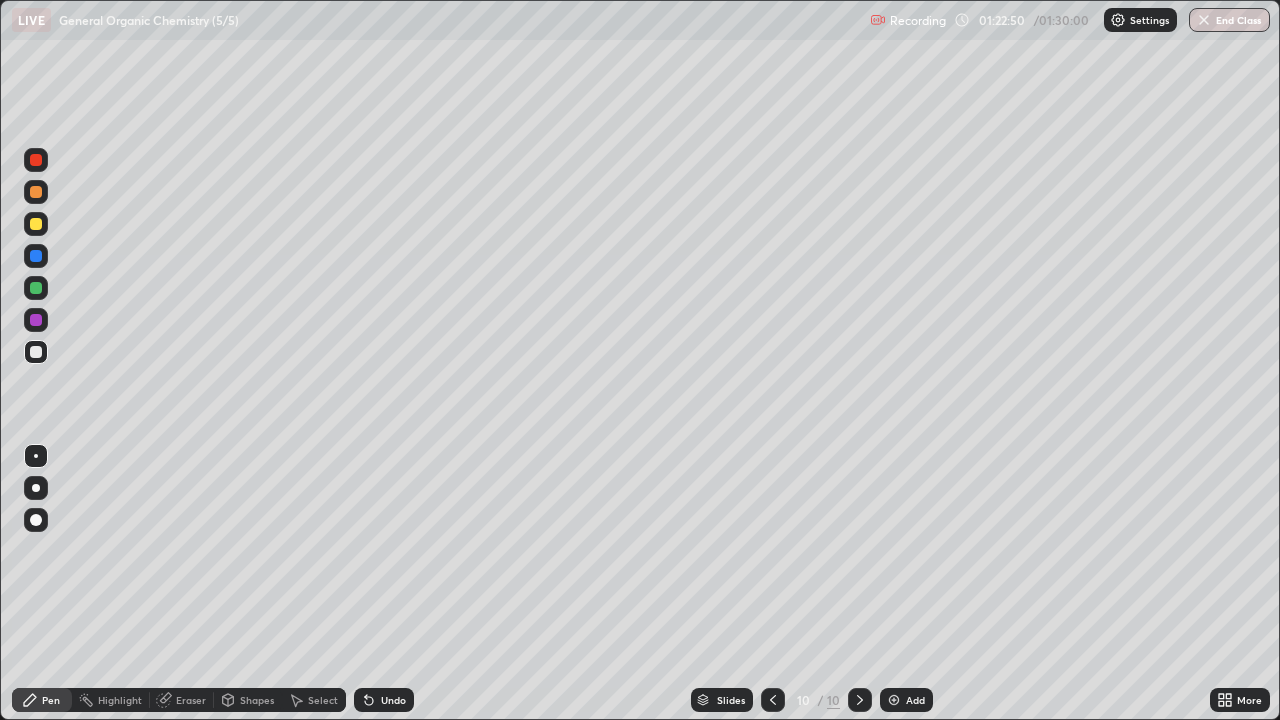 click on "Select" at bounding box center [323, 700] 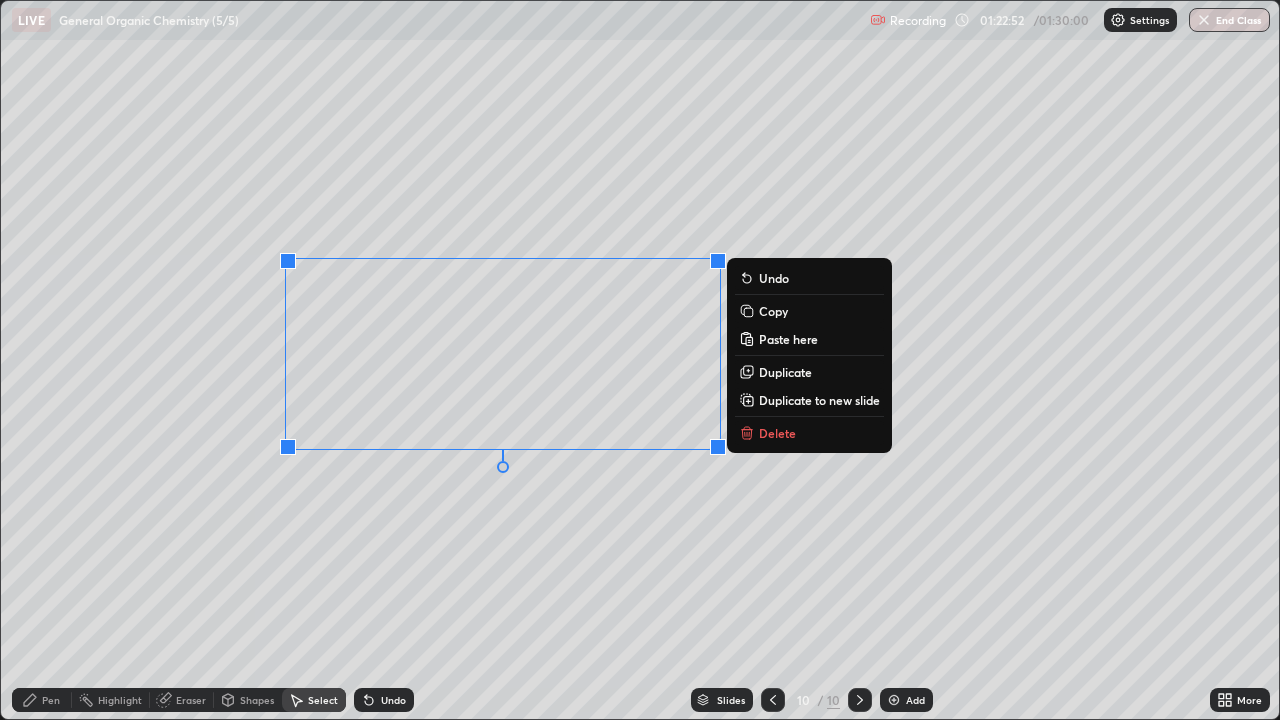 click 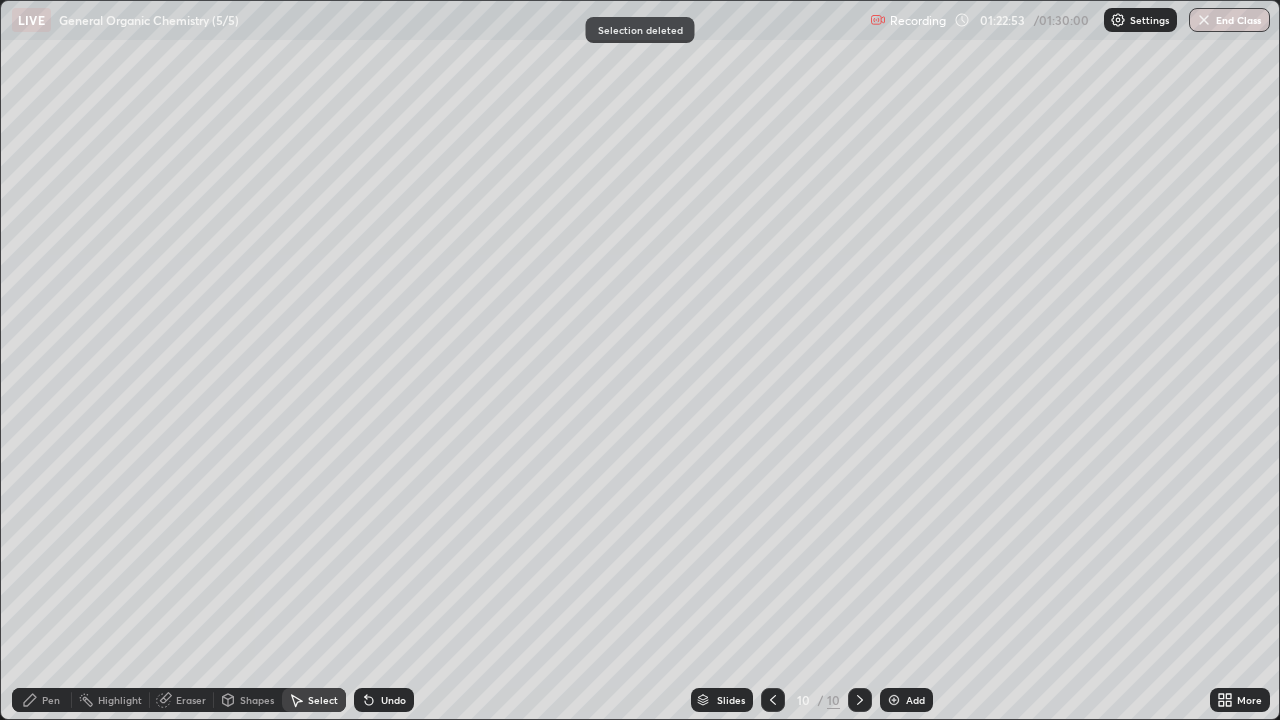 click on "Pen" at bounding box center (51, 700) 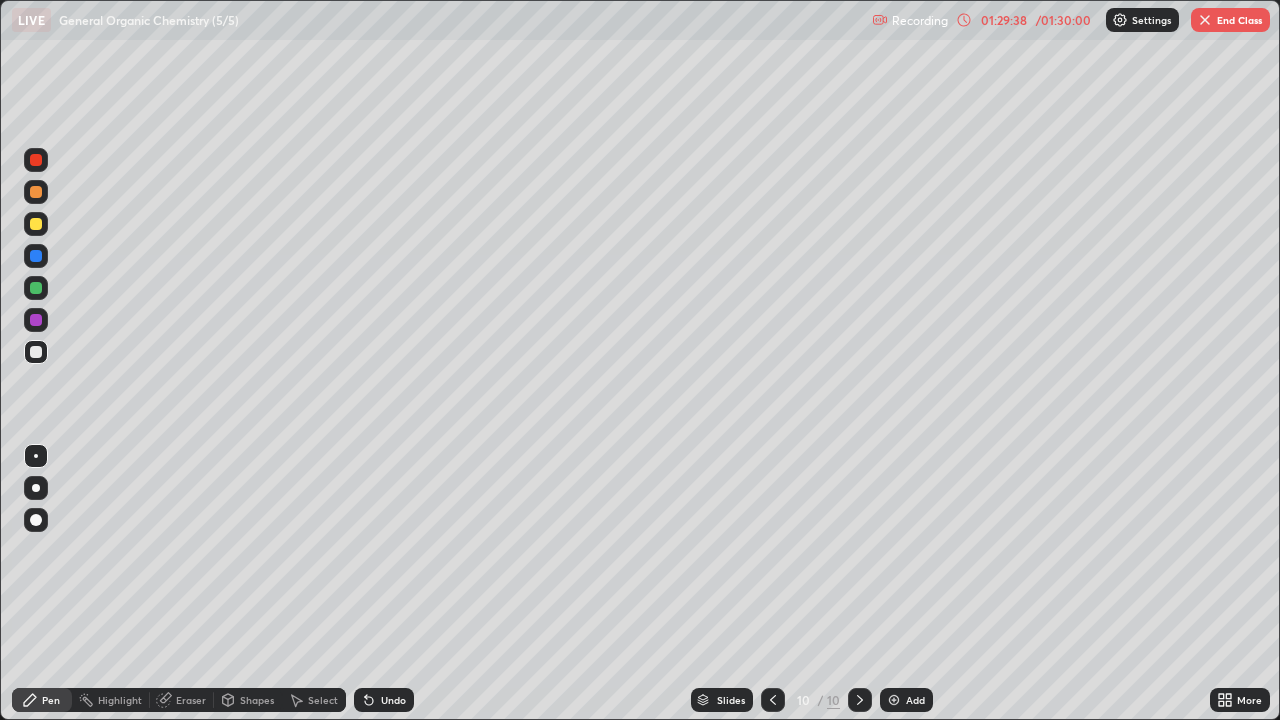 click on "Undo" at bounding box center (384, 700) 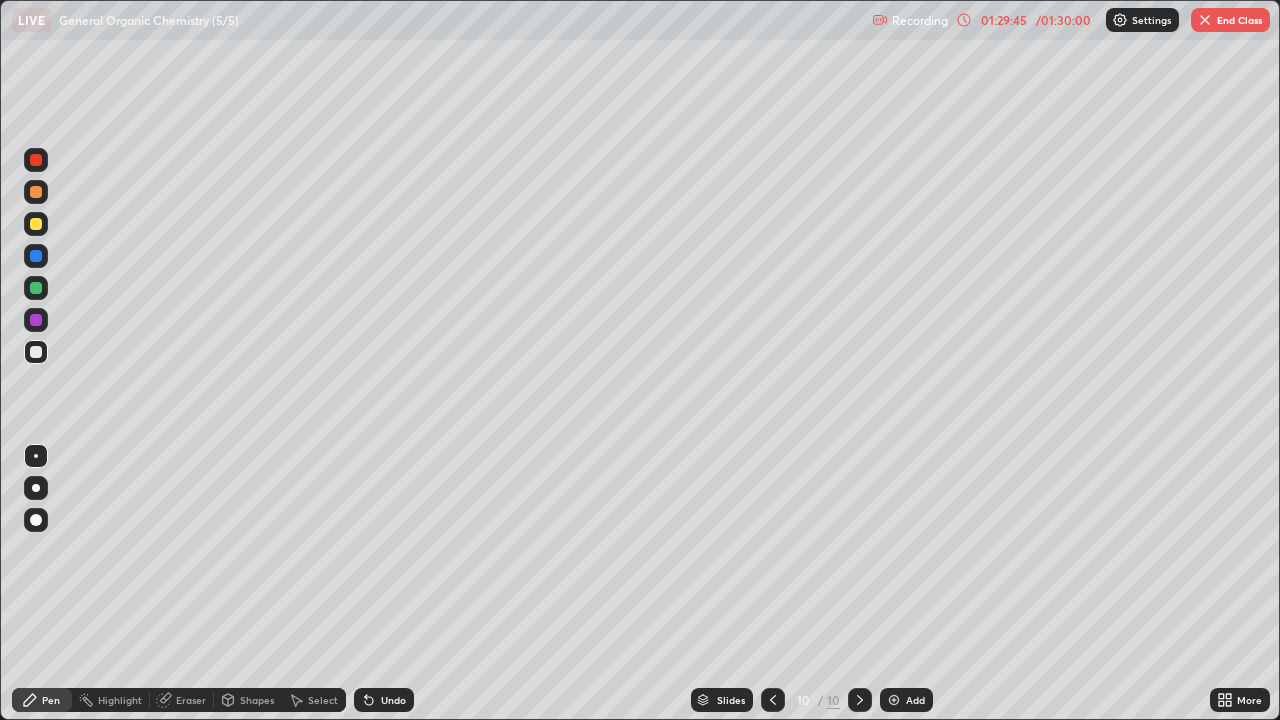 click on "Select" at bounding box center [323, 700] 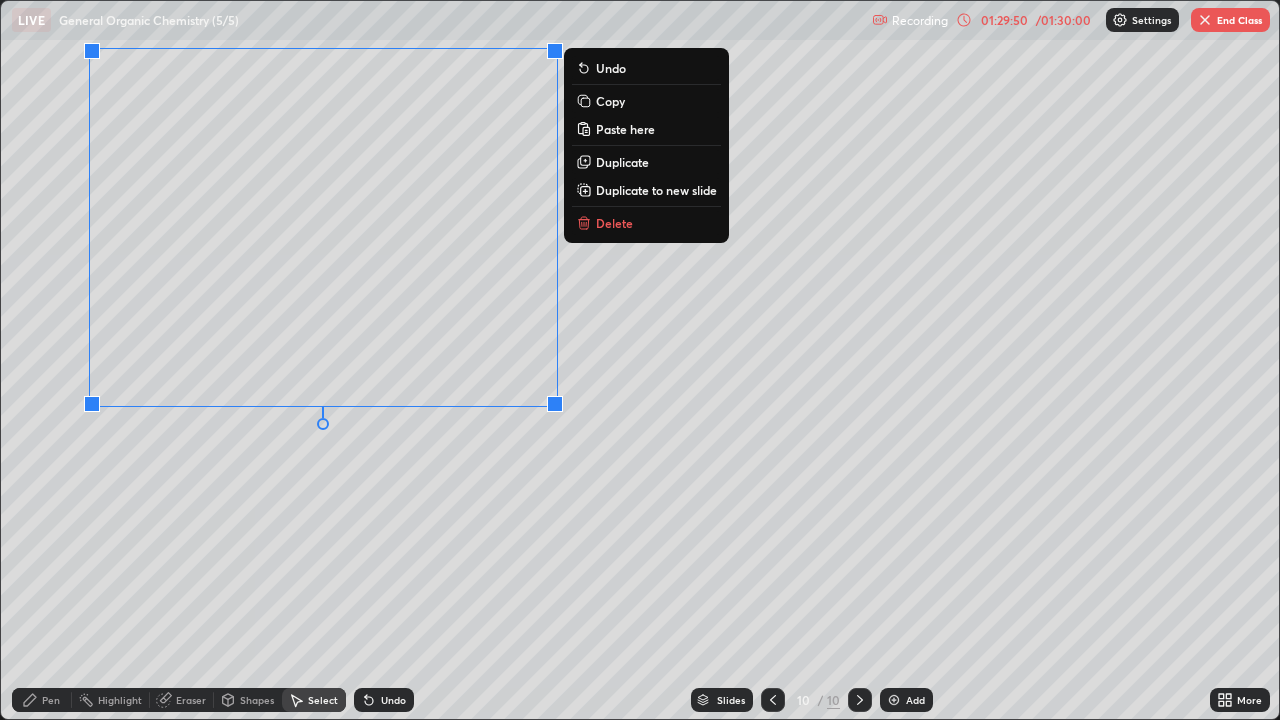 click on "Pen" at bounding box center [51, 700] 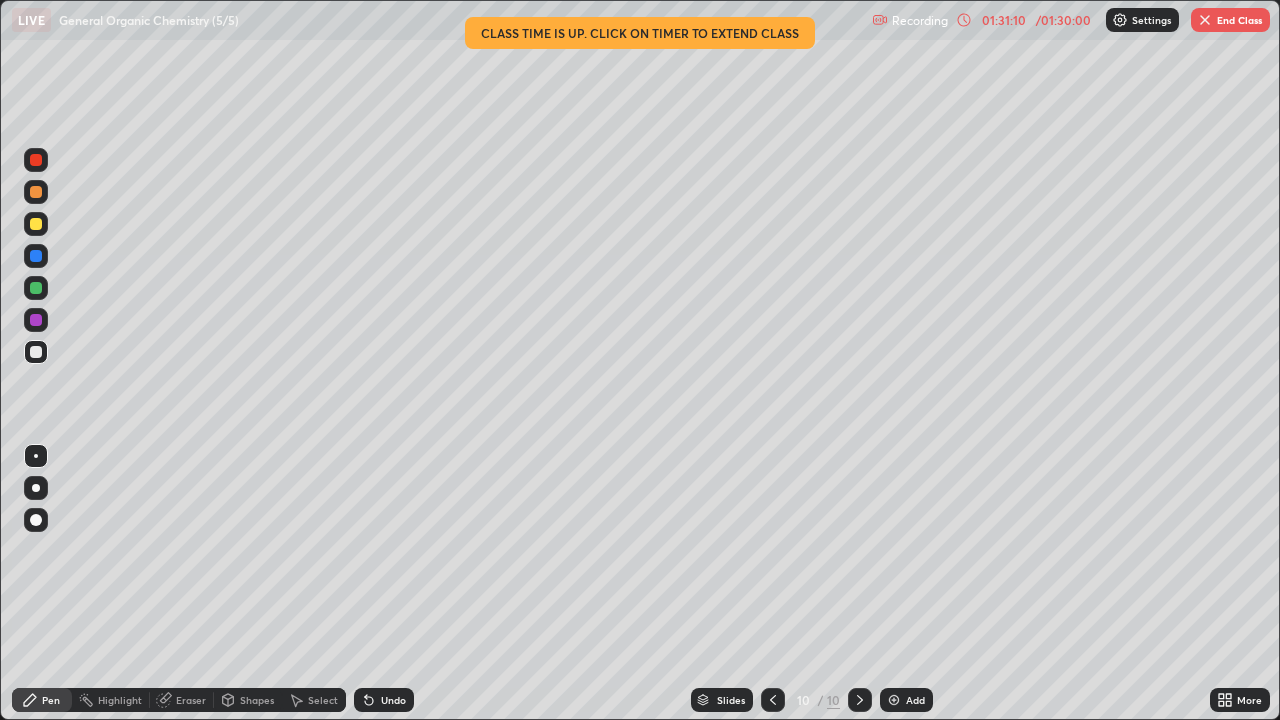 click on "Eraser" at bounding box center [191, 700] 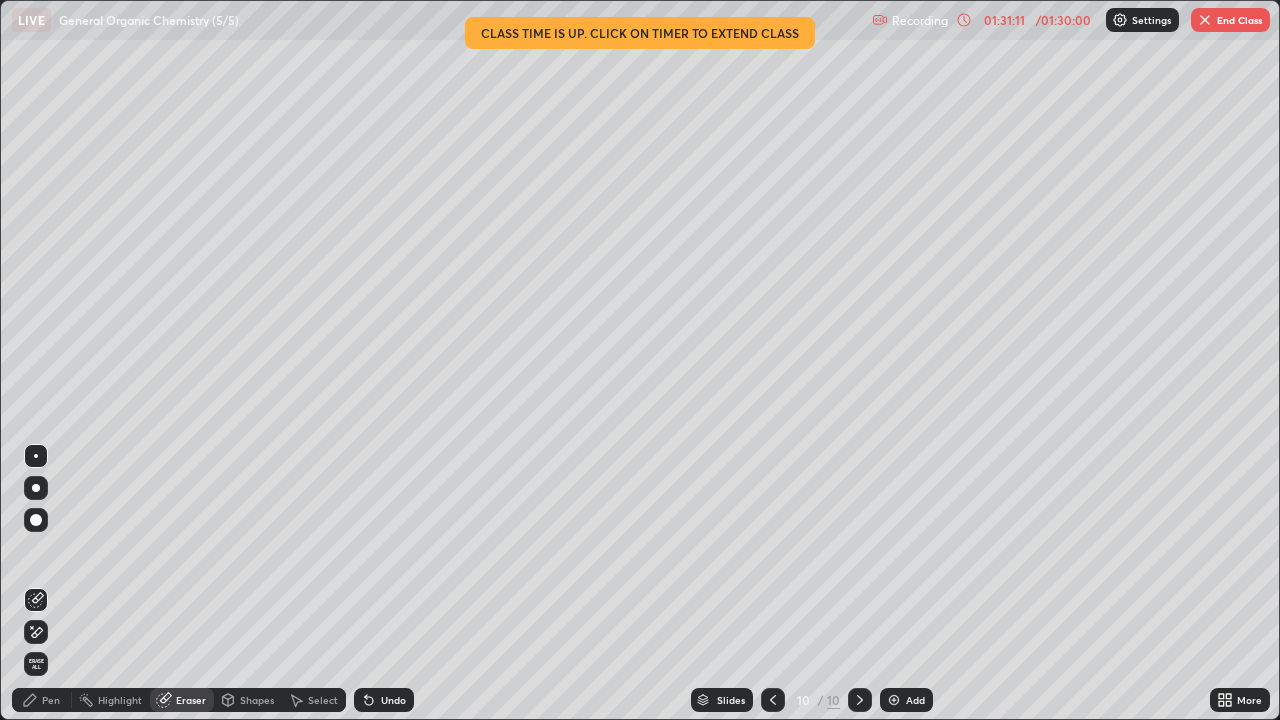 click on "Pen" at bounding box center [51, 700] 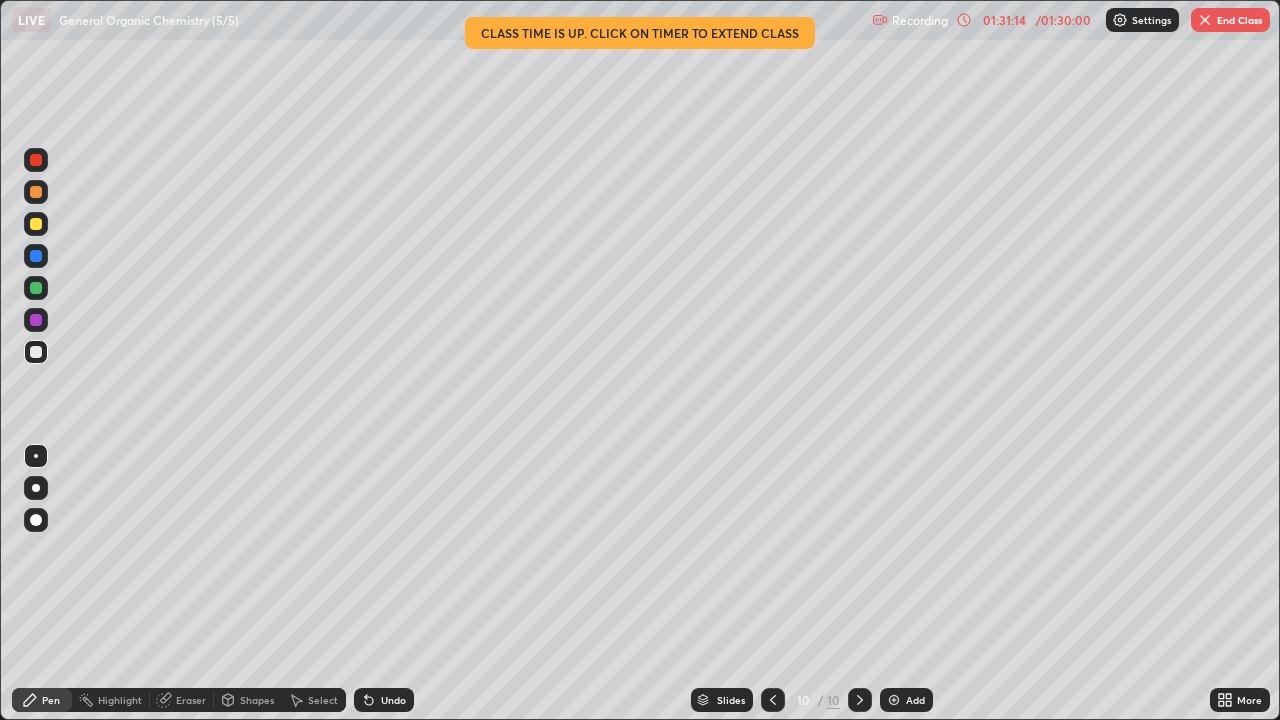 click on "Eraser" at bounding box center (191, 700) 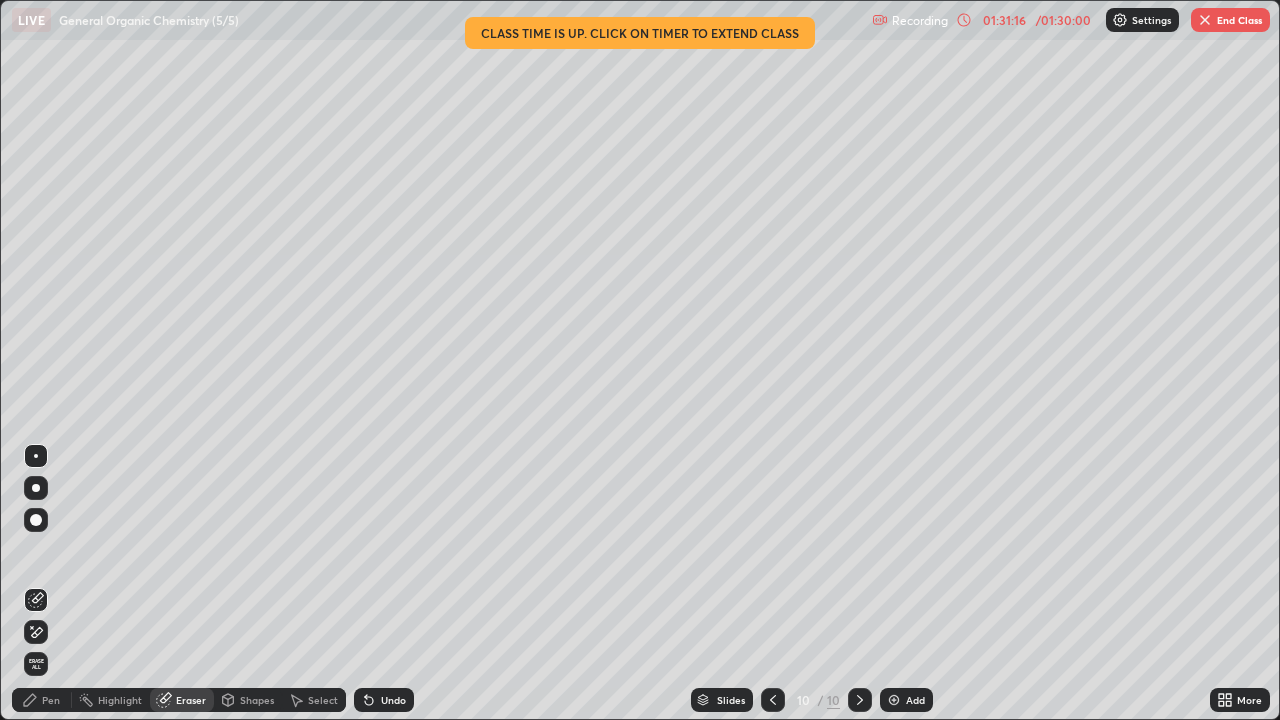 click on "Pen" at bounding box center (42, 700) 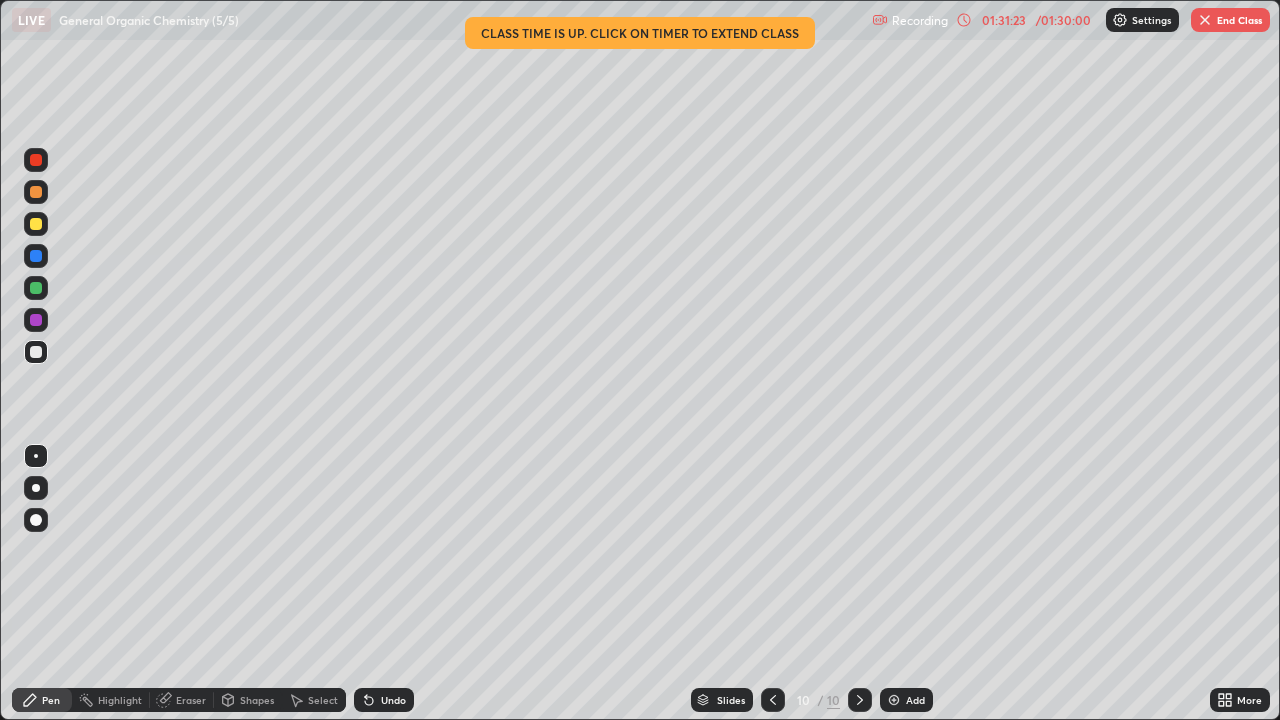 click on "Eraser" at bounding box center (191, 700) 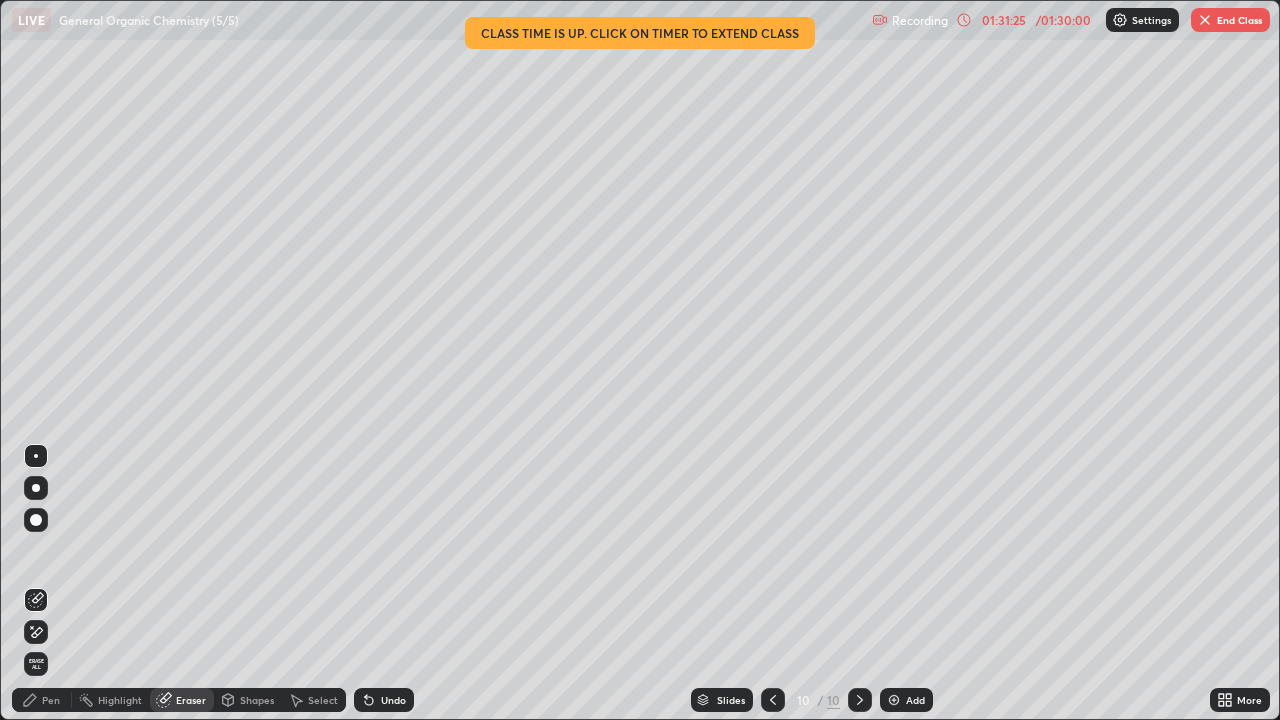 click on "Pen" at bounding box center (42, 700) 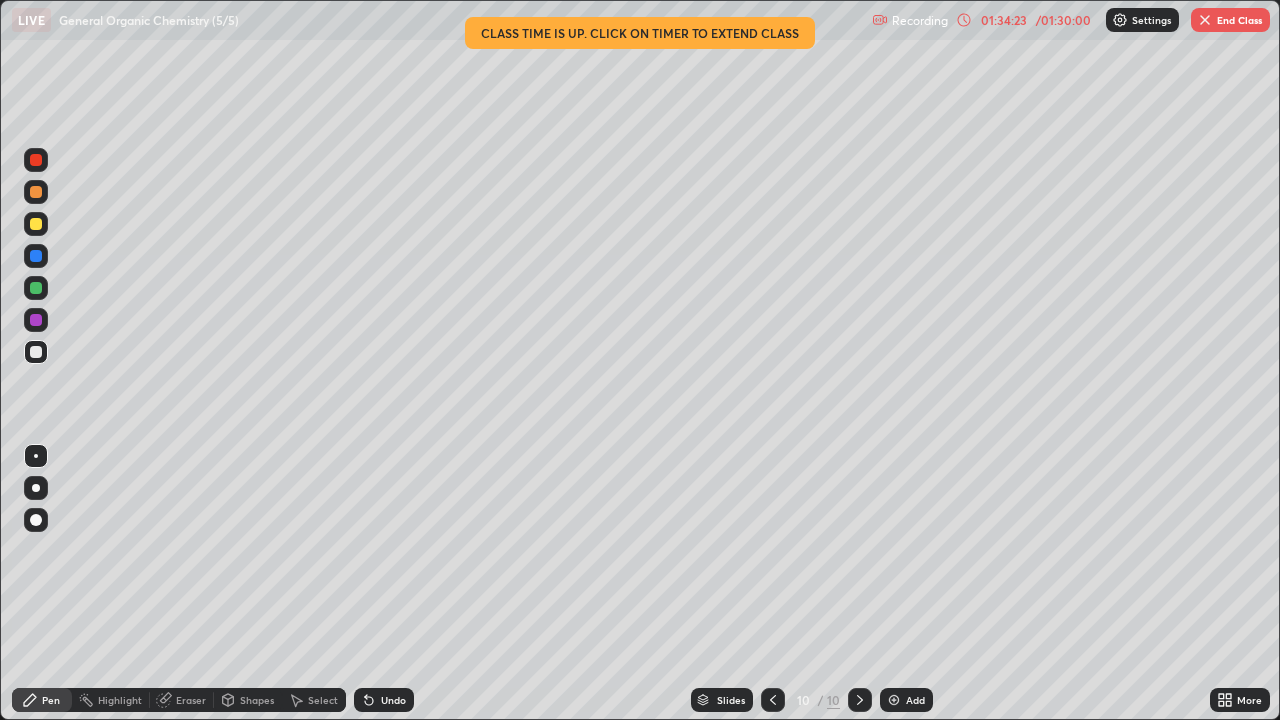 click at bounding box center [36, 160] 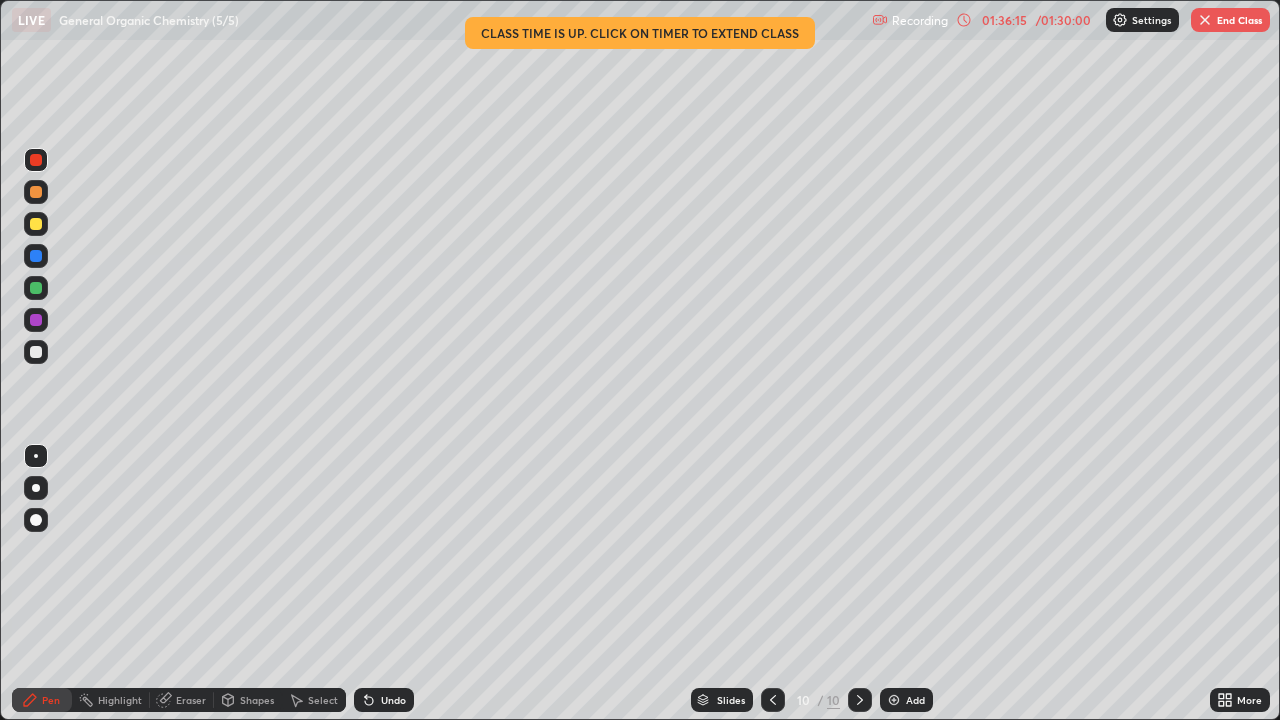 click at bounding box center (36, 320) 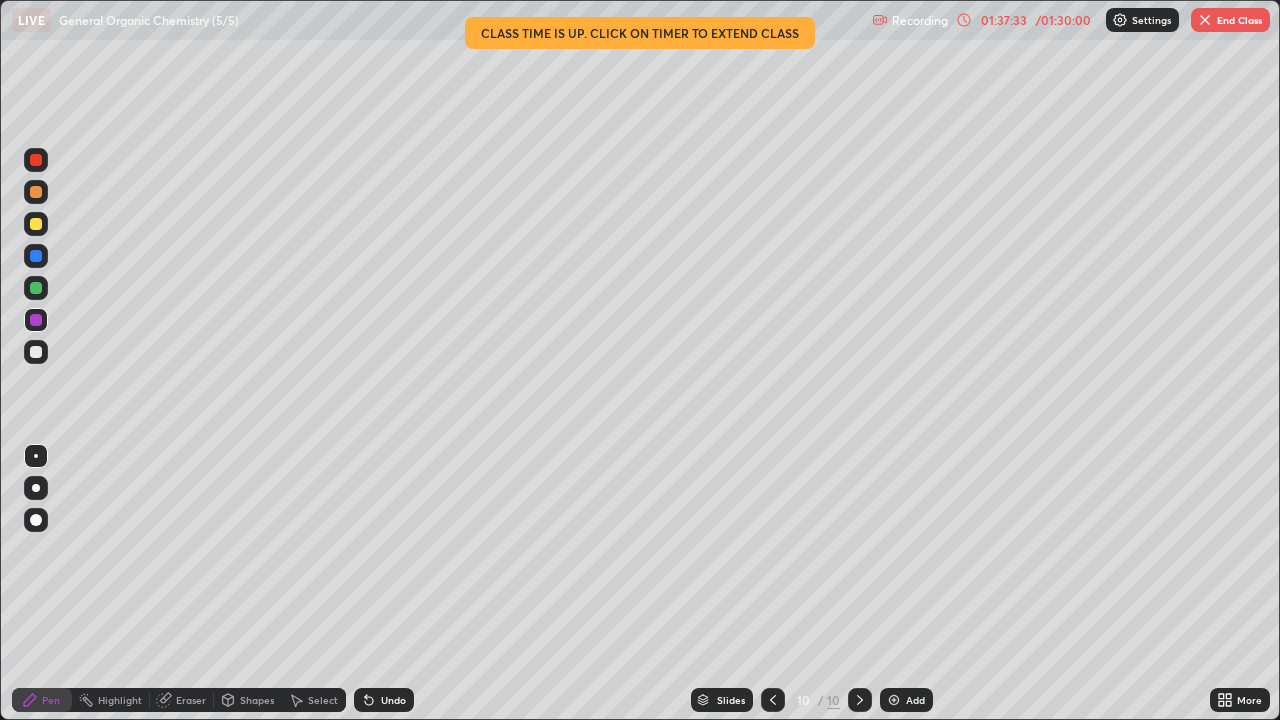 click on "End Class" at bounding box center [1230, 20] 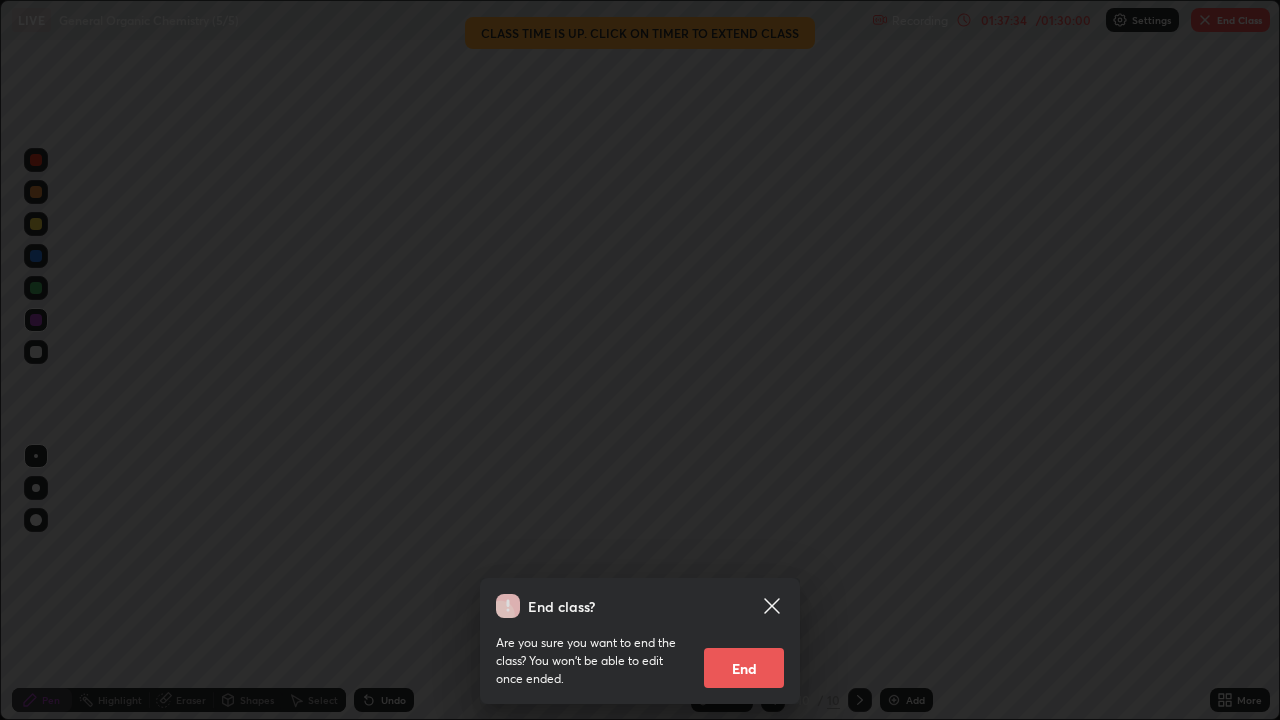 click on "End" at bounding box center [744, 668] 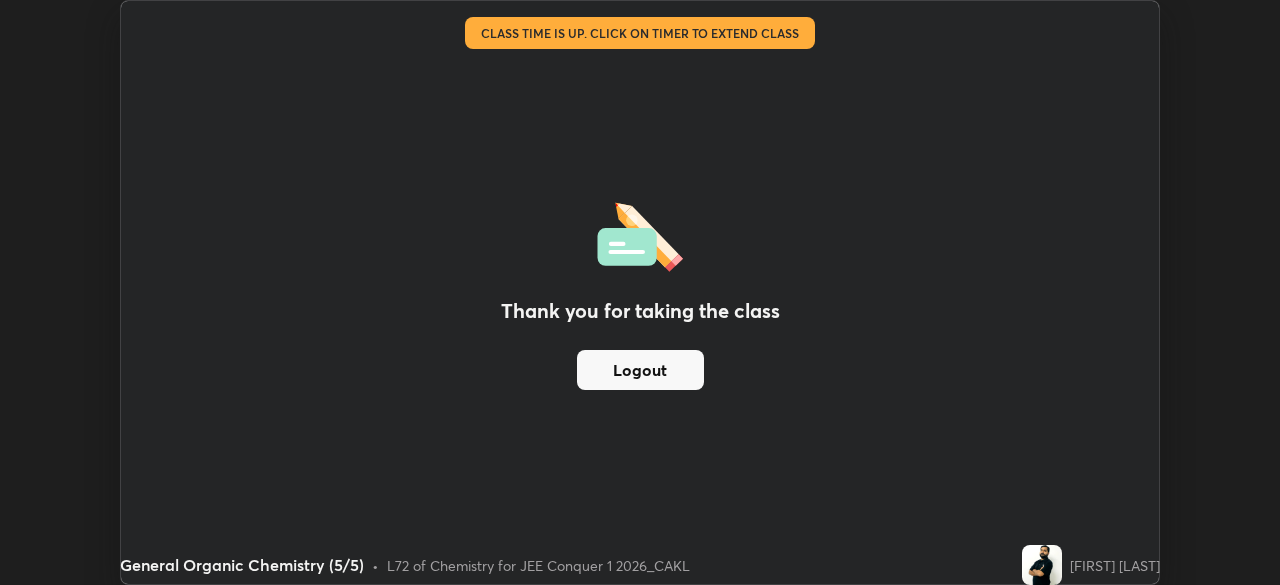 scroll, scrollTop: 585, scrollLeft: 1280, axis: both 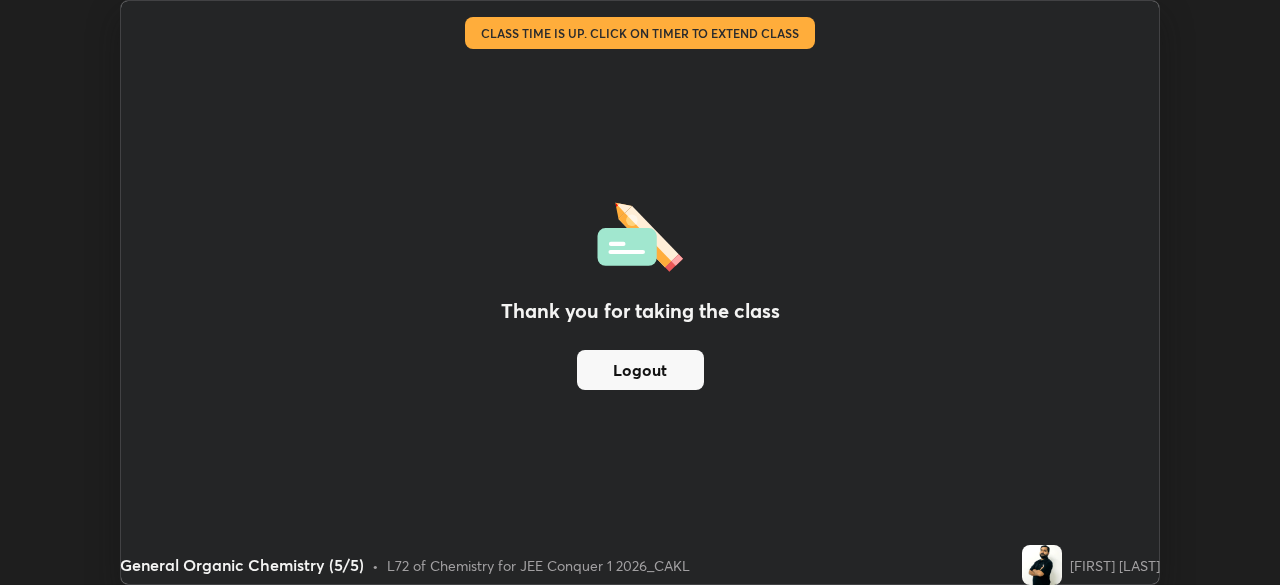 click at bounding box center (1042, 565) 